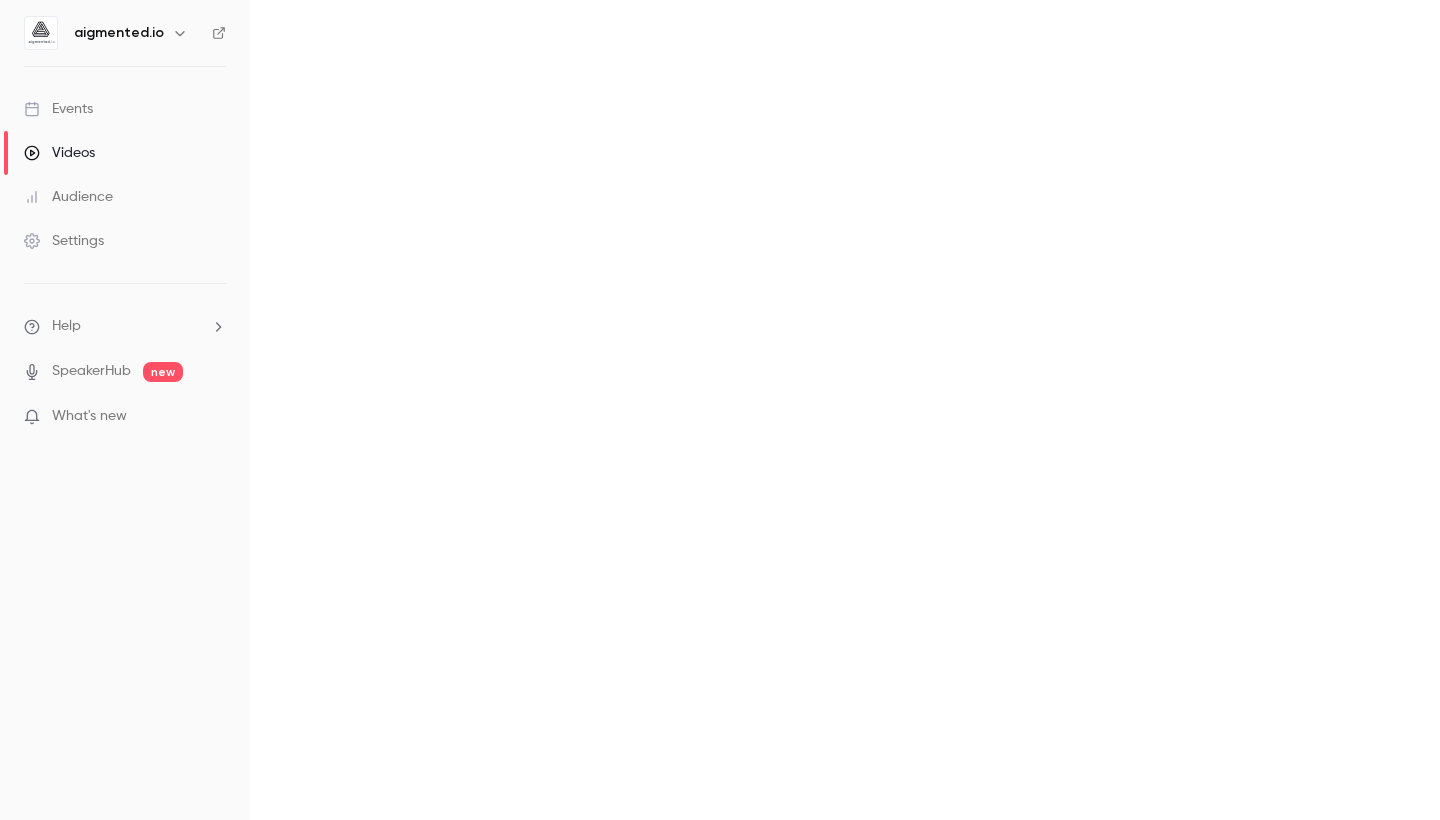 scroll, scrollTop: 0, scrollLeft: 0, axis: both 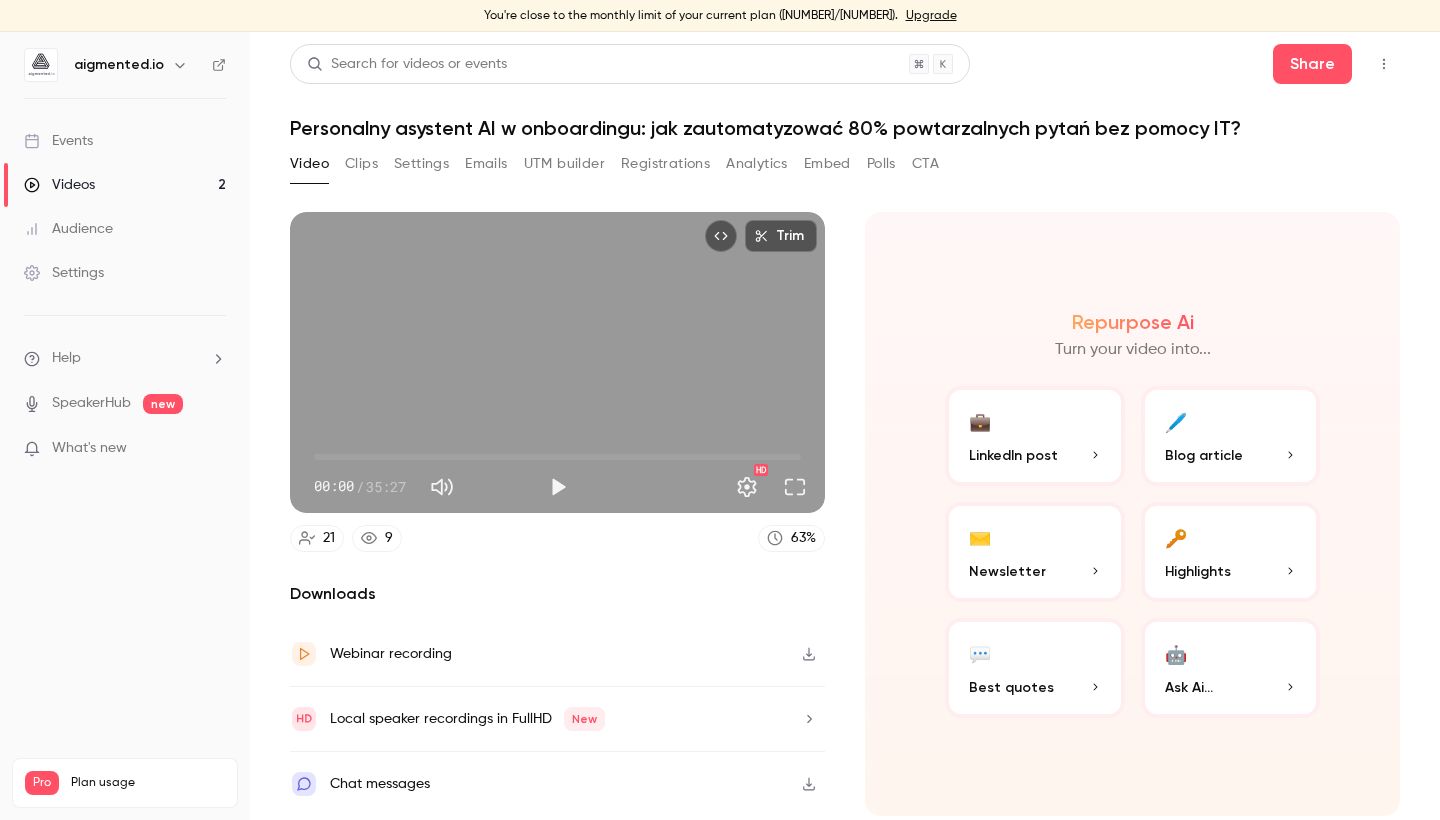 click on "Personalny asystent AI w onboardingu: jak zautomatyzować 80% powtarzalnych pytań bez pomocy IT?" at bounding box center [845, 128] 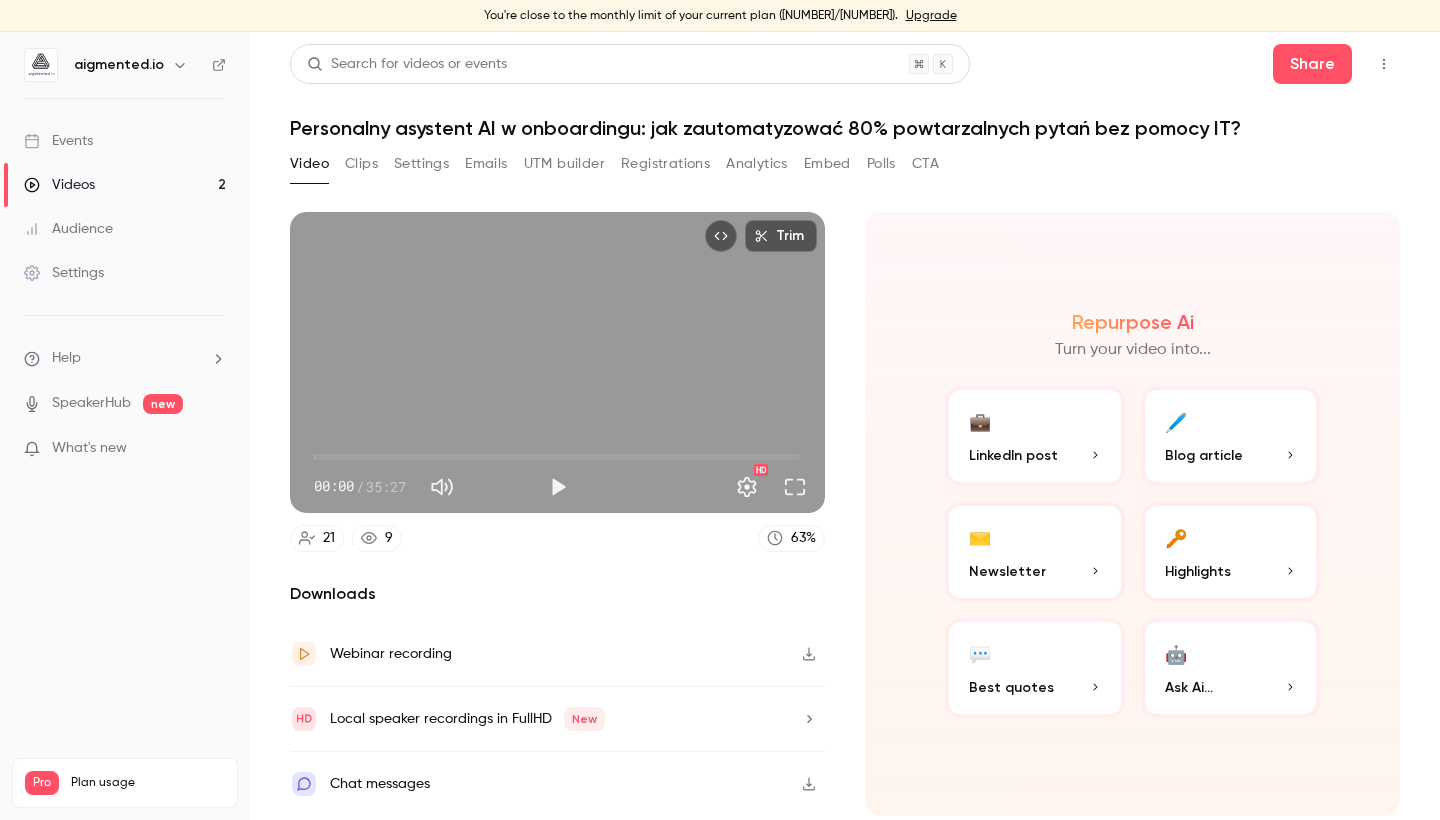 click on "Personalny asystent AI w onboardingu: jak zautomatyzować 80% powtarzalnych pytań bez pomocy IT?" at bounding box center (845, 128) 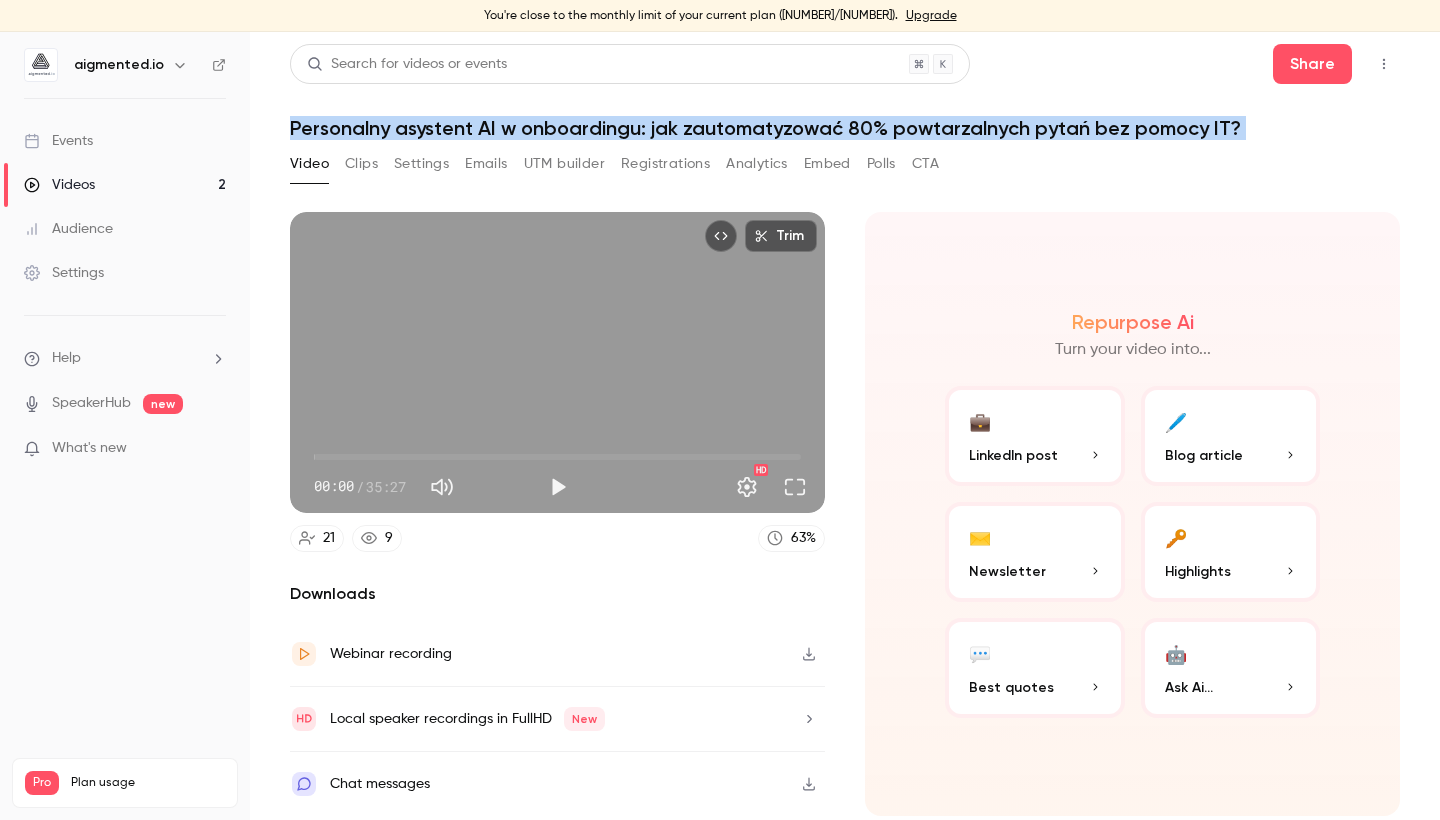 click on "Personalny asystent AI w onboardingu: jak zautomatyzować 80% powtarzalnych pytań bez pomocy IT?" at bounding box center [845, 128] 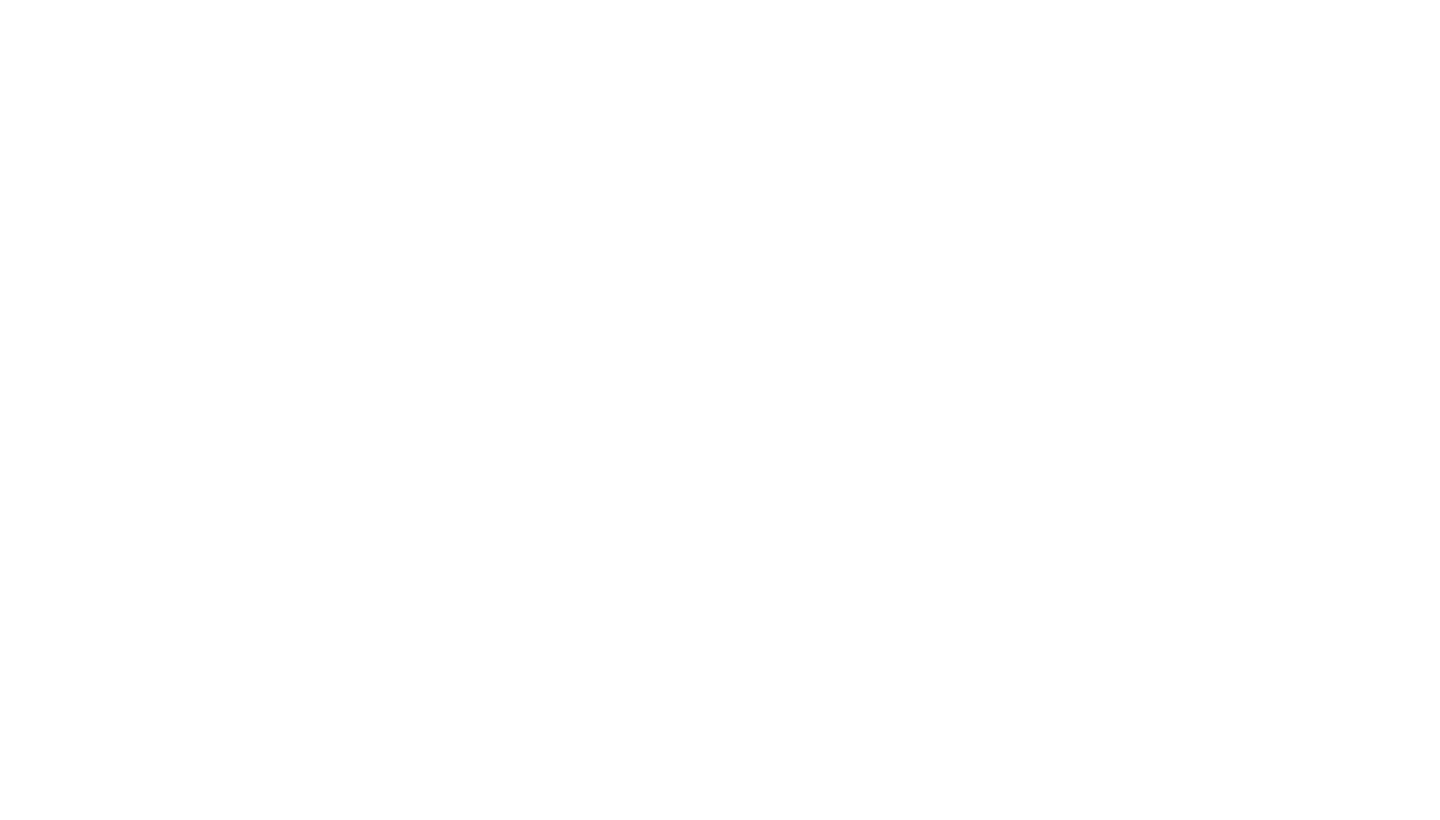 scroll, scrollTop: 0, scrollLeft: 0, axis: both 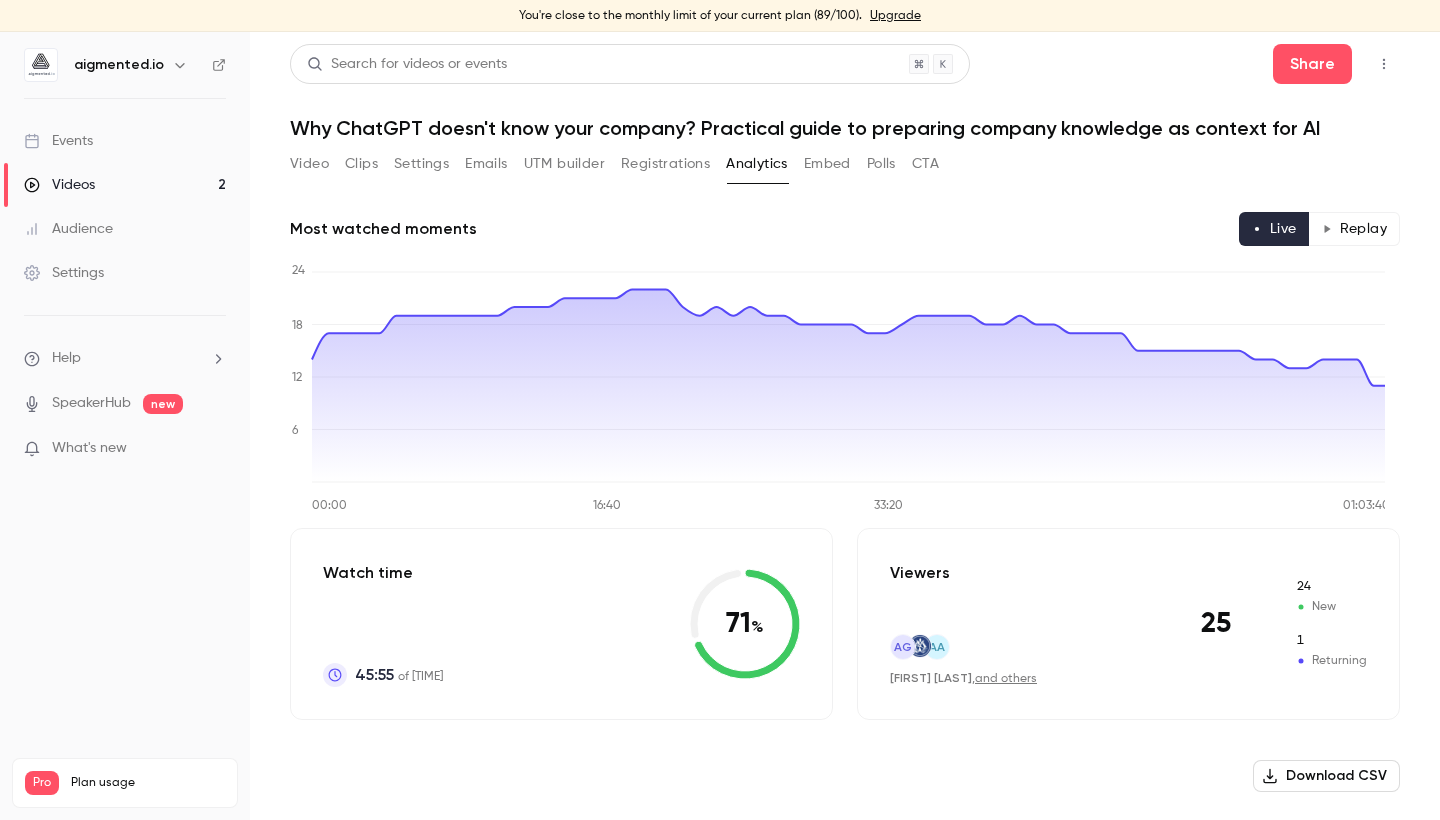click on "Why ChatGPT doesn't know your company? Practical guide to preparing company knowledge as context for AI" at bounding box center (845, 128) 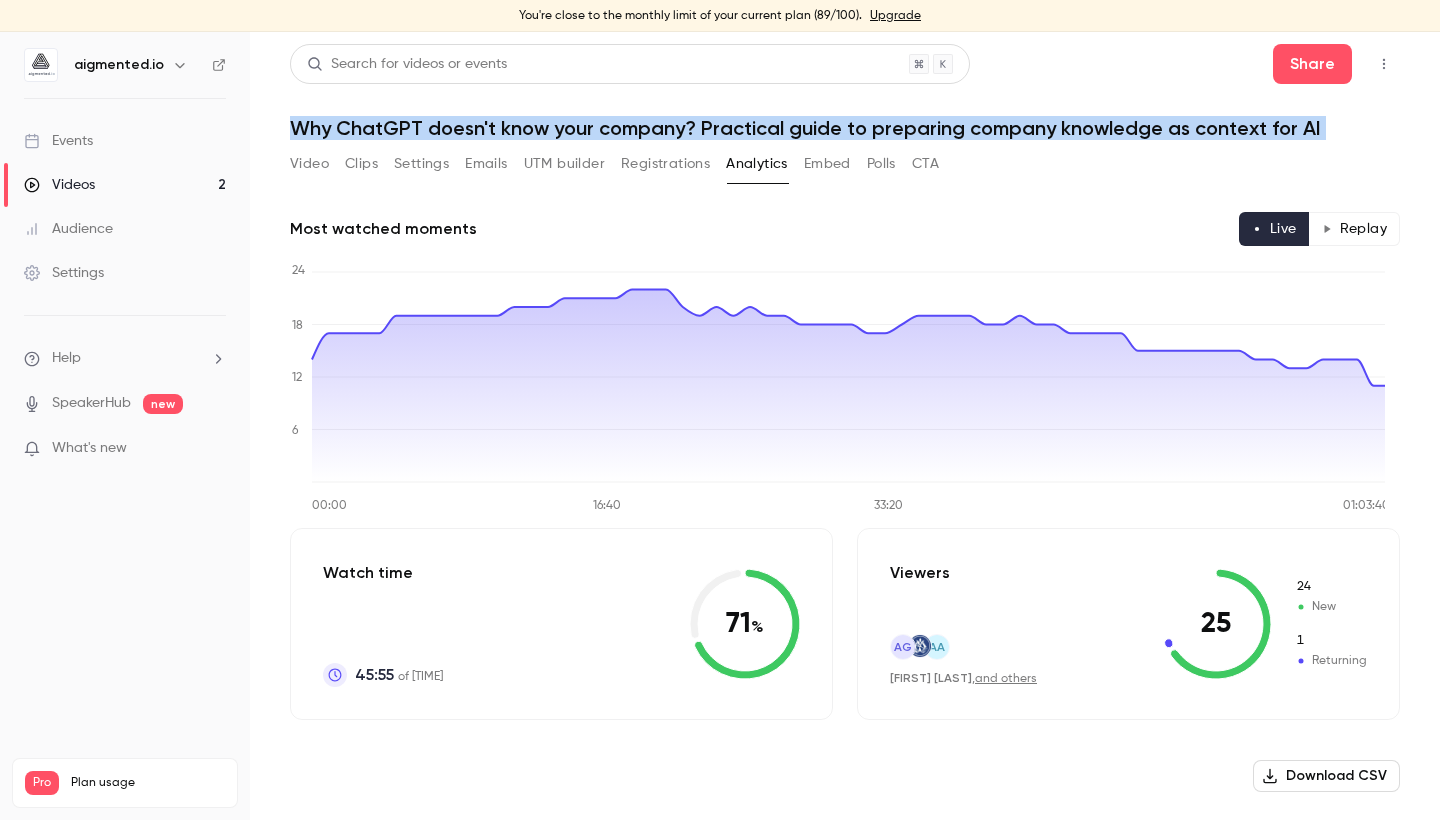 click on "Why ChatGPT doesn't know your company? Practical guide to preparing company knowledge as context for AI" at bounding box center (845, 128) 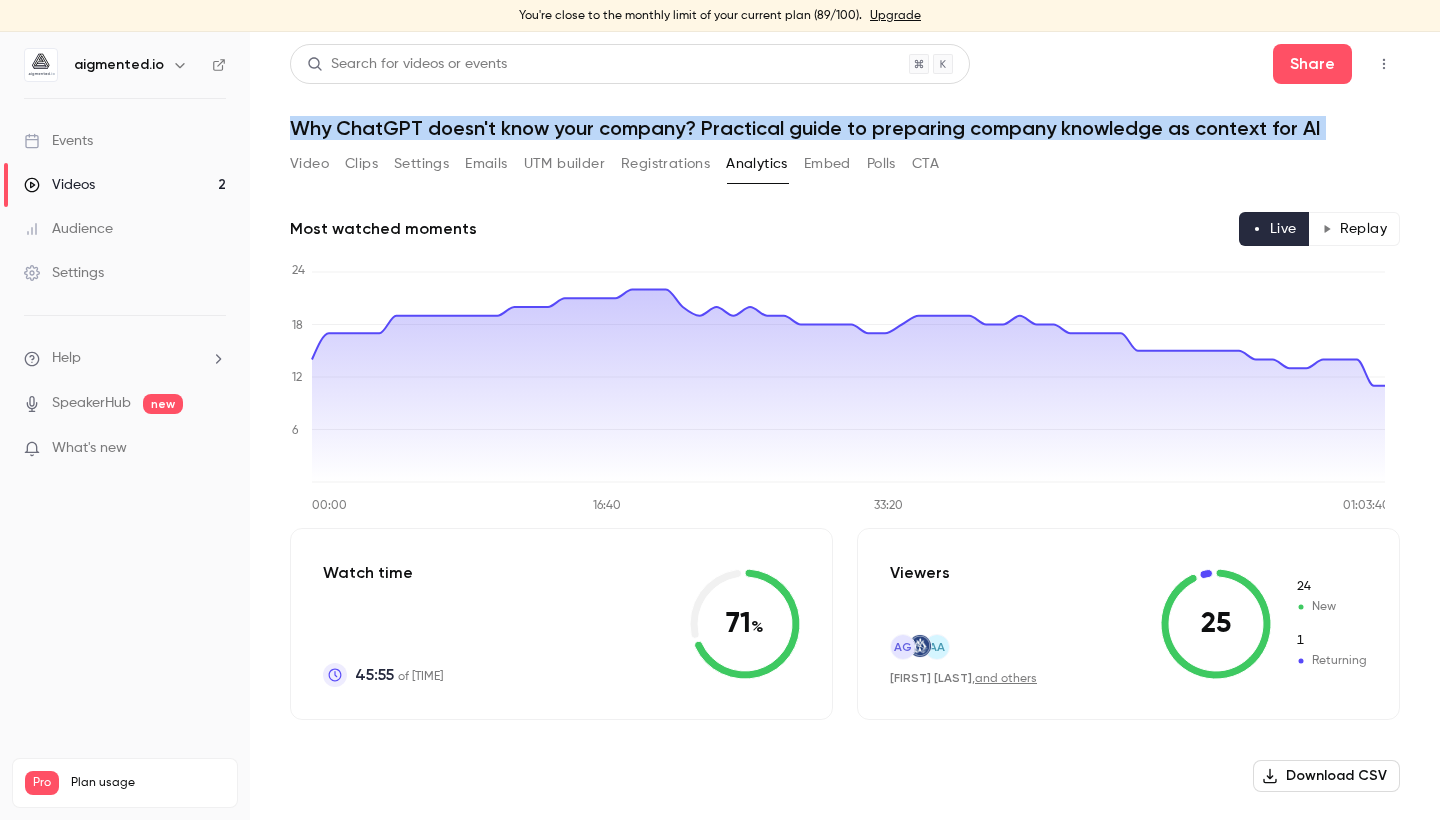 copy on "Why ChatGPT doesn't know your company? Practical guide to preparing company knowledge as context for AI Video Clips Settings Emails UTM builder Registrations Analytics Embed Polls CTA" 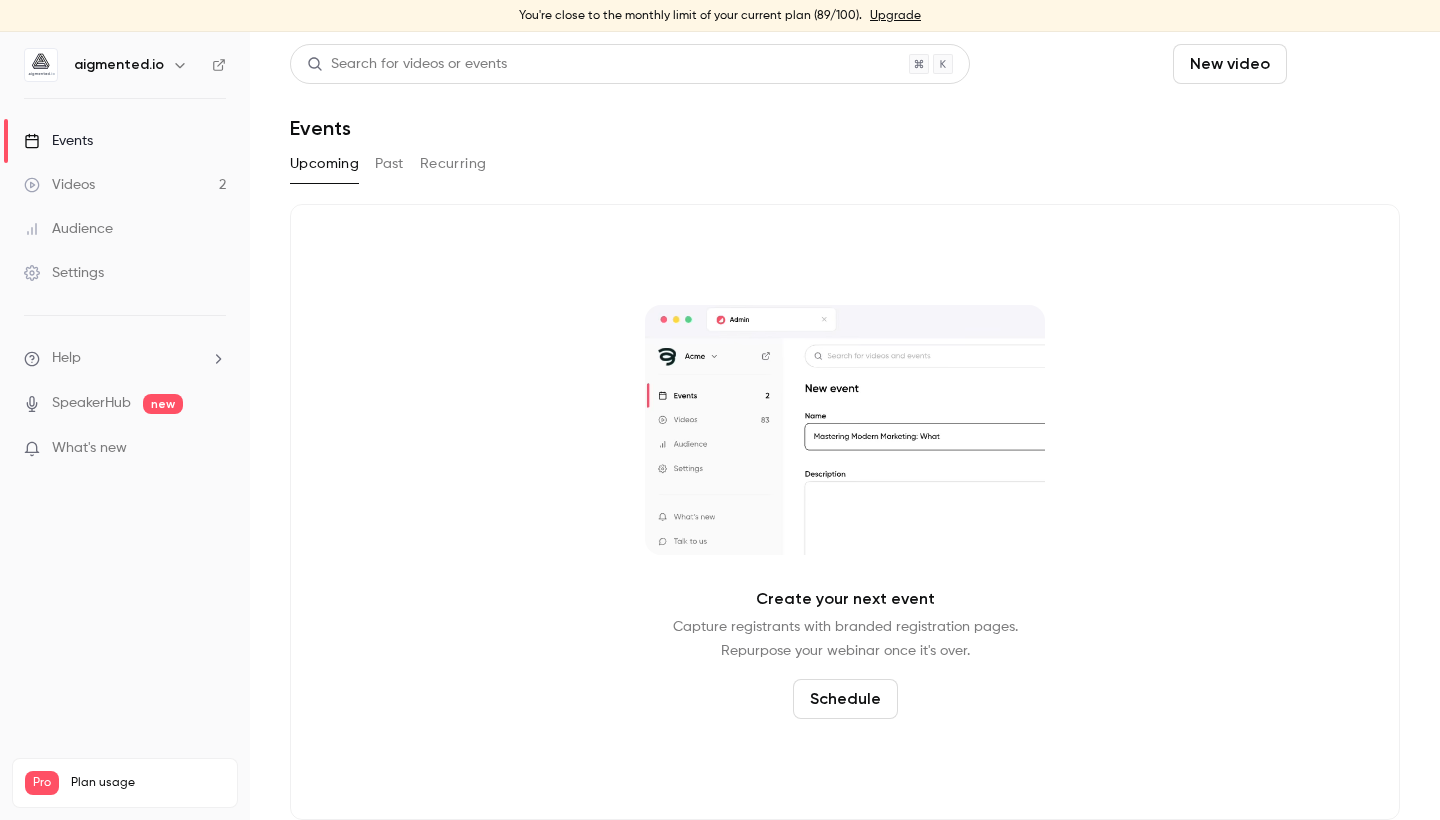 click on "Schedule" at bounding box center (1347, 64) 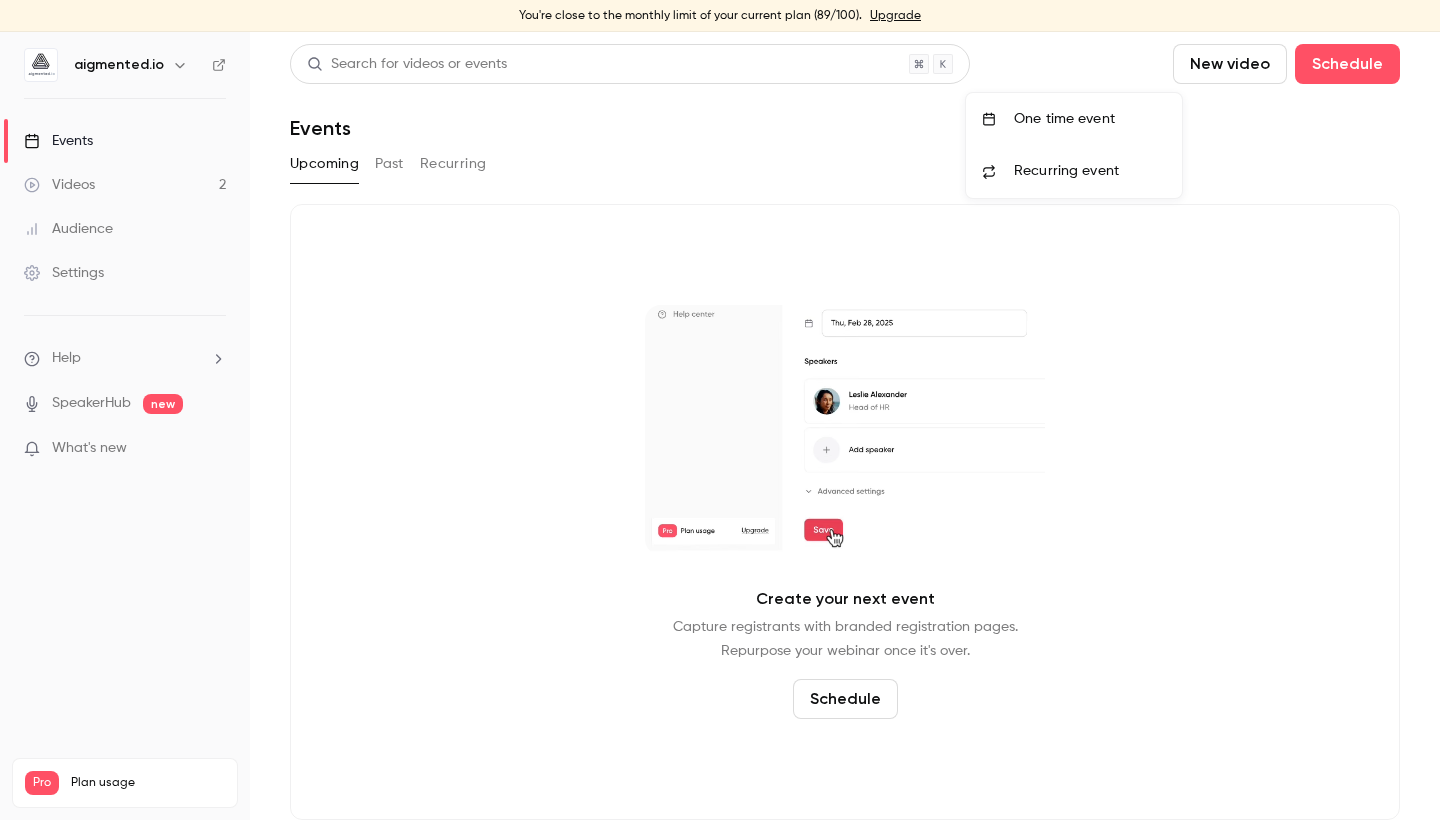 click on "One time event" at bounding box center [1074, 119] 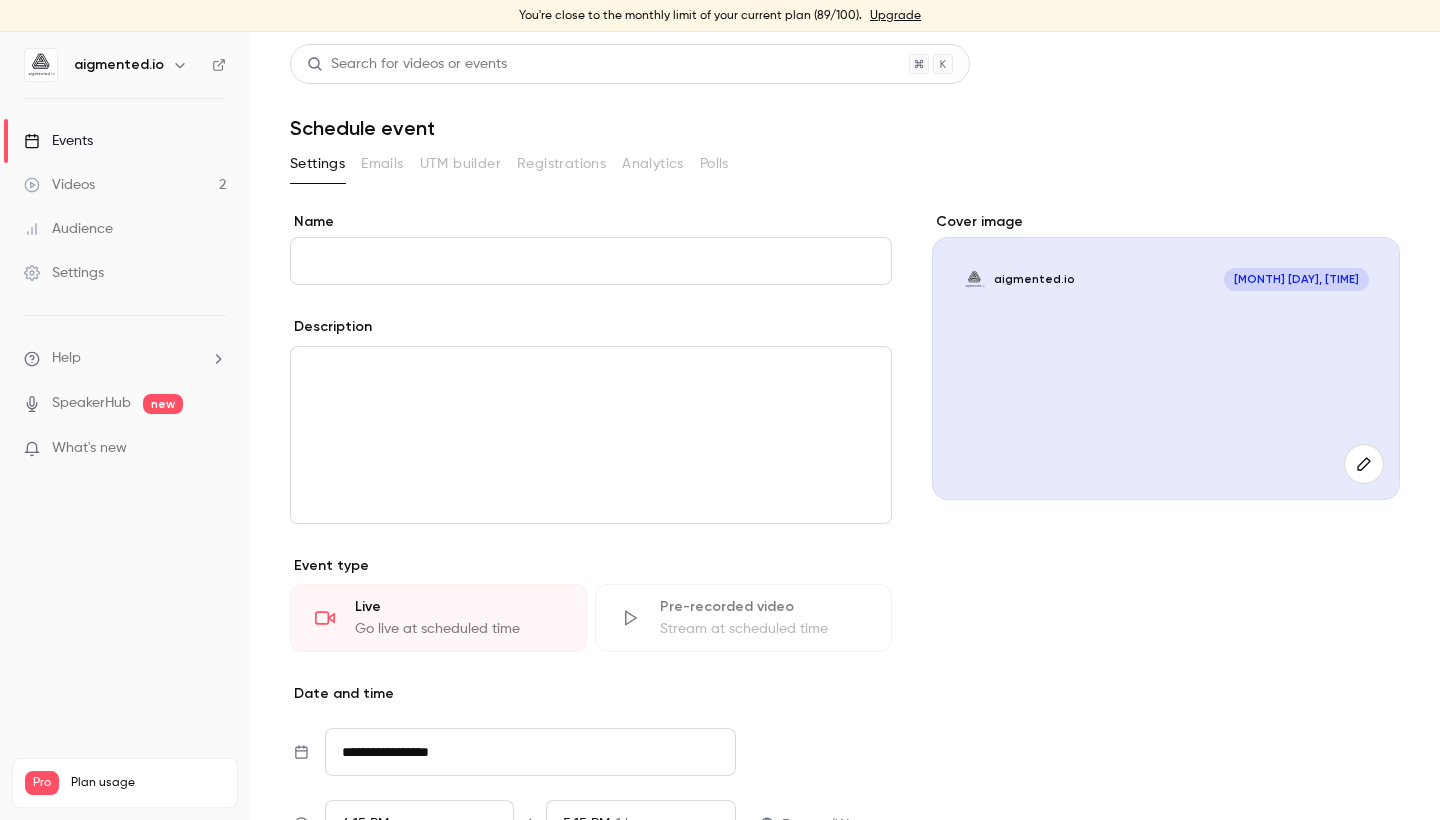click on "Name" at bounding box center (591, 261) 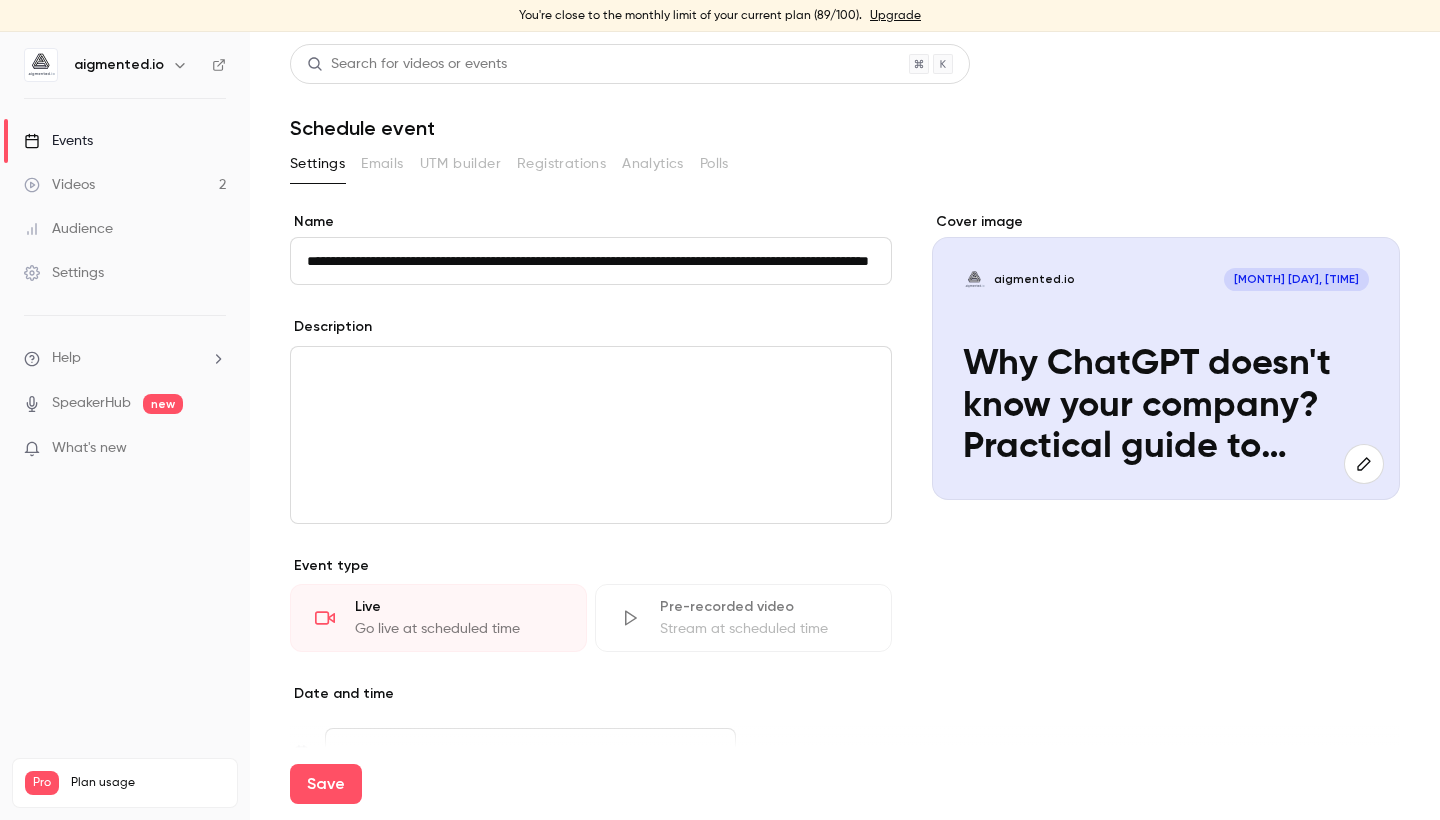 type on "**********" 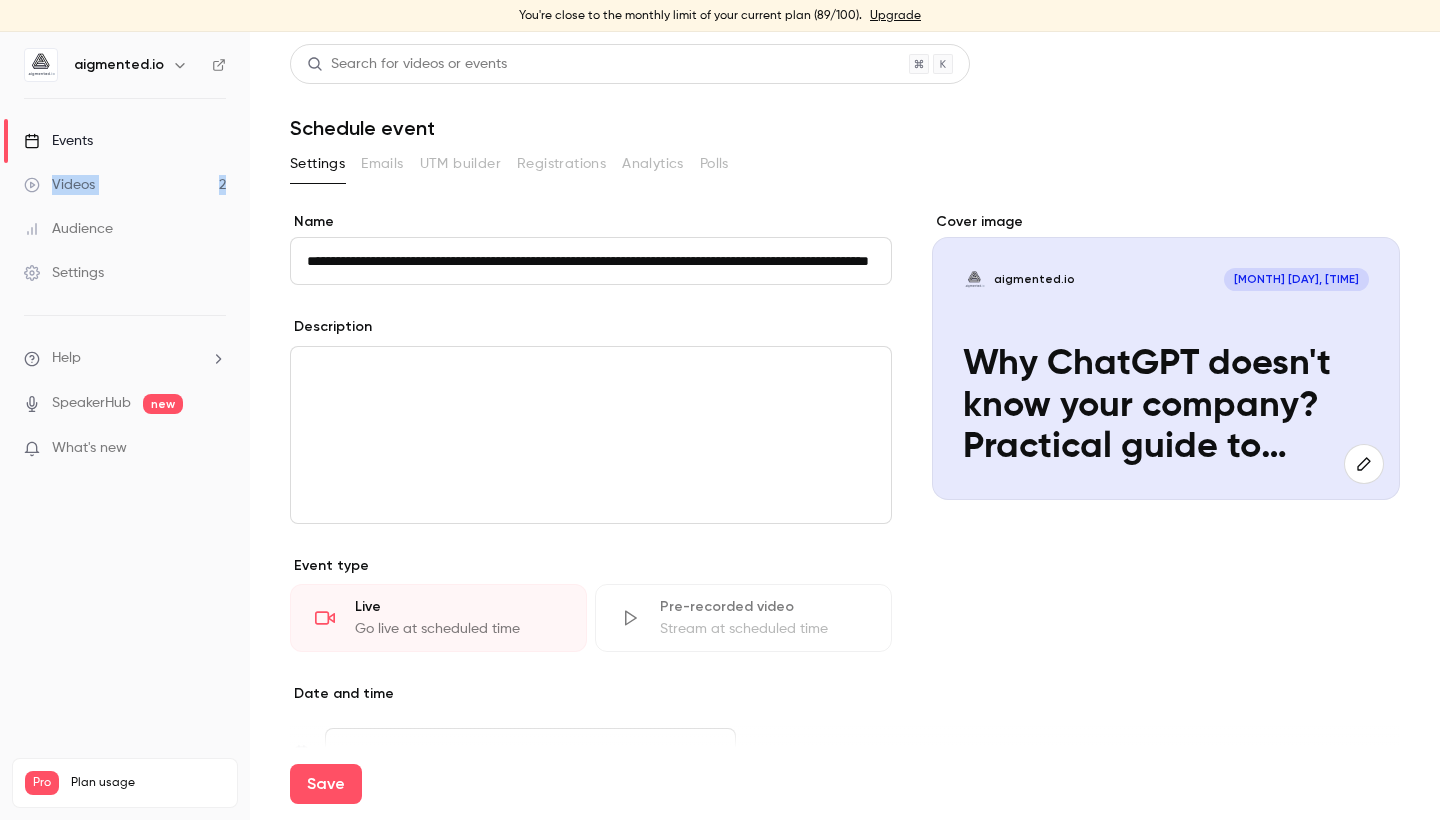 click at bounding box center (591, 371) 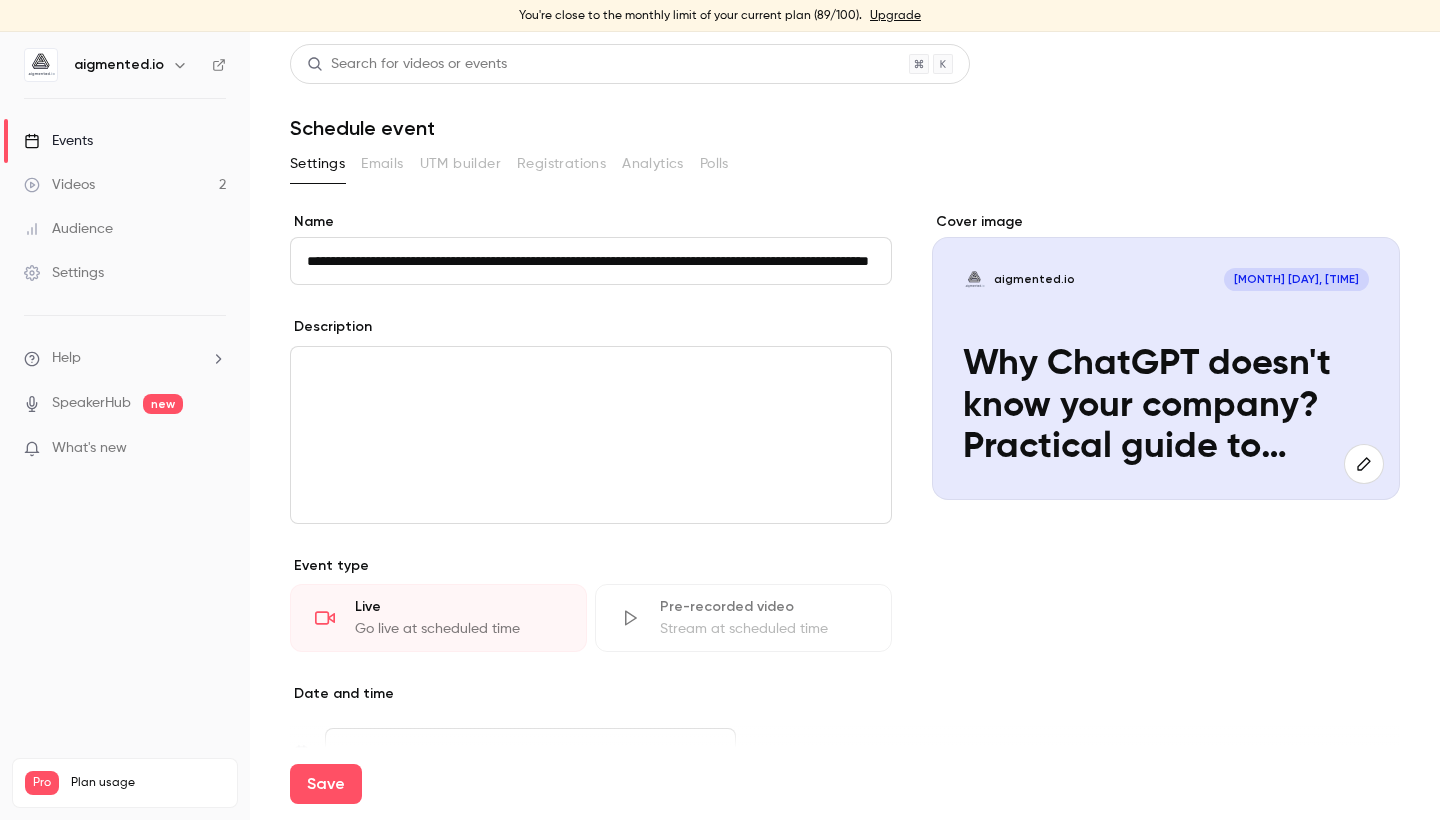scroll, scrollTop: 19, scrollLeft: 0, axis: vertical 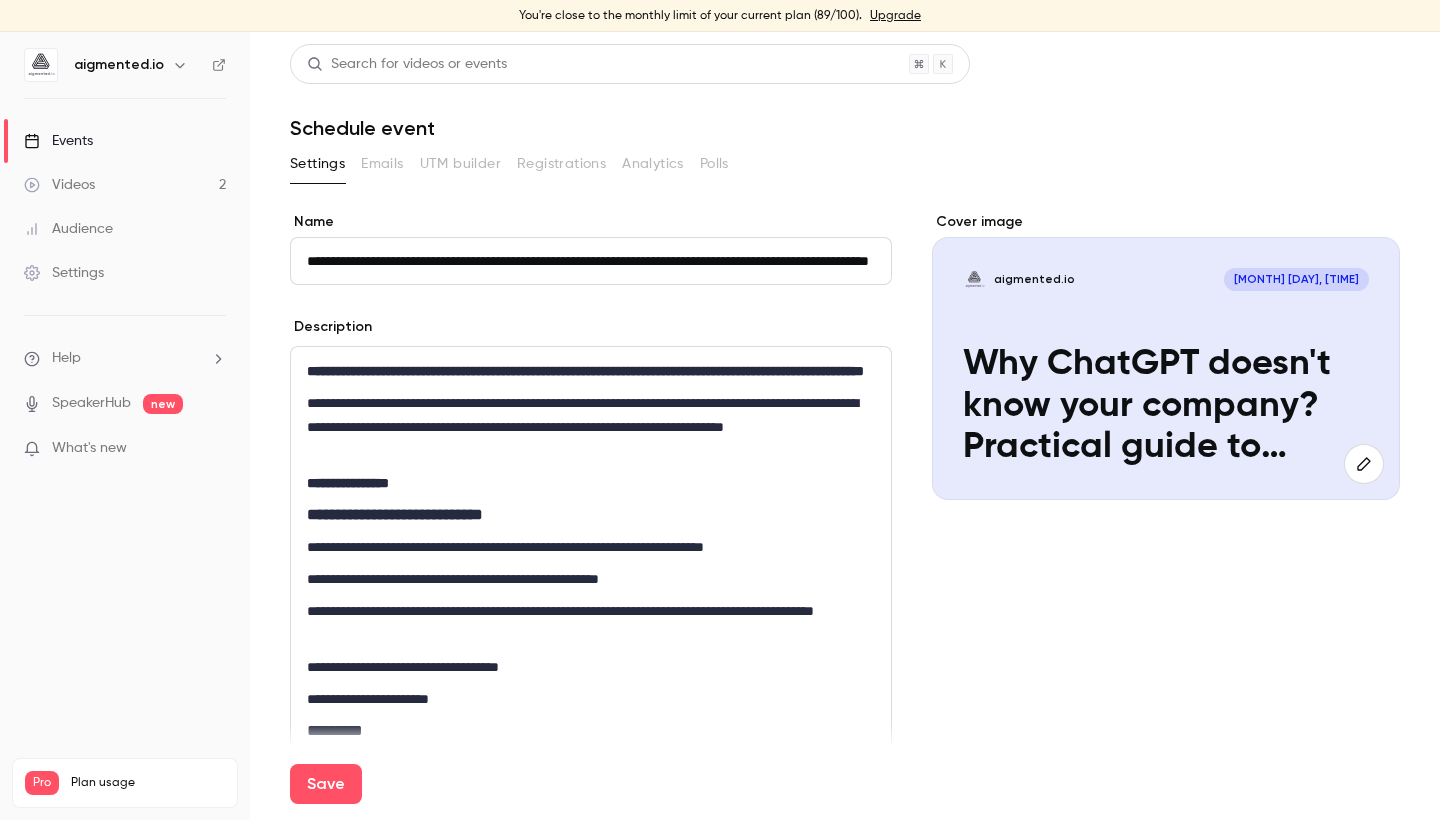click on "**********" at bounding box center (586, 427) 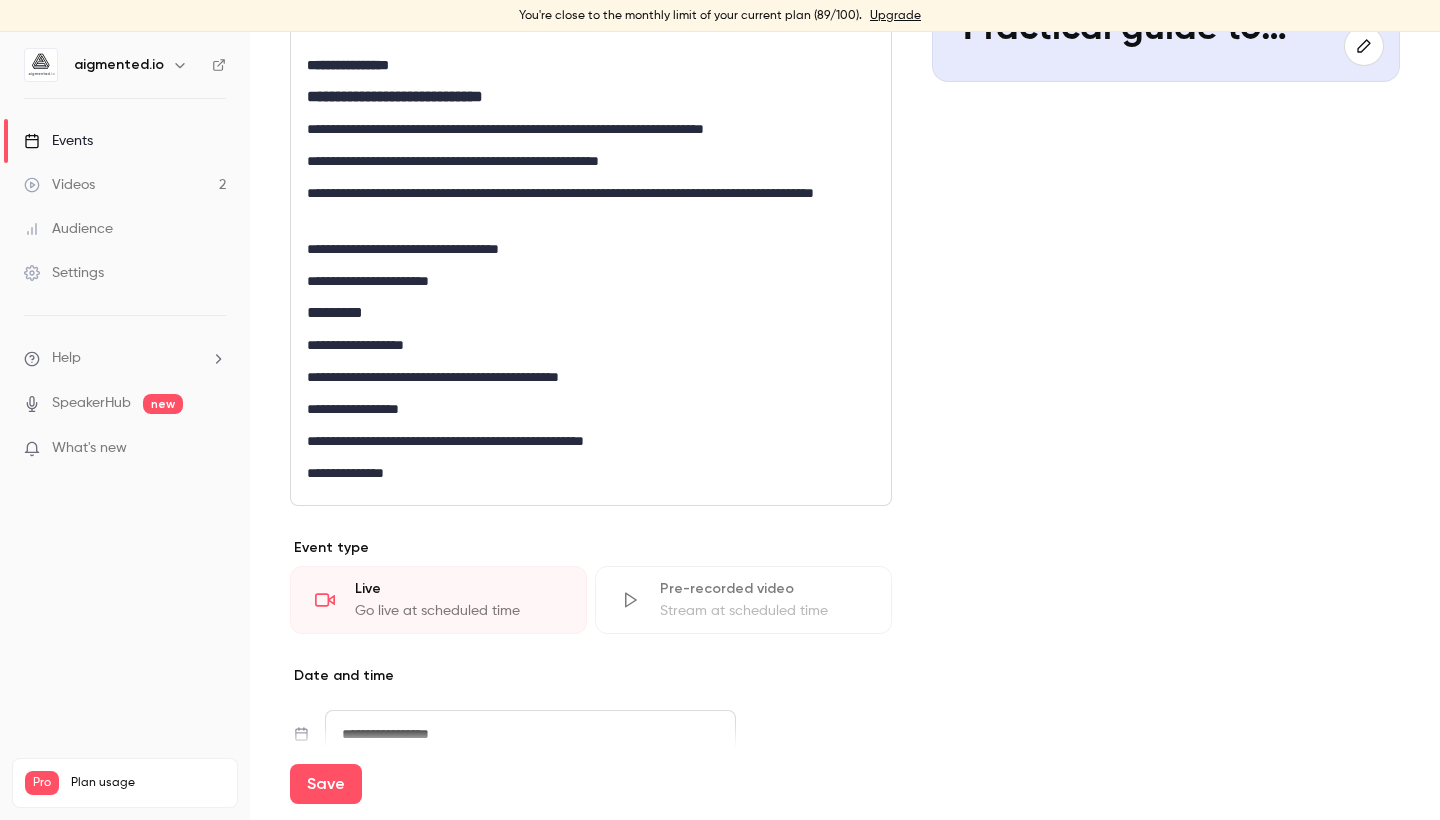 scroll, scrollTop: 521, scrollLeft: 0, axis: vertical 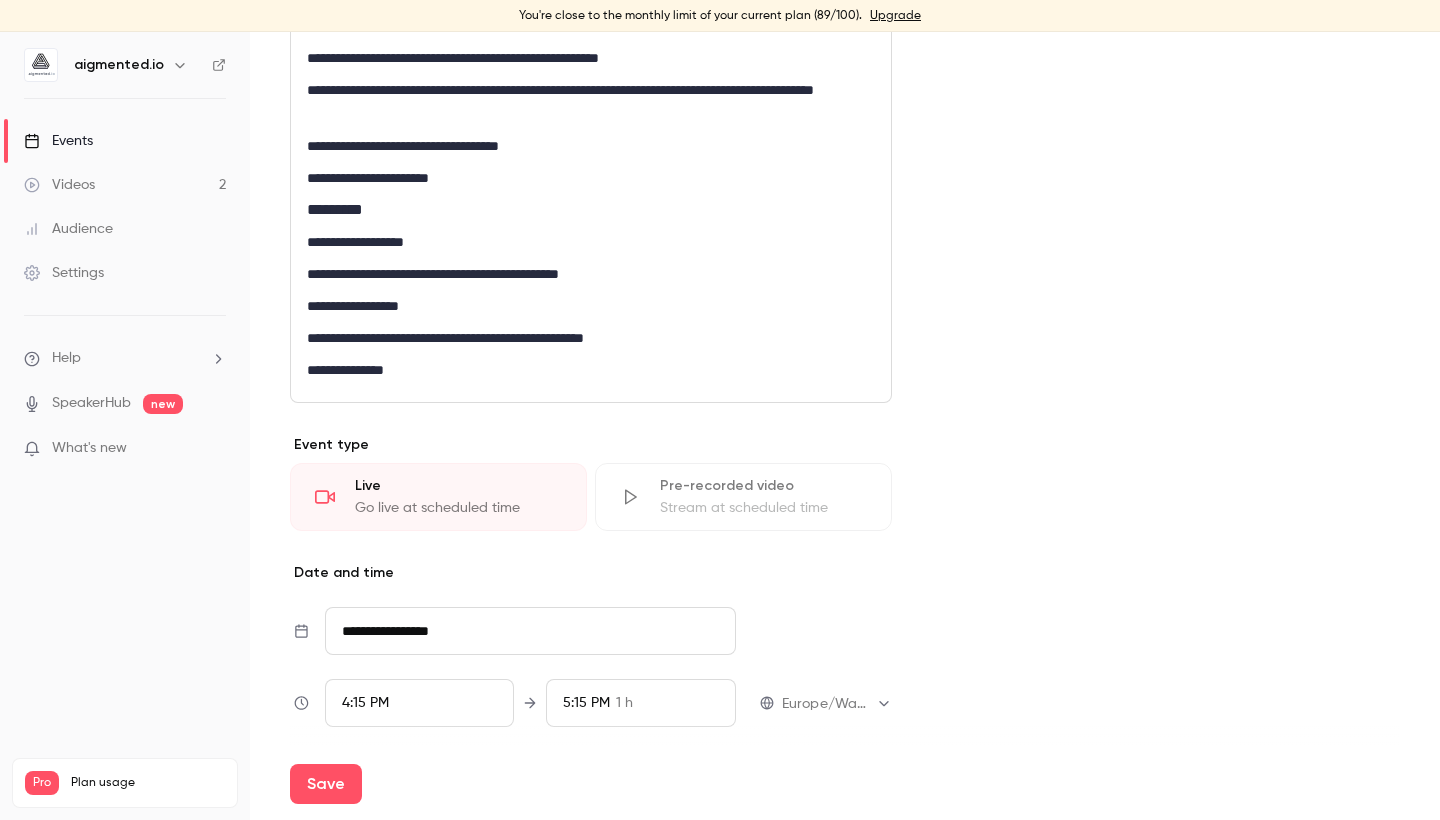 click on "*********" at bounding box center (586, 210) 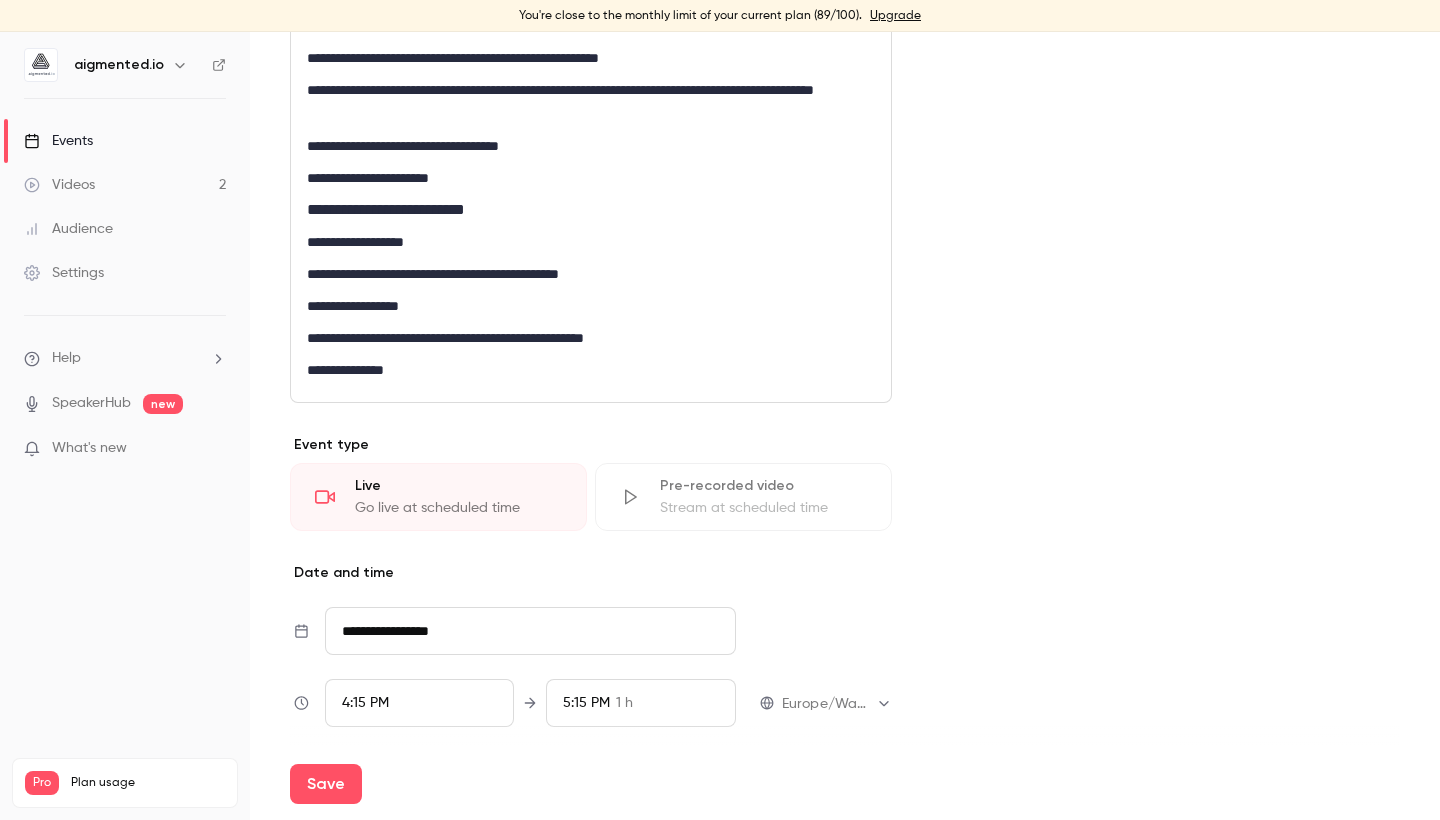 click on "**********" at bounding box center [586, 210] 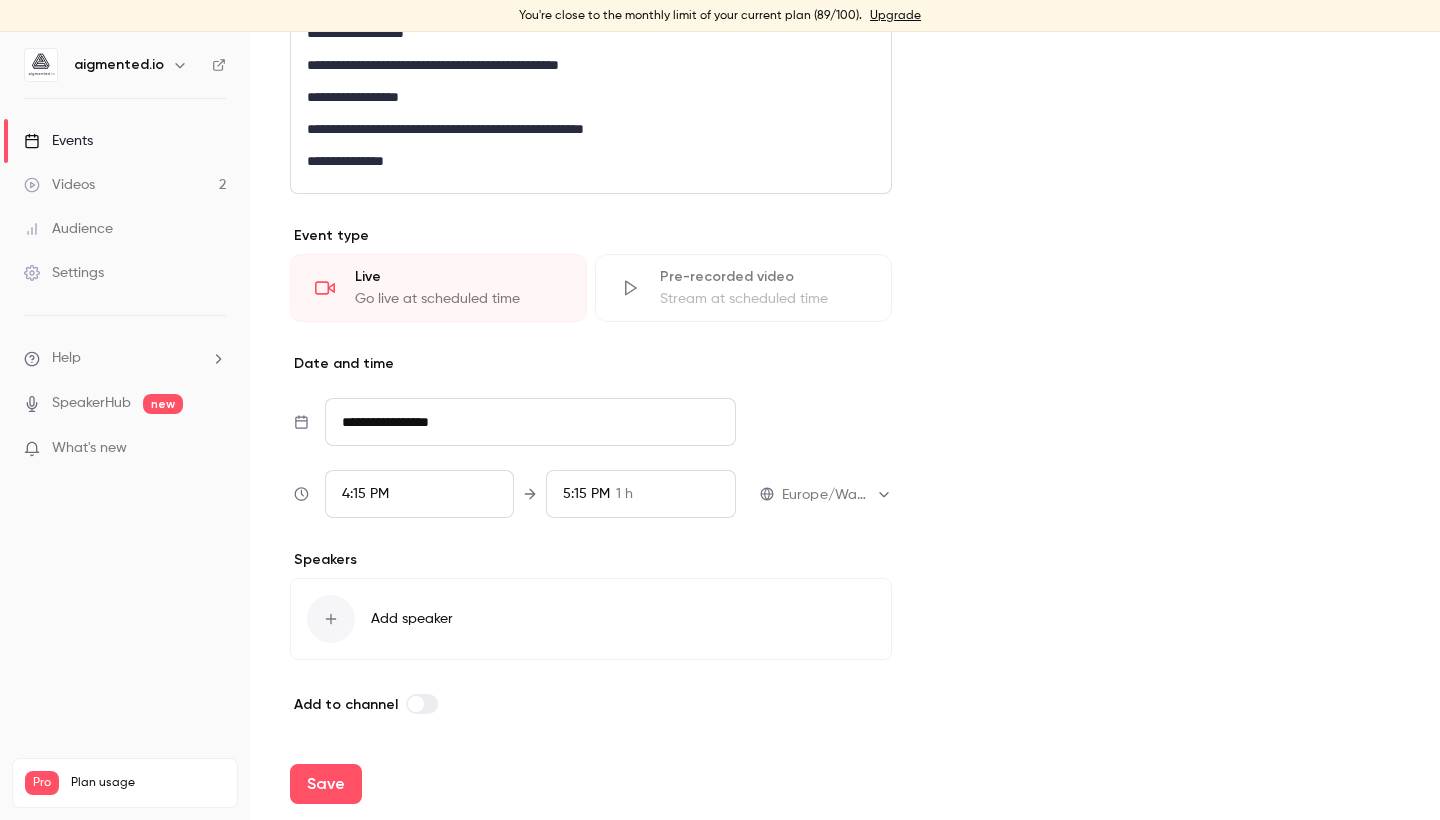click on "**********" at bounding box center (530, 422) 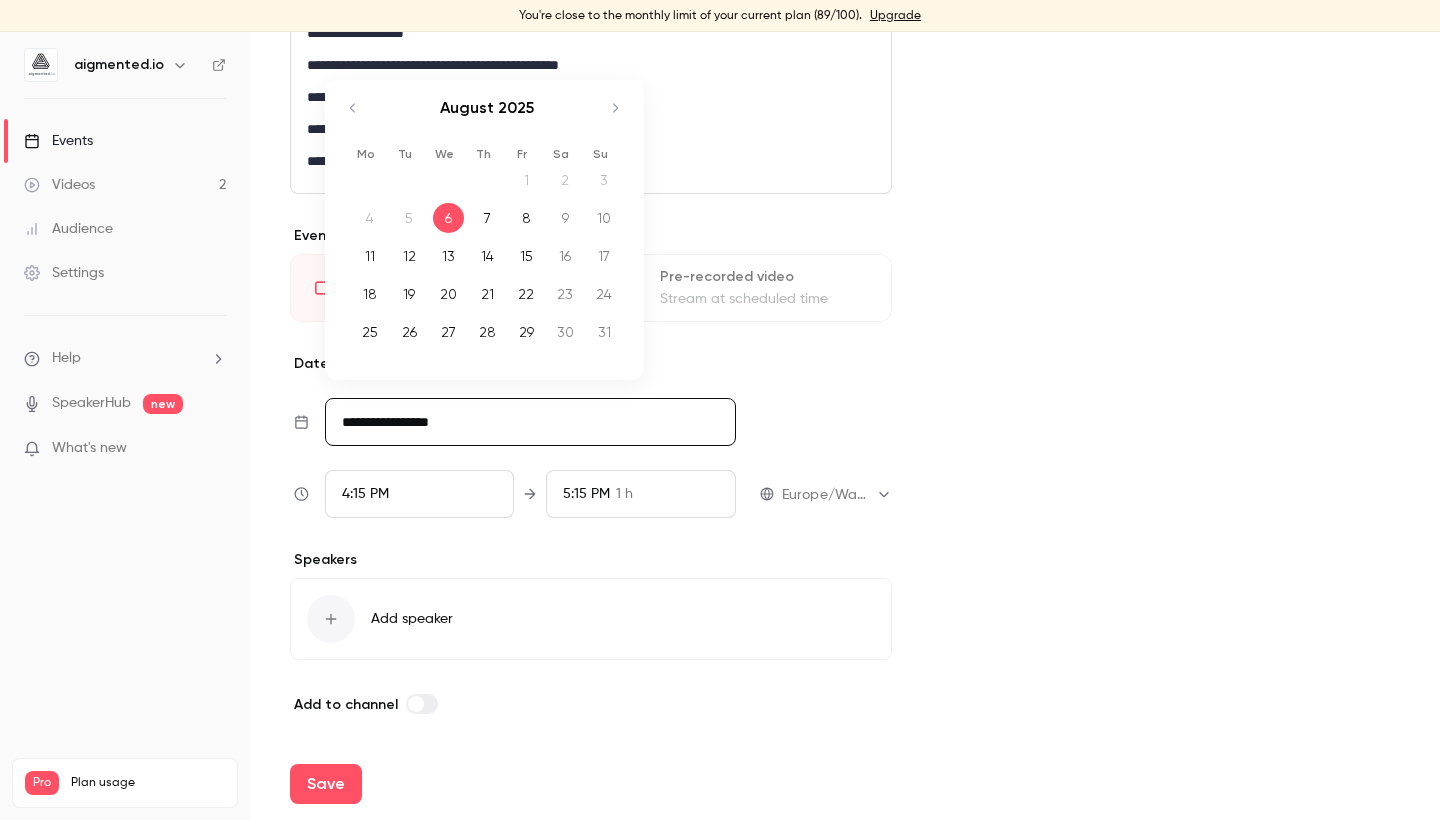 click on "13" at bounding box center (448, 256) 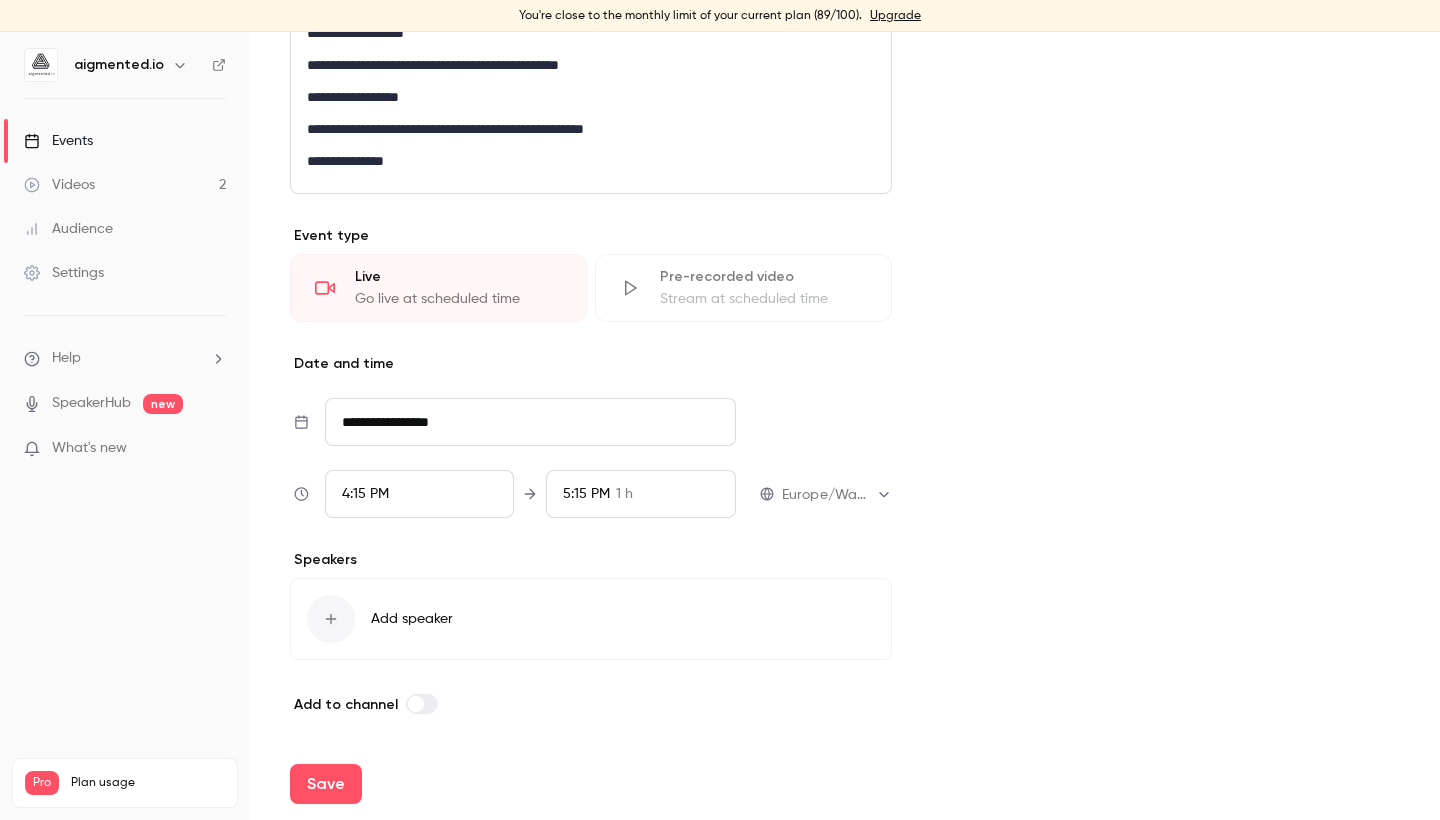 click on "4:15 PM" at bounding box center (365, 494) 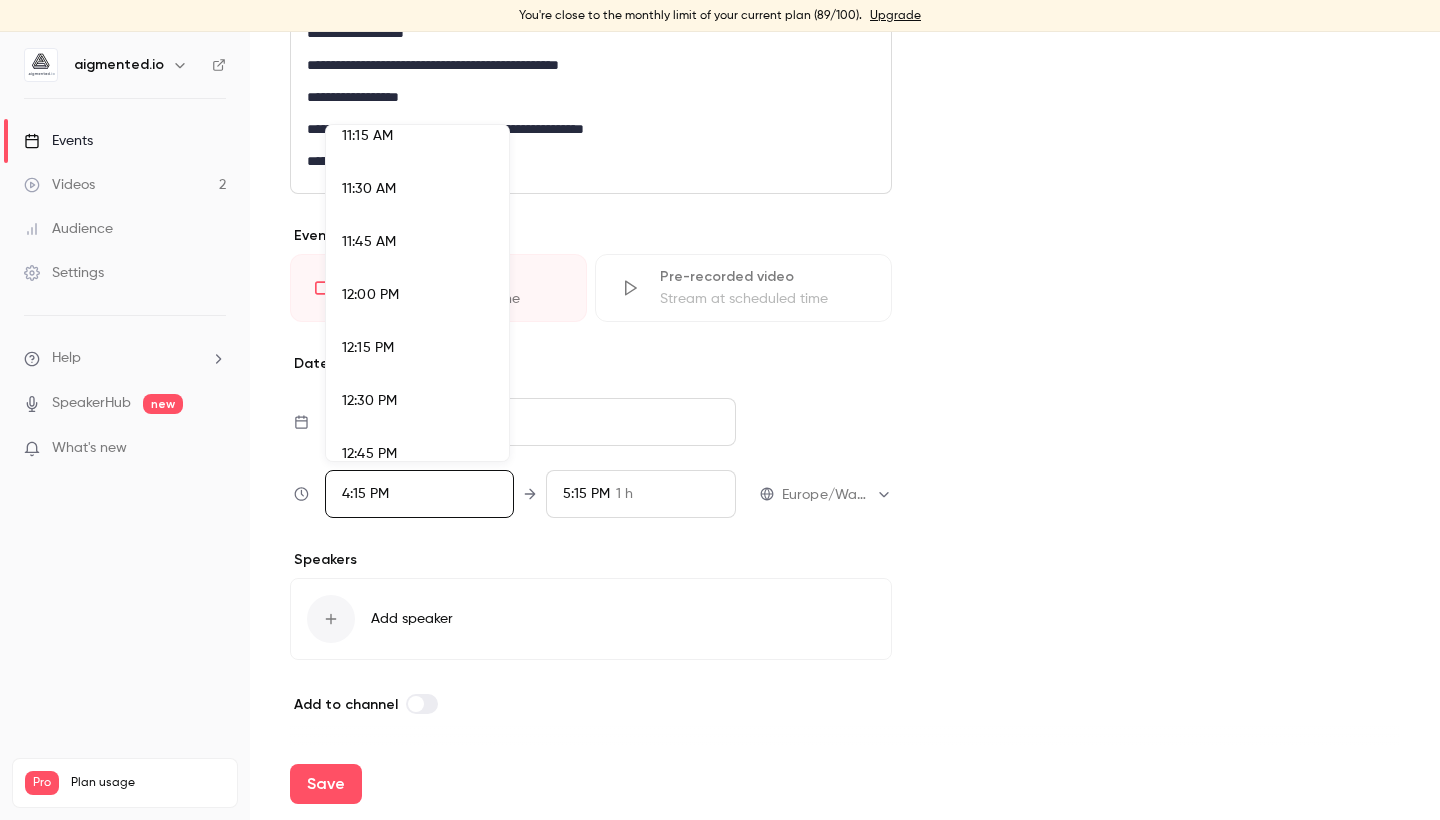scroll, scrollTop: 2328, scrollLeft: 0, axis: vertical 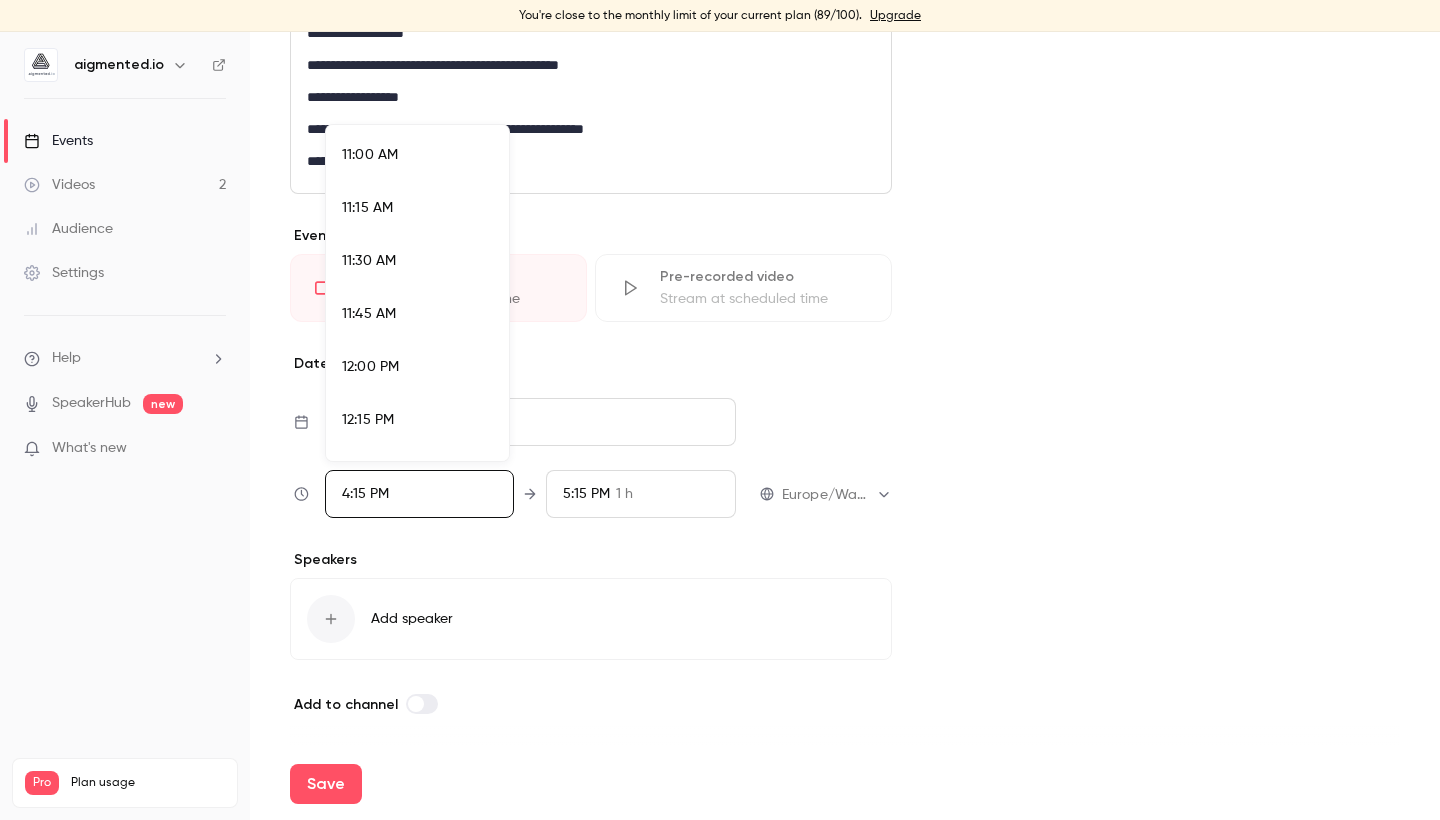 click on "11:00 AM" at bounding box center (417, 155) 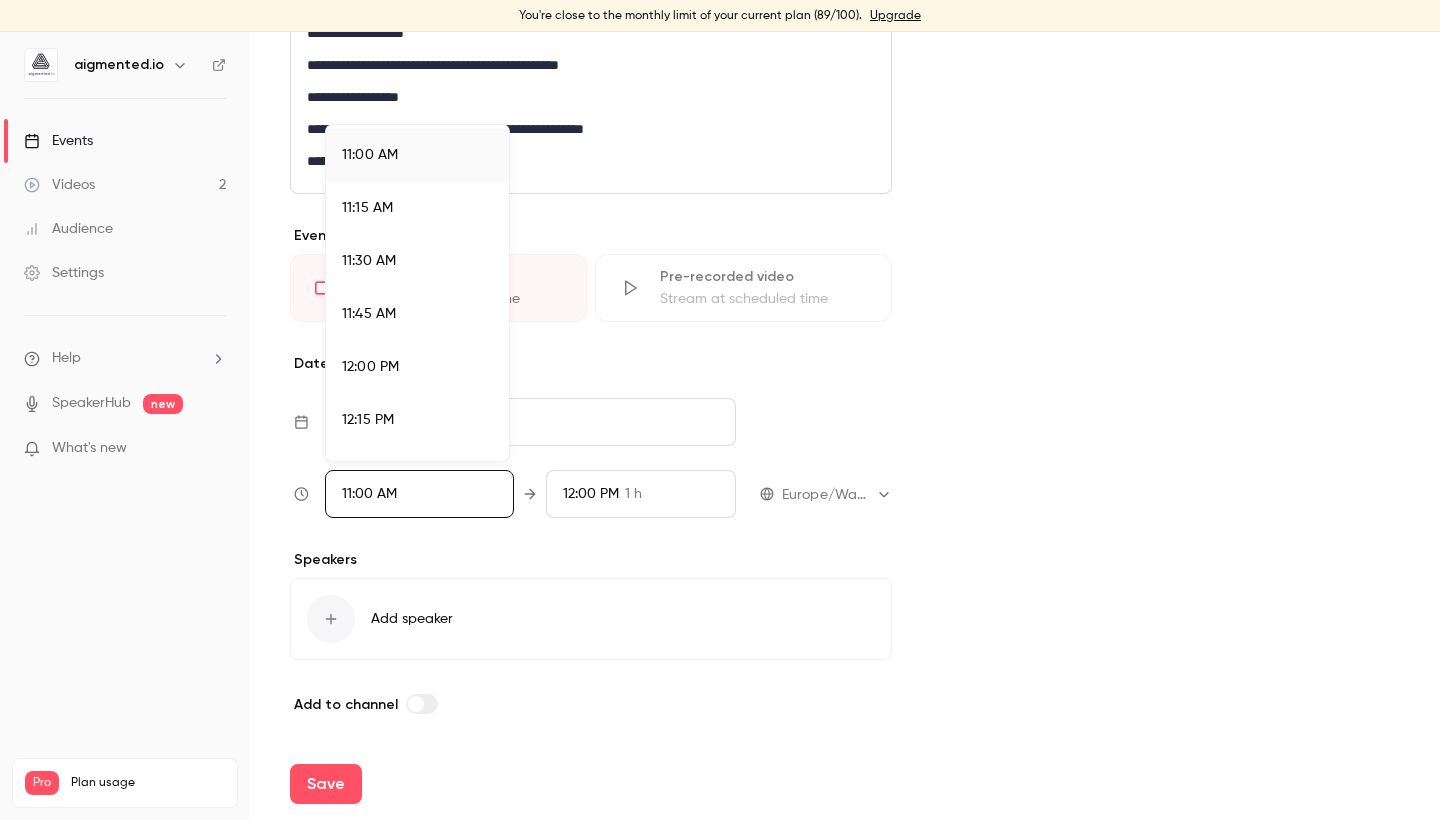 click at bounding box center (720, 410) 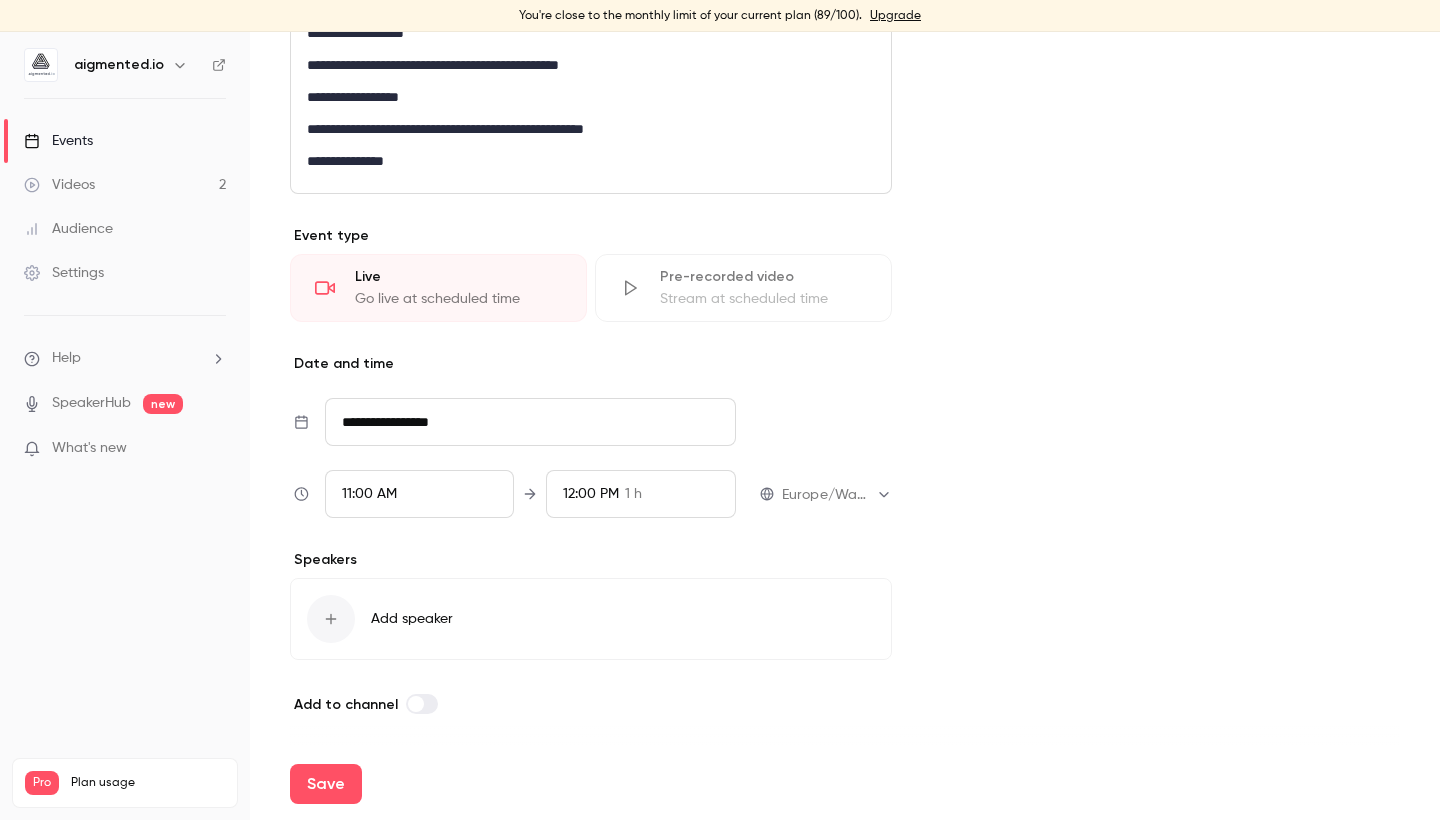 scroll, scrollTop: 0, scrollLeft: 0, axis: both 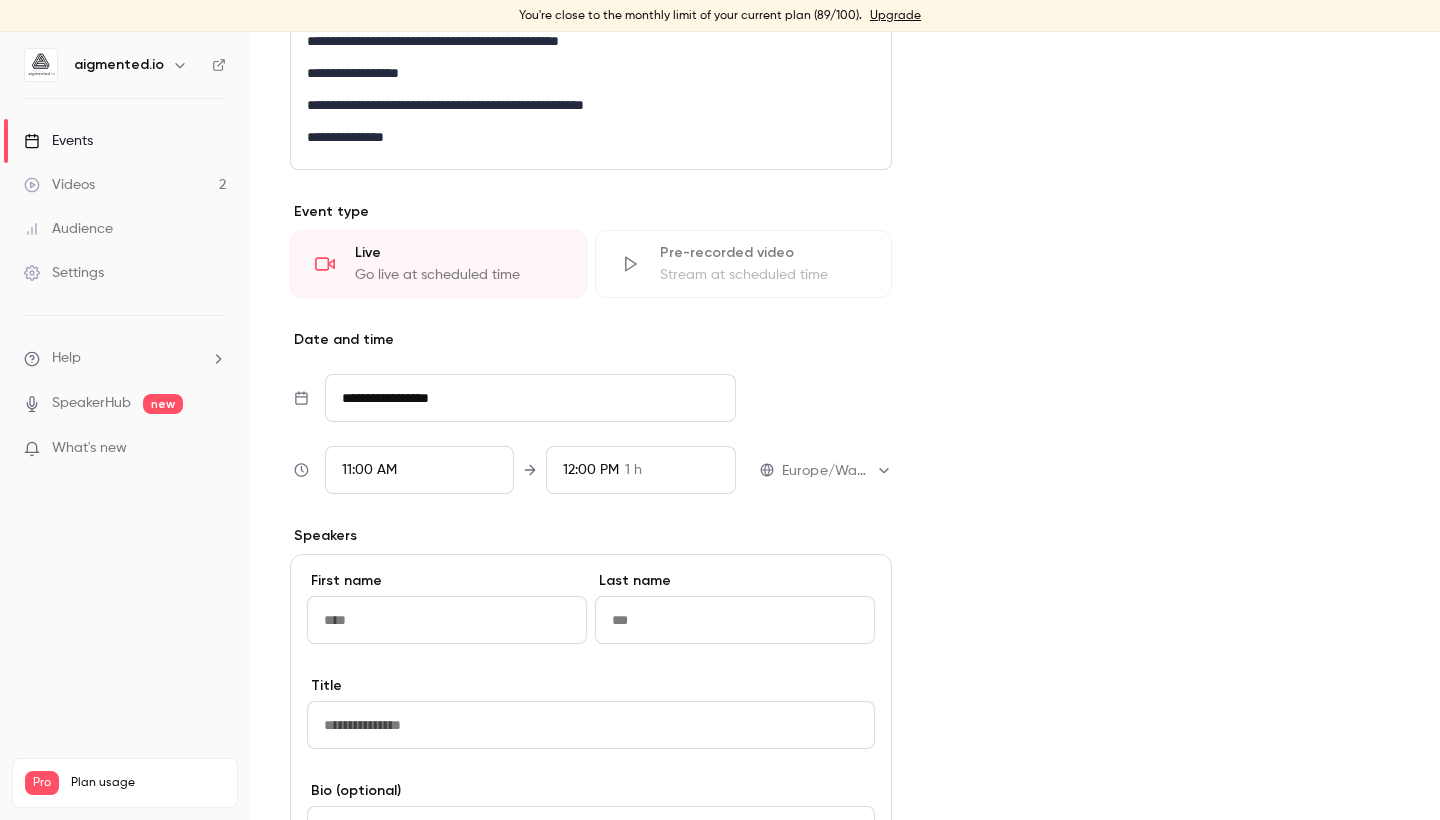 click at bounding box center [447, 620] 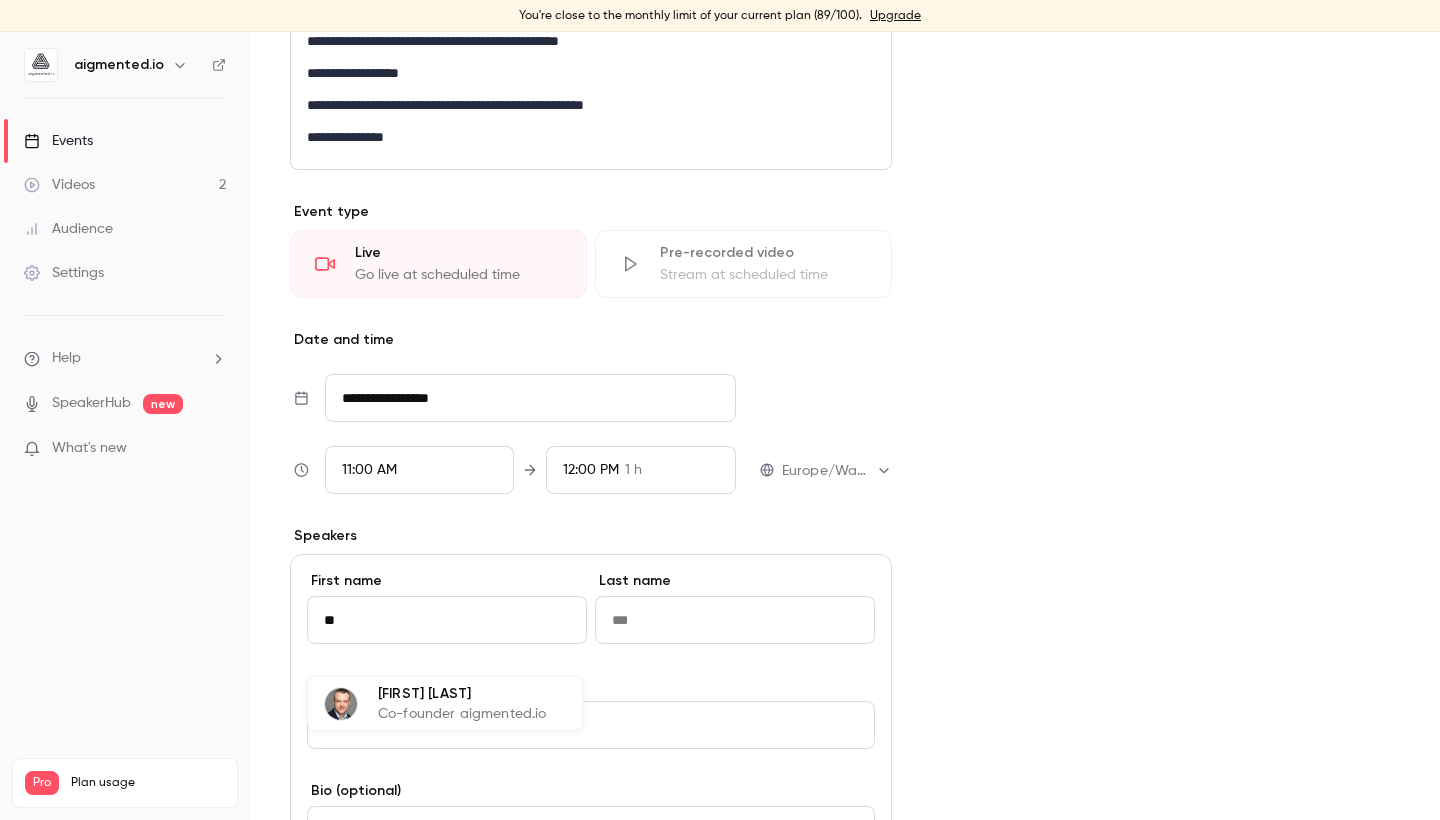 click on "Co-founder aigmented.io" at bounding box center (462, 714) 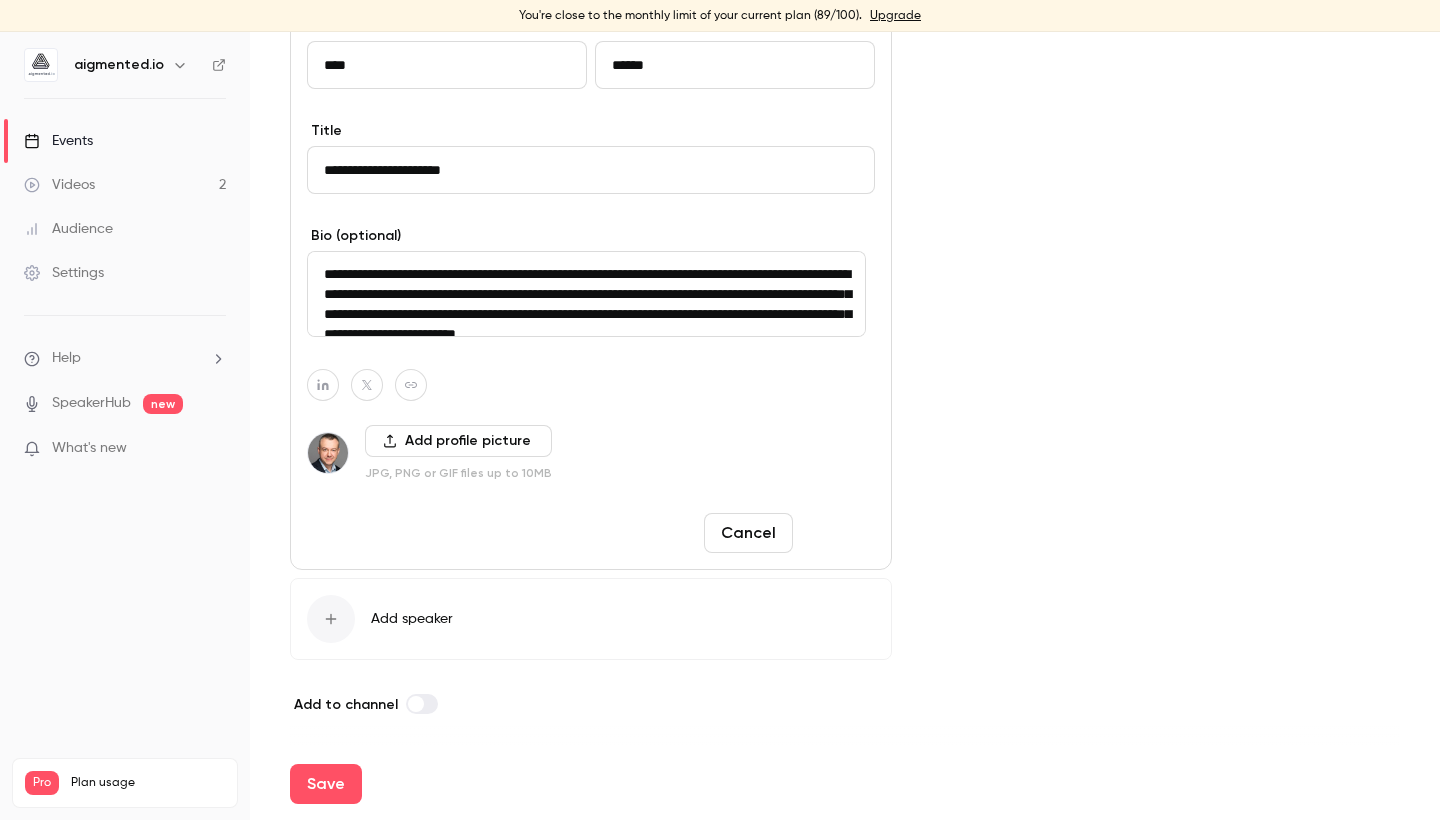 click on "Done" at bounding box center [838, 533] 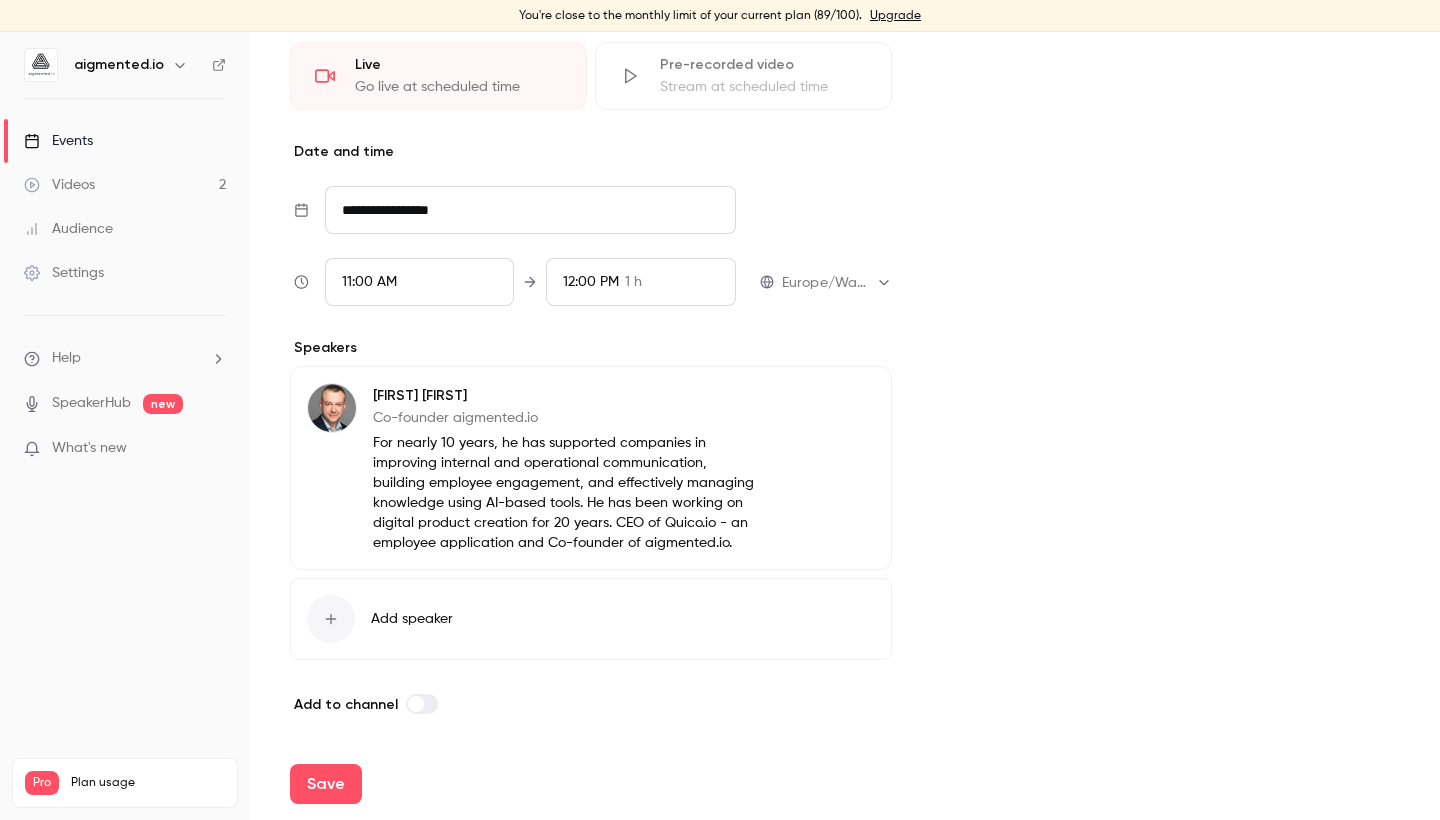 scroll, scrollTop: 986, scrollLeft: 0, axis: vertical 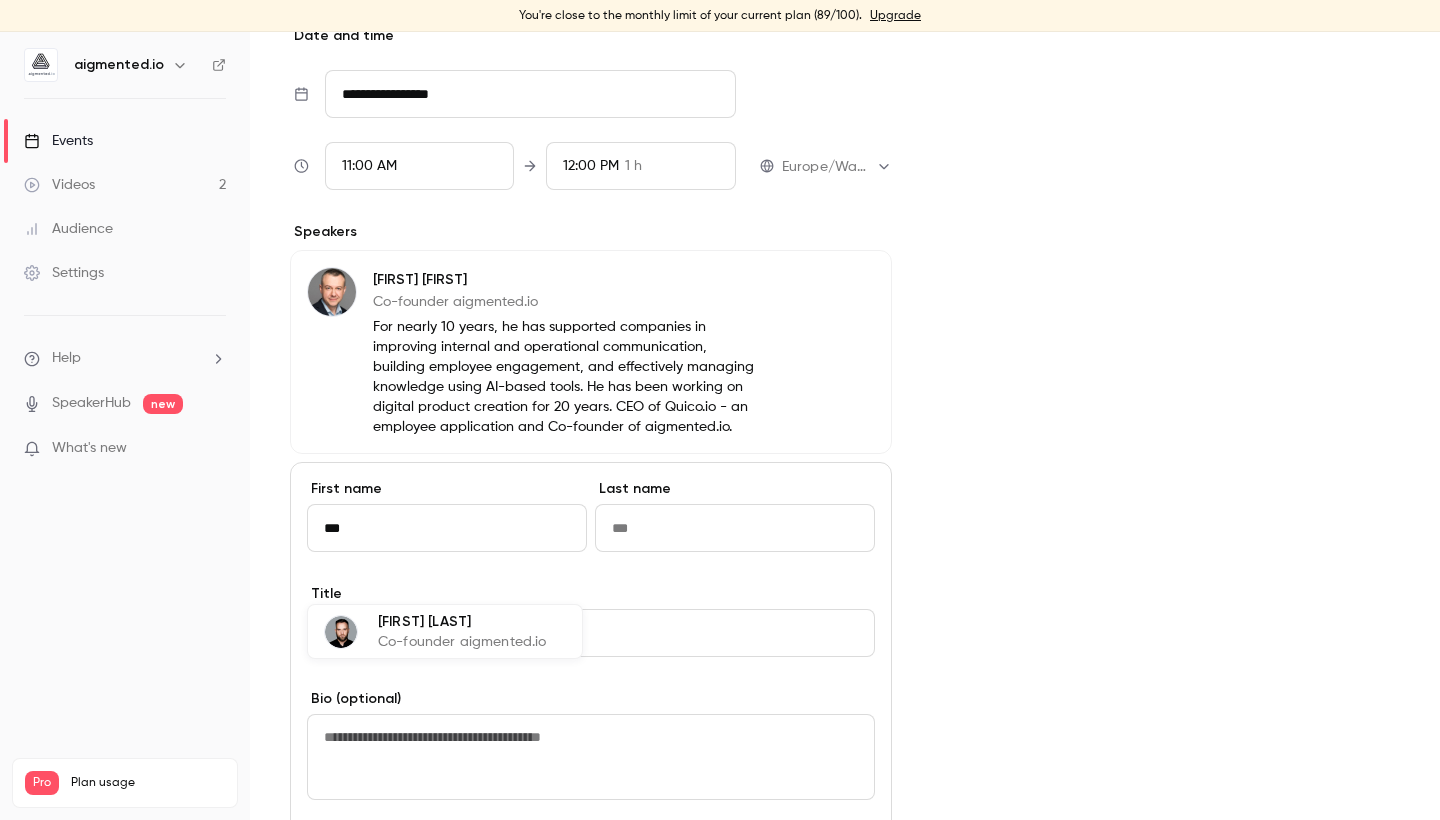 click on "[FIRST] [LAST] Co-founder aigmented.io" at bounding box center (445, 631) 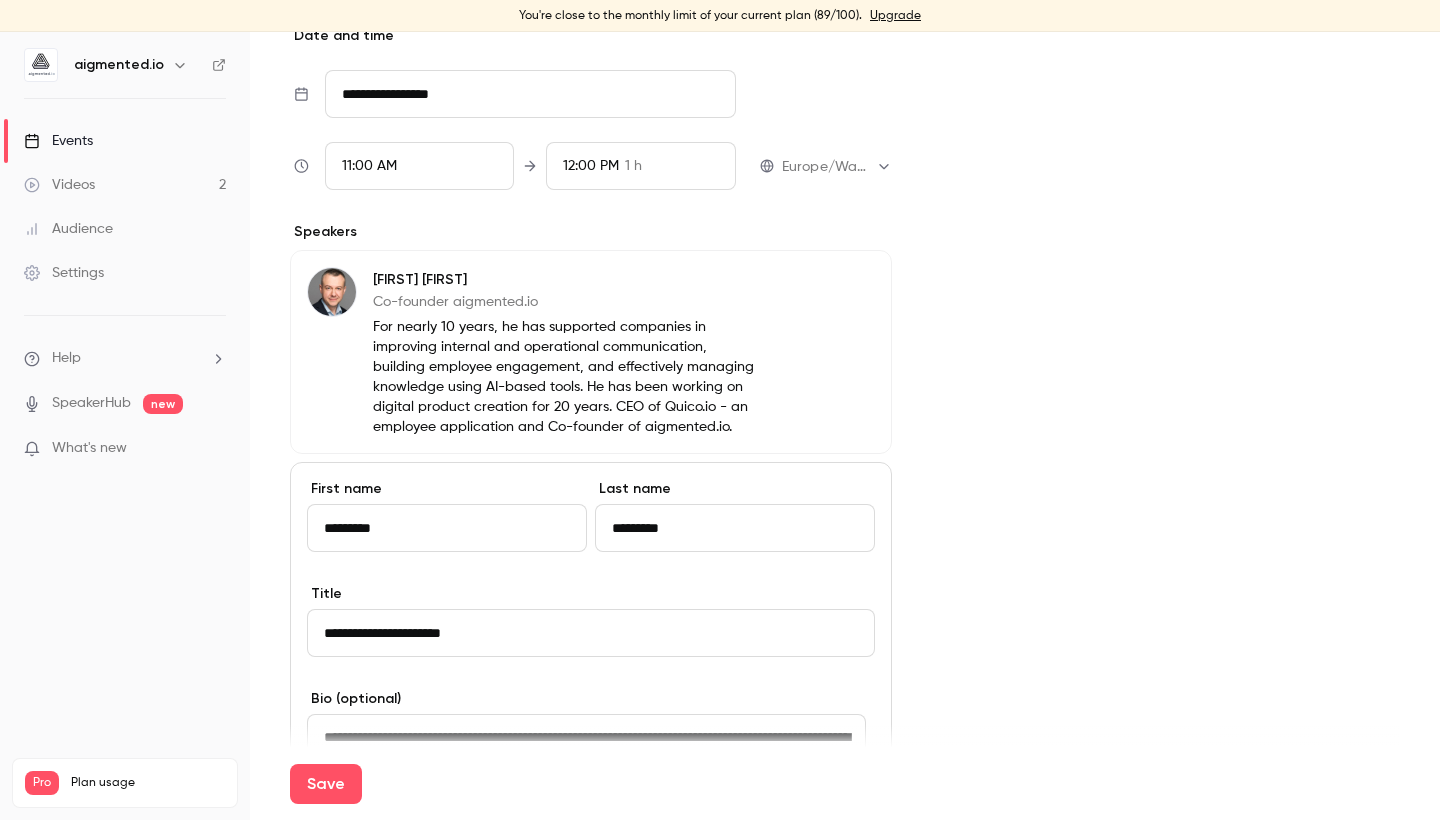 scroll, scrollTop: 1274, scrollLeft: 0, axis: vertical 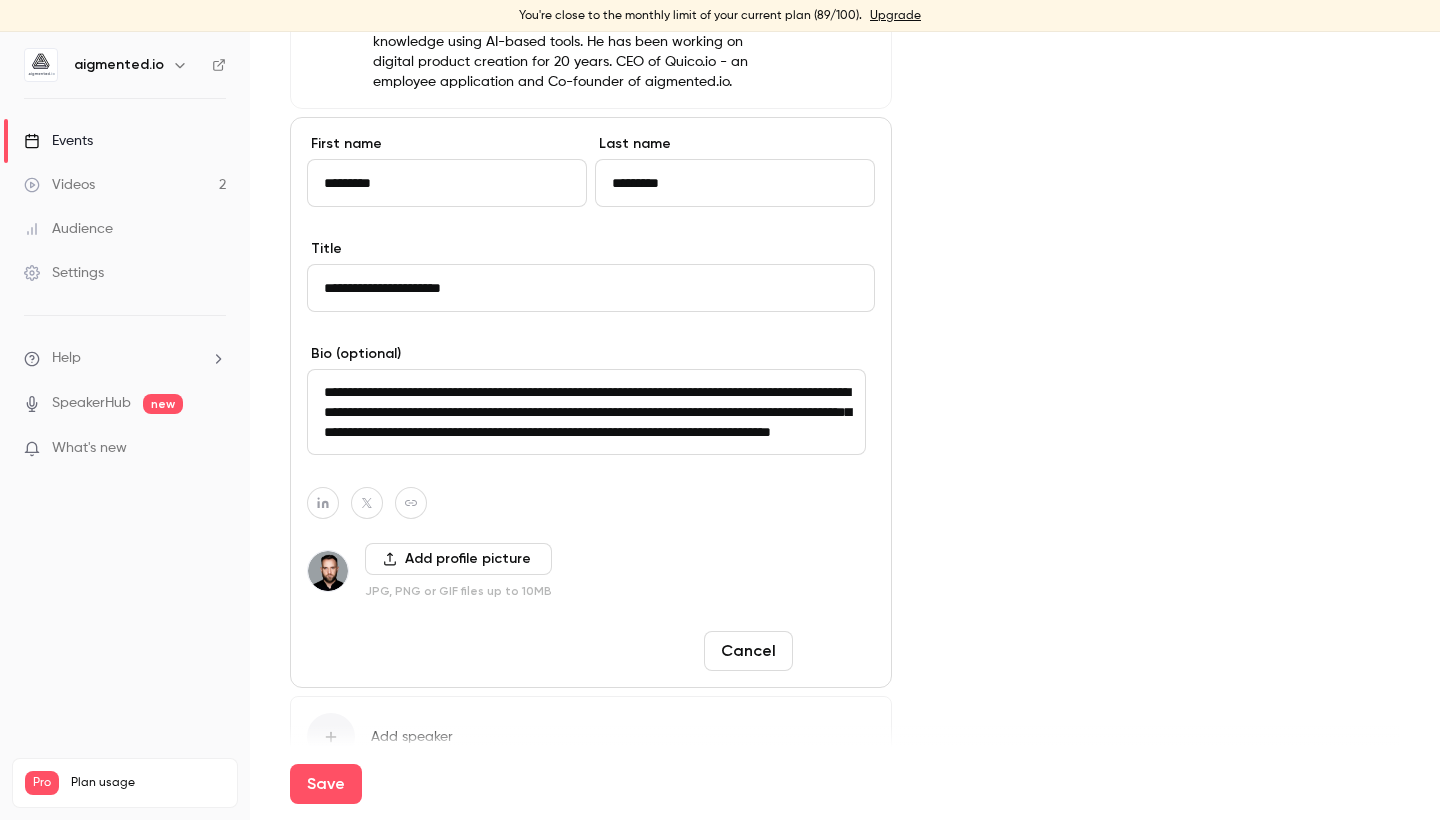 click on "Done" at bounding box center [838, 651] 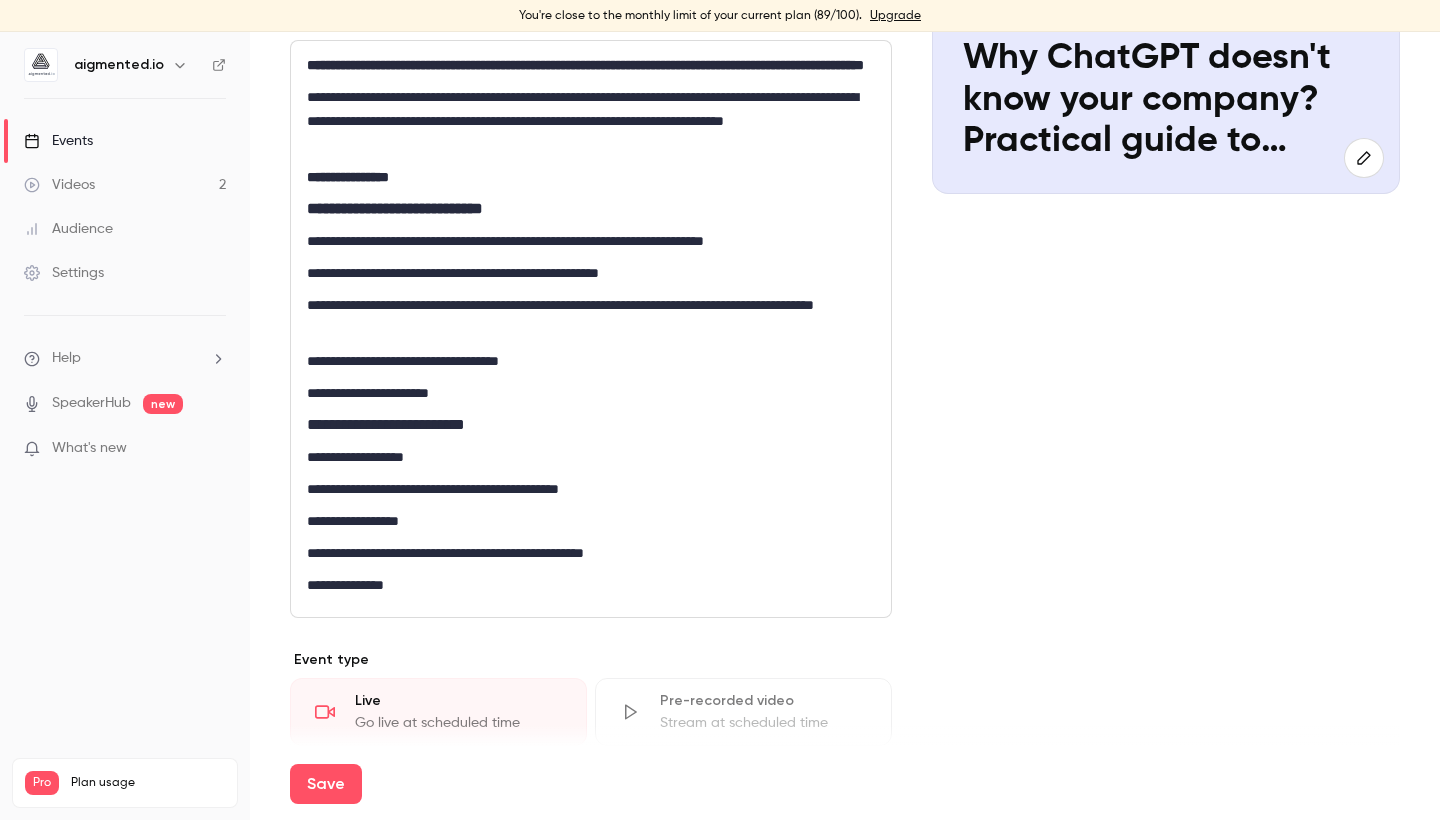 scroll, scrollTop: 0, scrollLeft: 0, axis: both 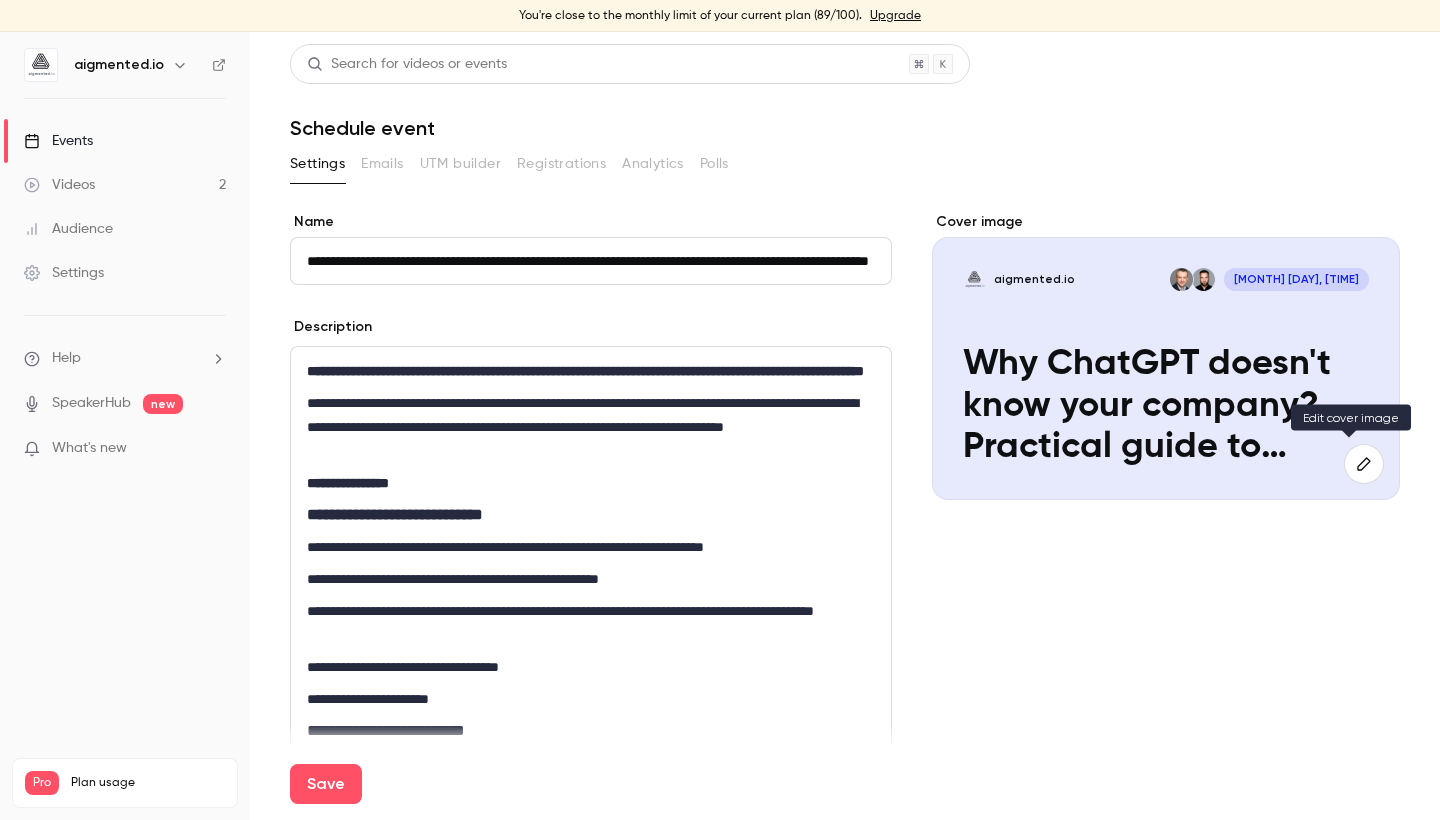 click 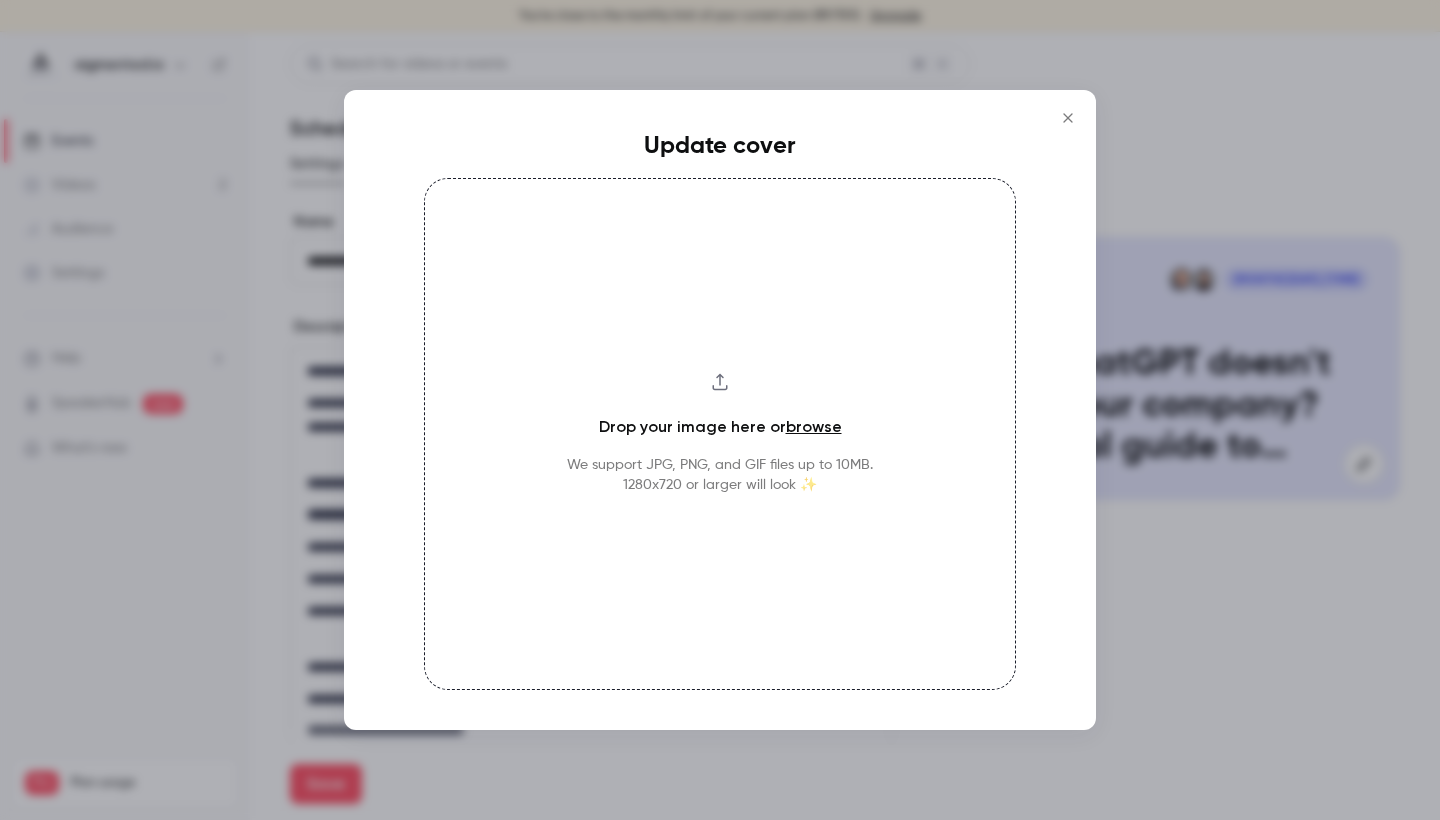 click 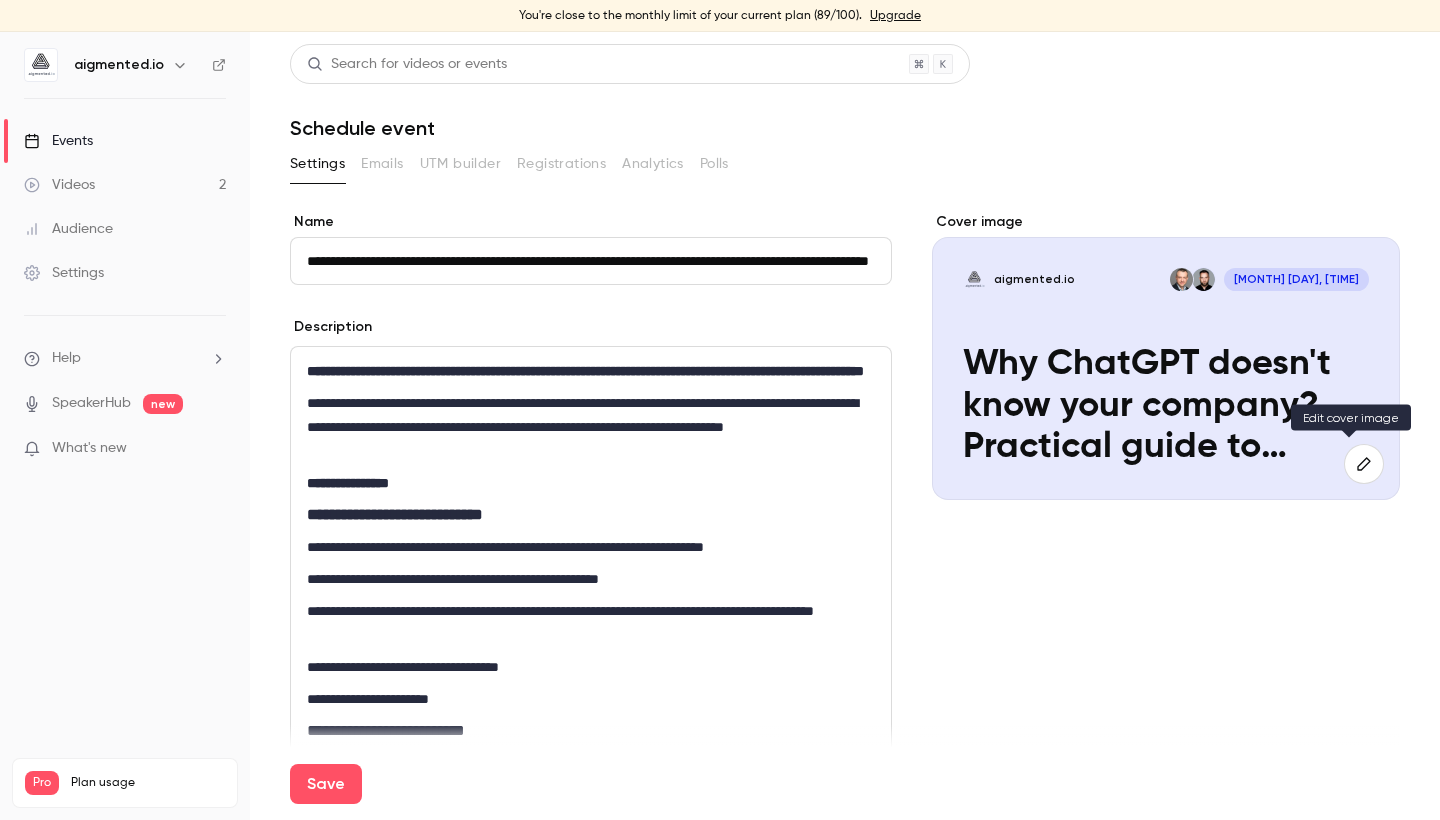 click 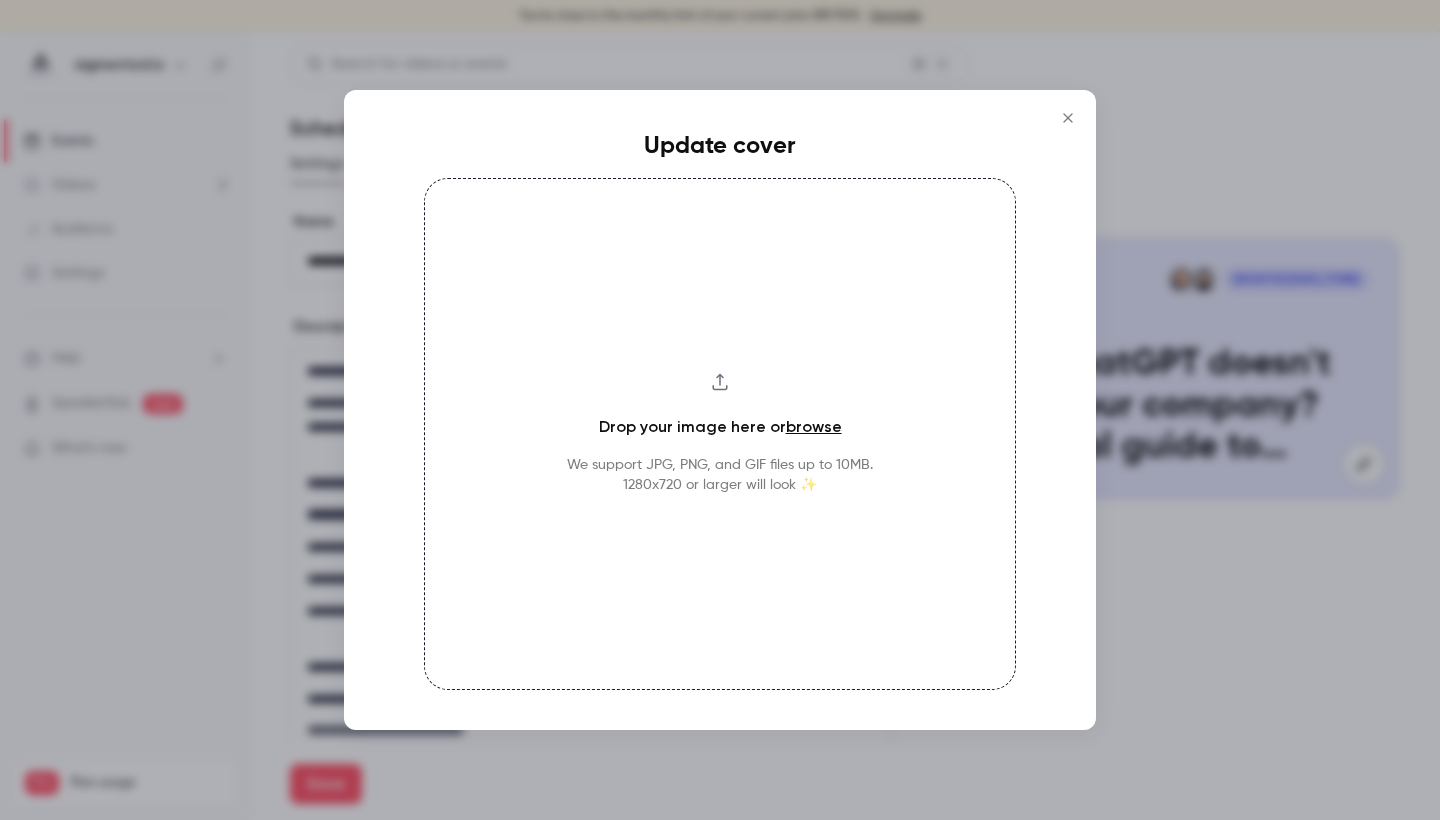 click on "browse" at bounding box center (814, 426) 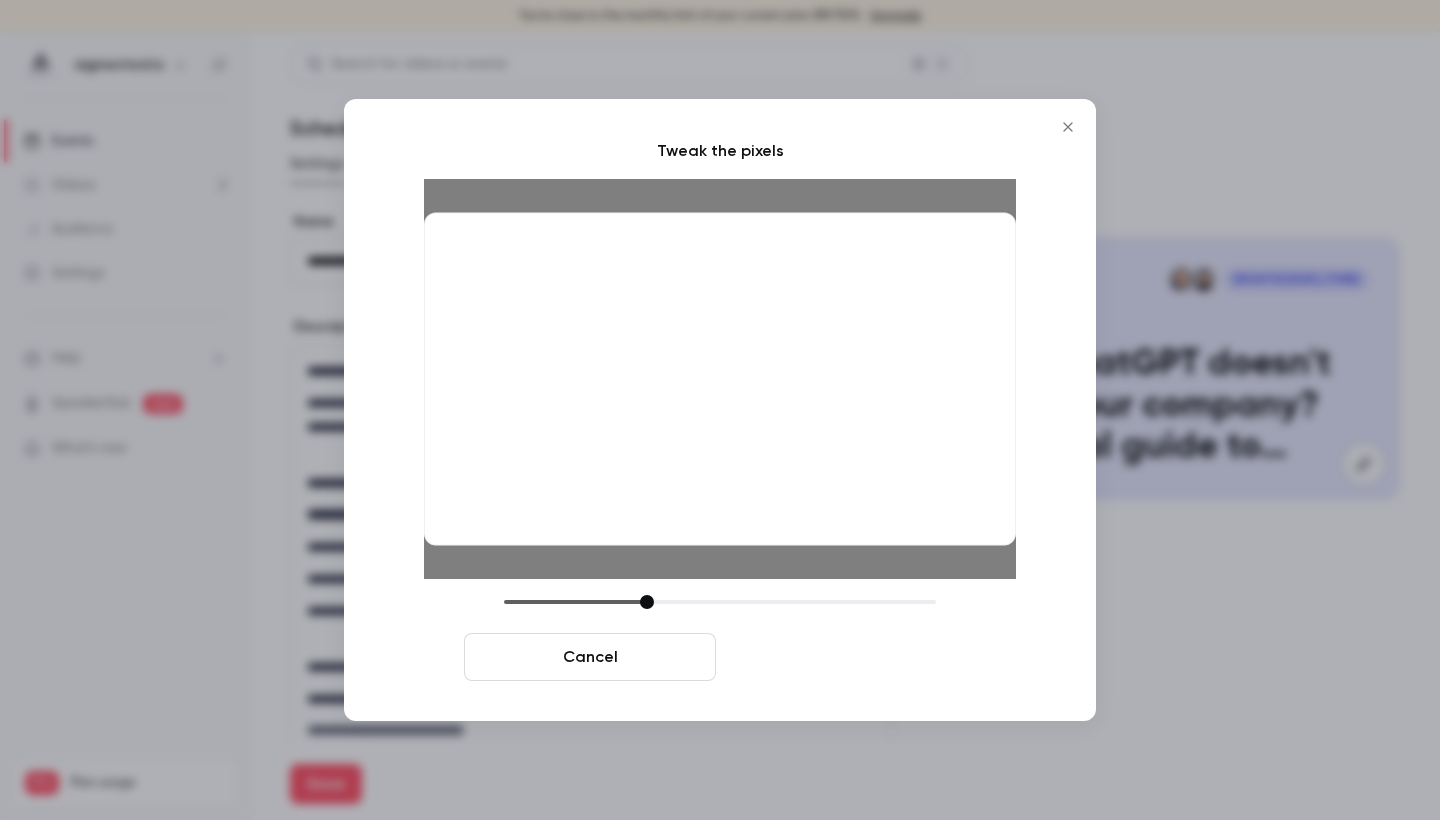 click on "Crop and save" at bounding box center (850, 657) 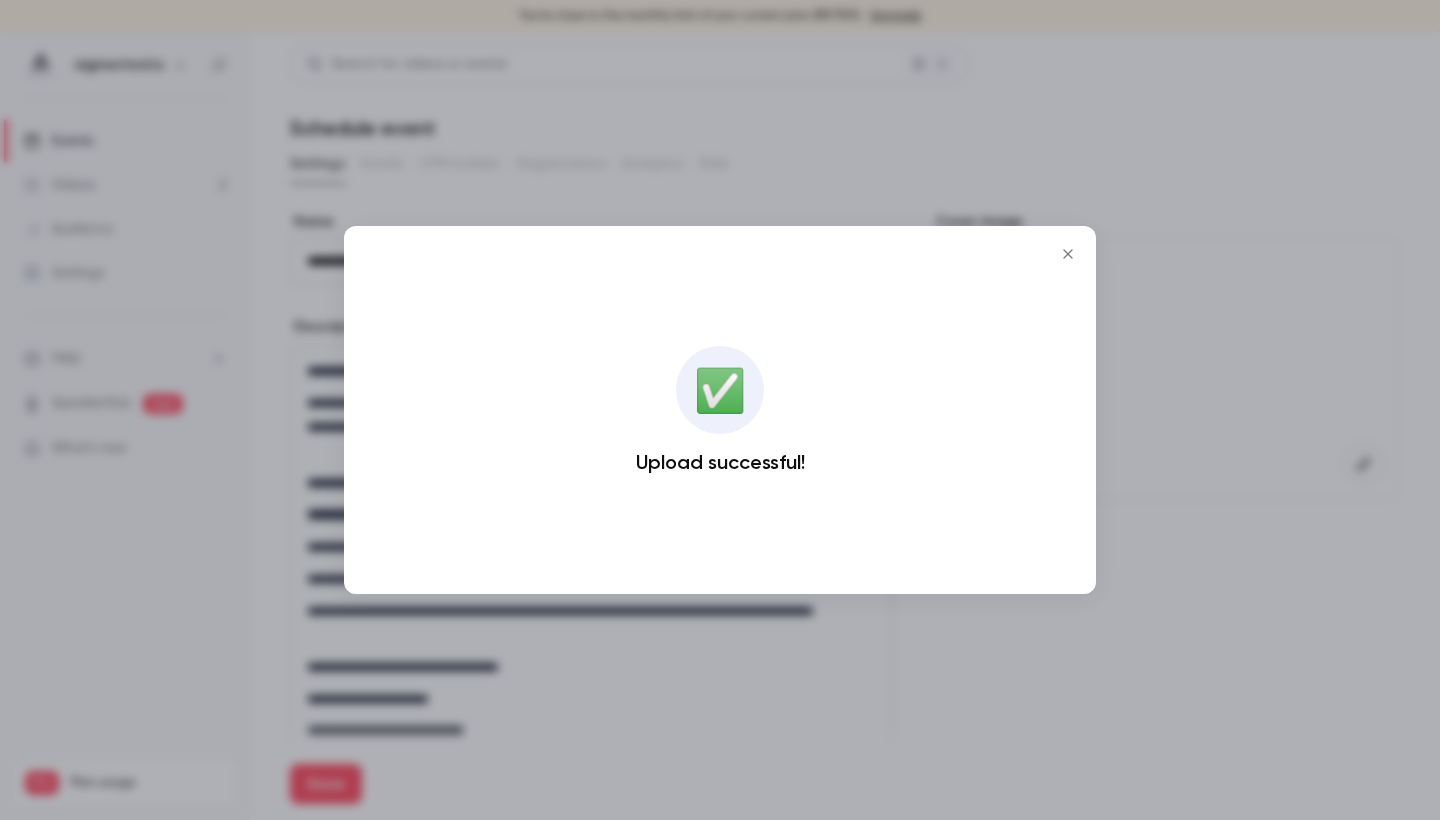 click 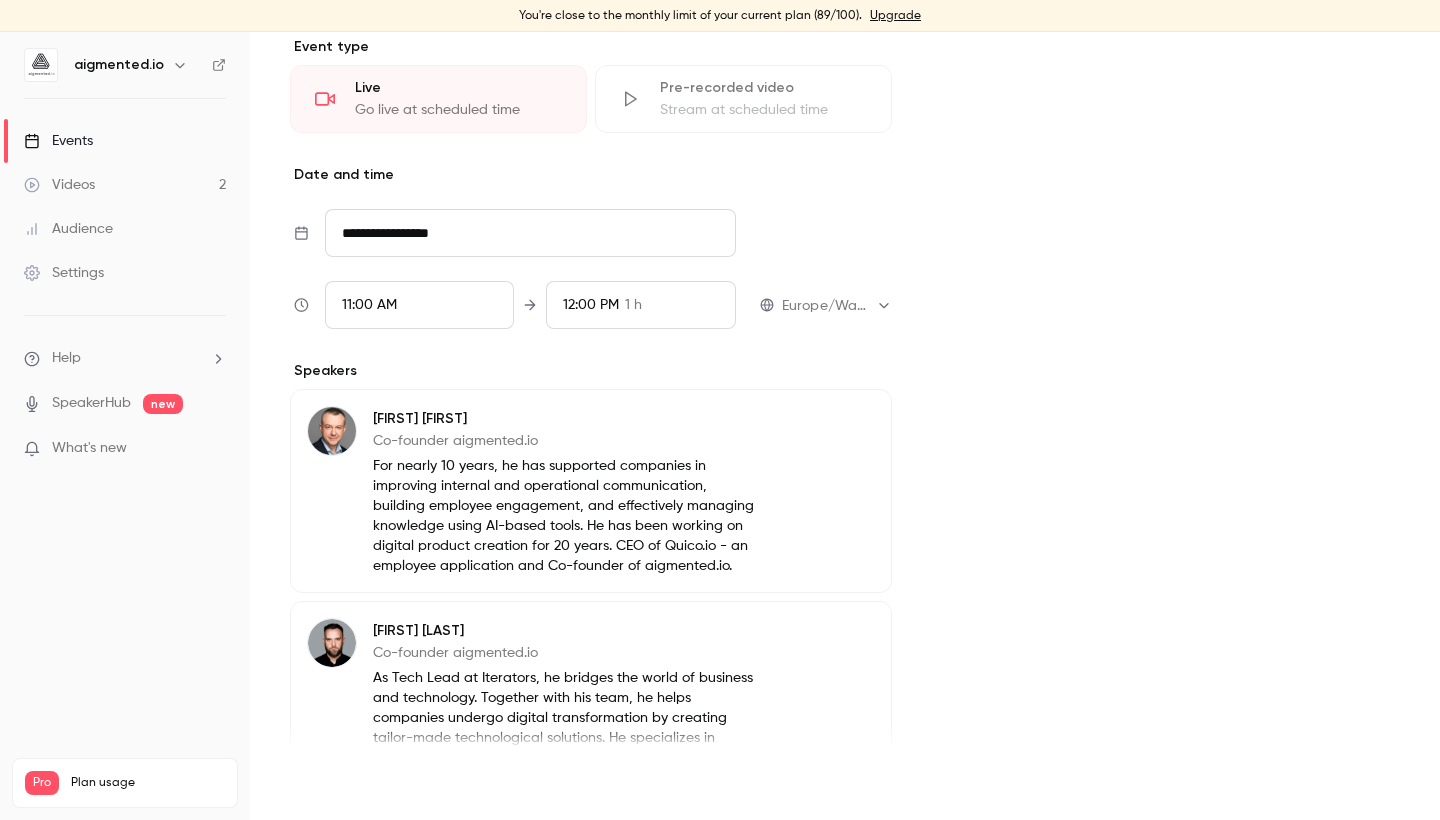 scroll, scrollTop: 932, scrollLeft: 0, axis: vertical 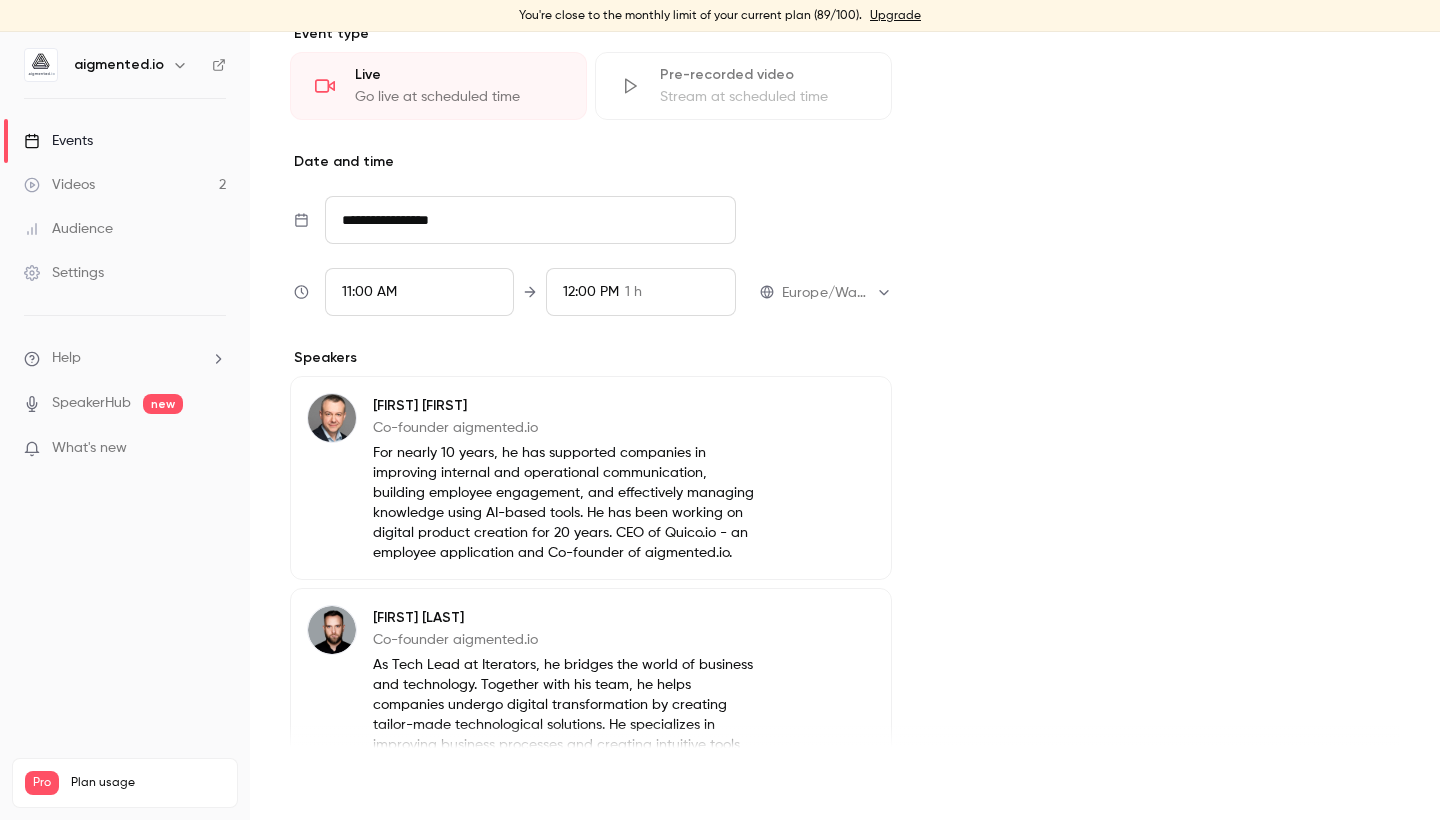 click on "Save" at bounding box center [326, 784] 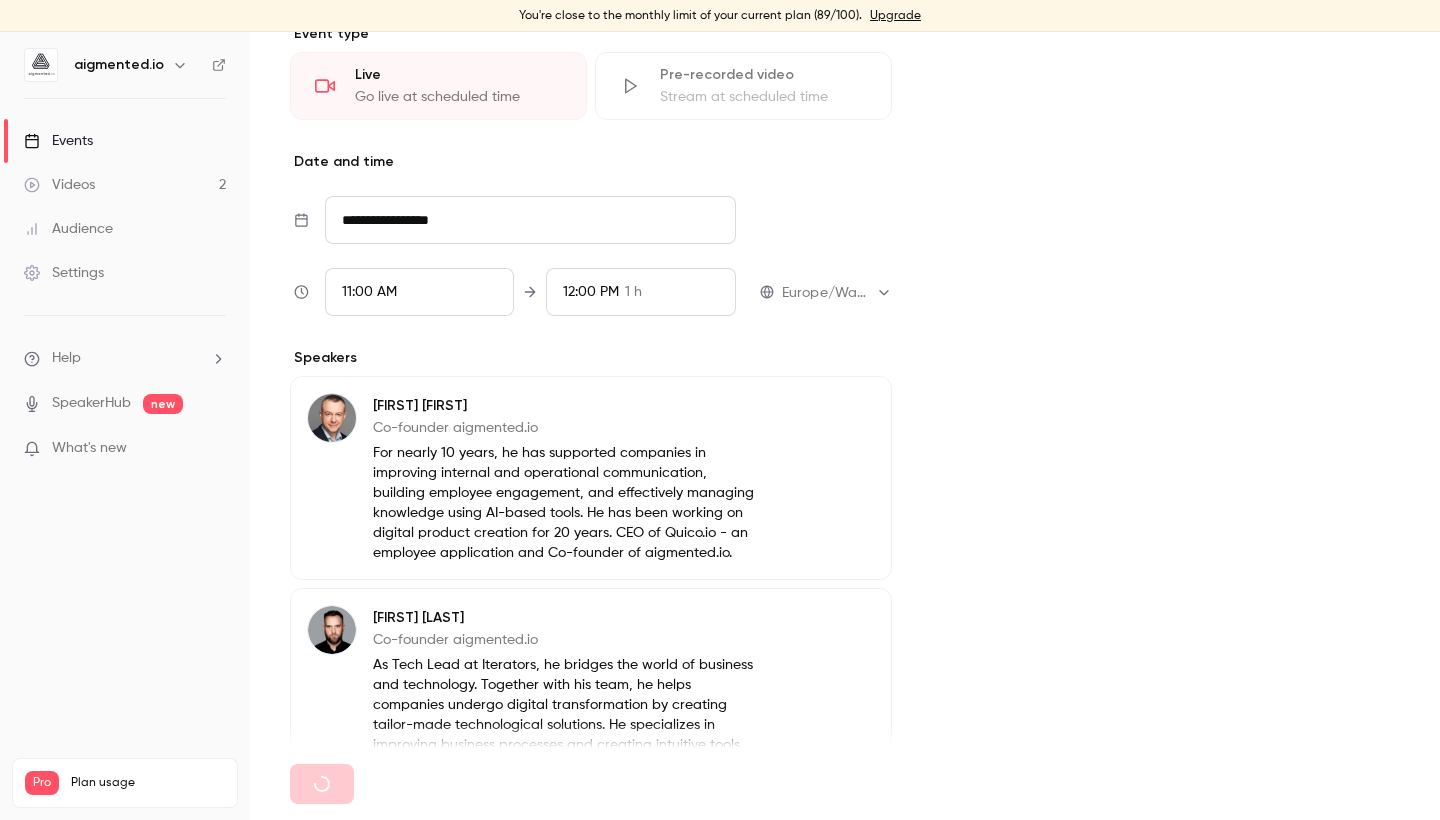 type 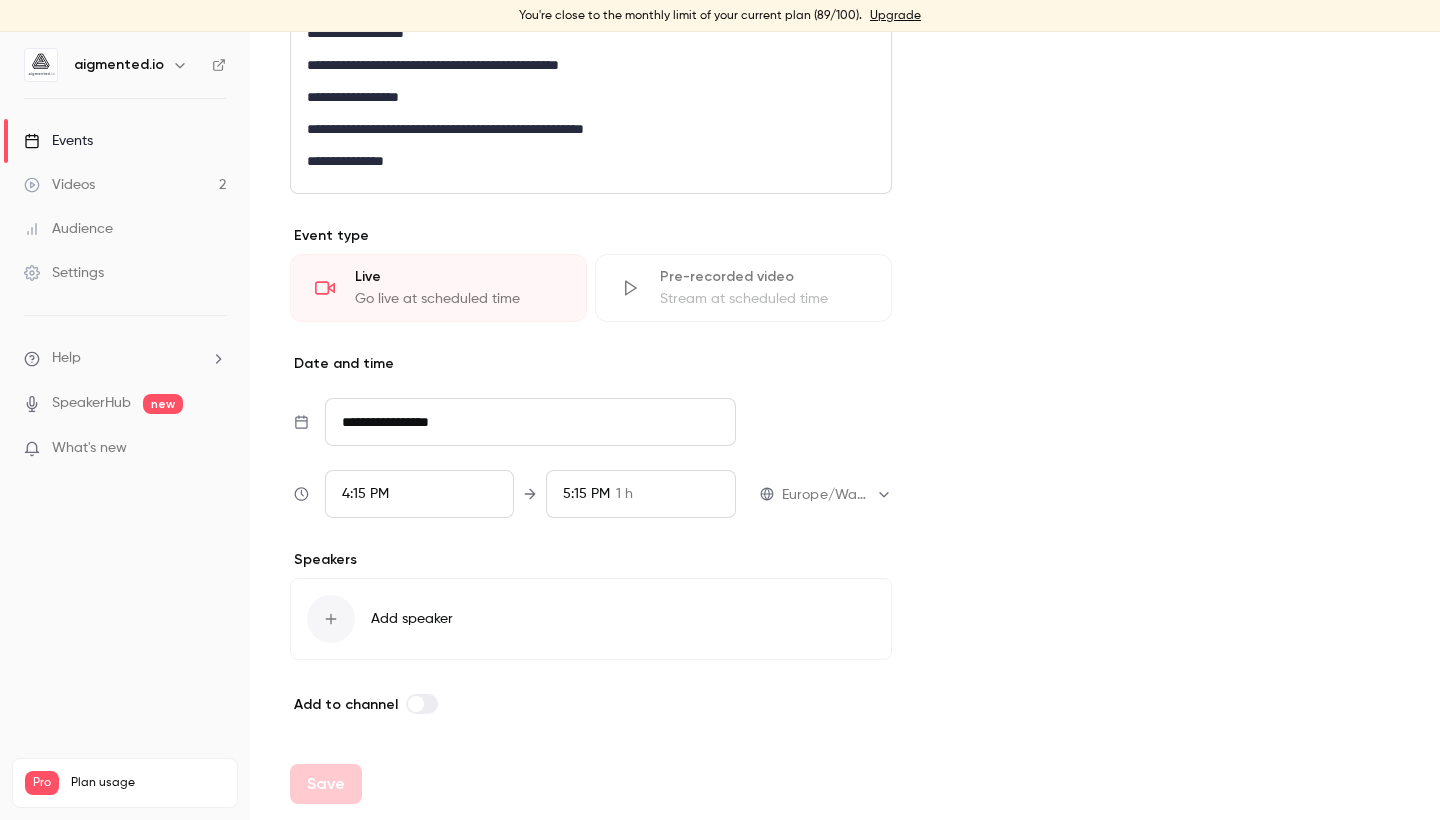 scroll, scrollTop: 0, scrollLeft: 0, axis: both 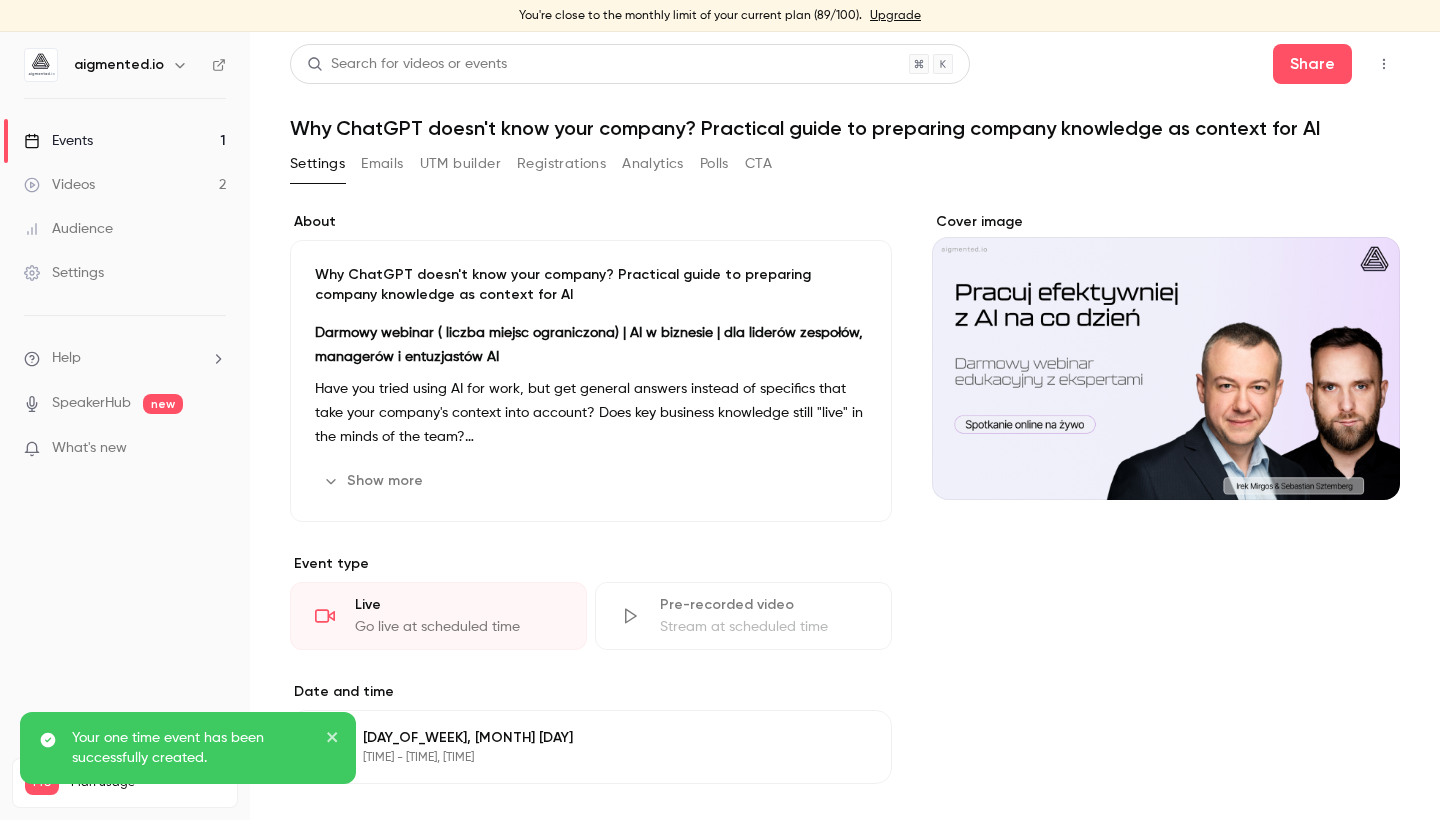 click on "Emails" at bounding box center (382, 164) 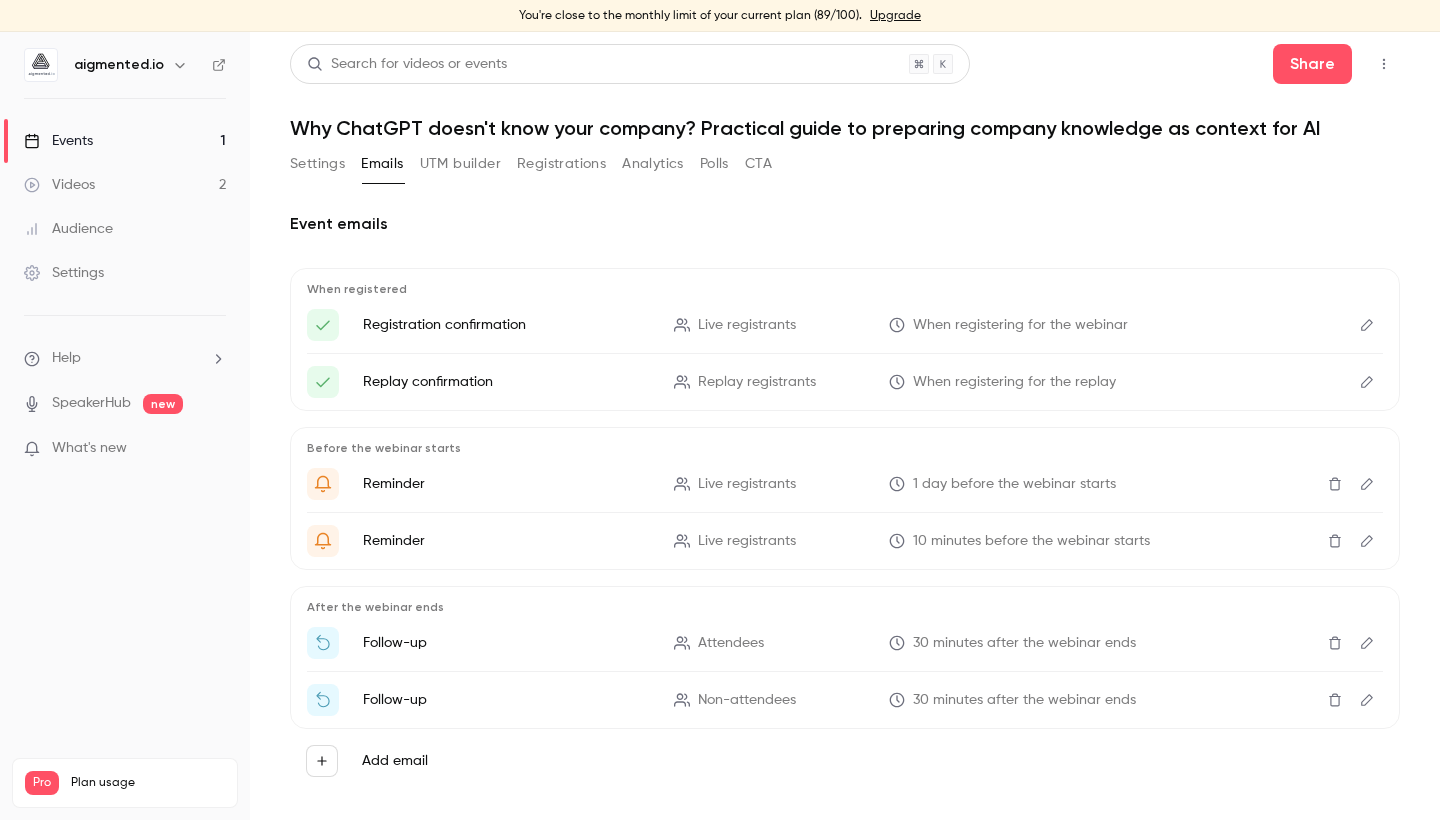 click 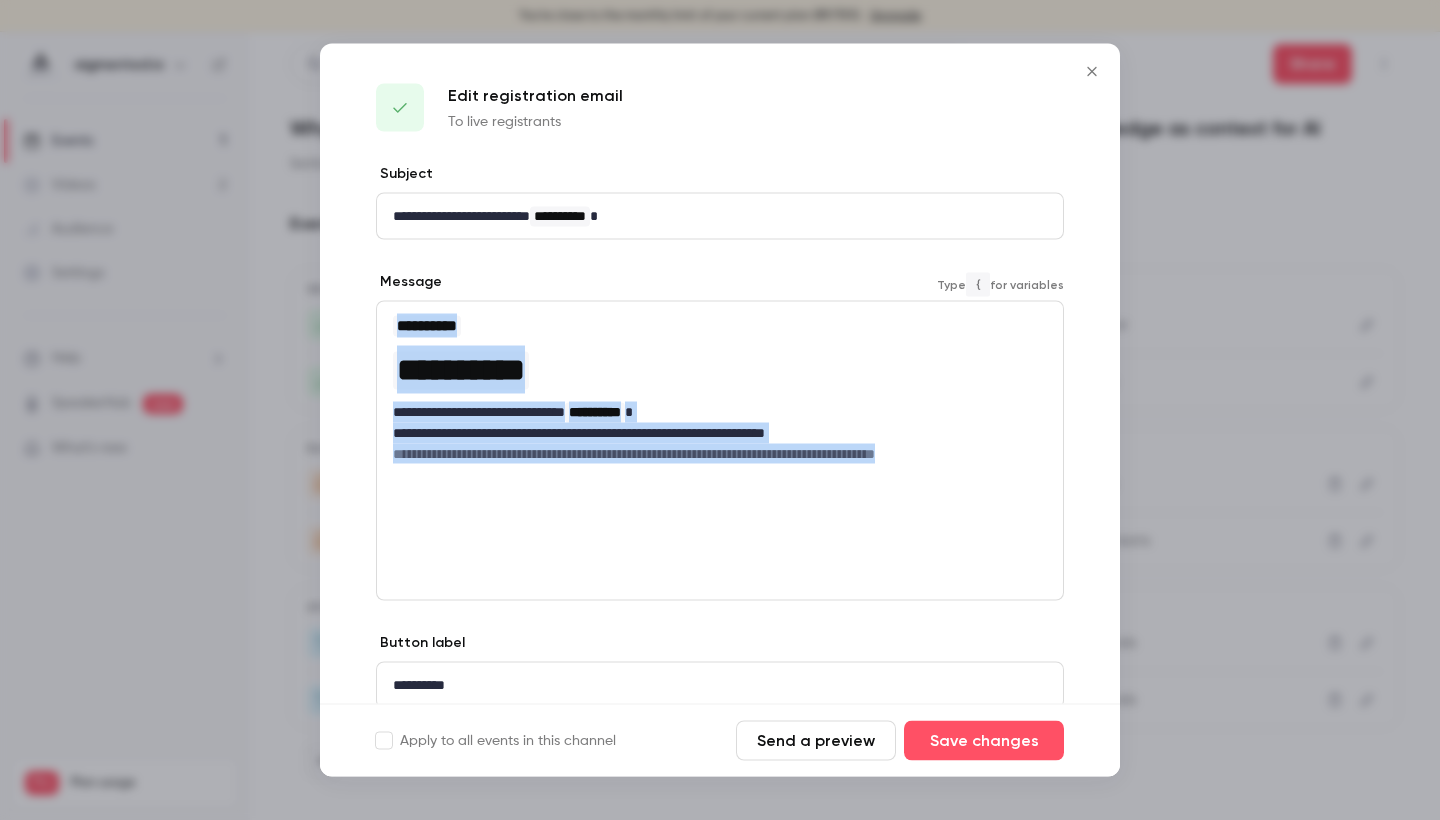 drag, startPoint x: 915, startPoint y: 446, endPoint x: 322, endPoint y: 323, distance: 605.622 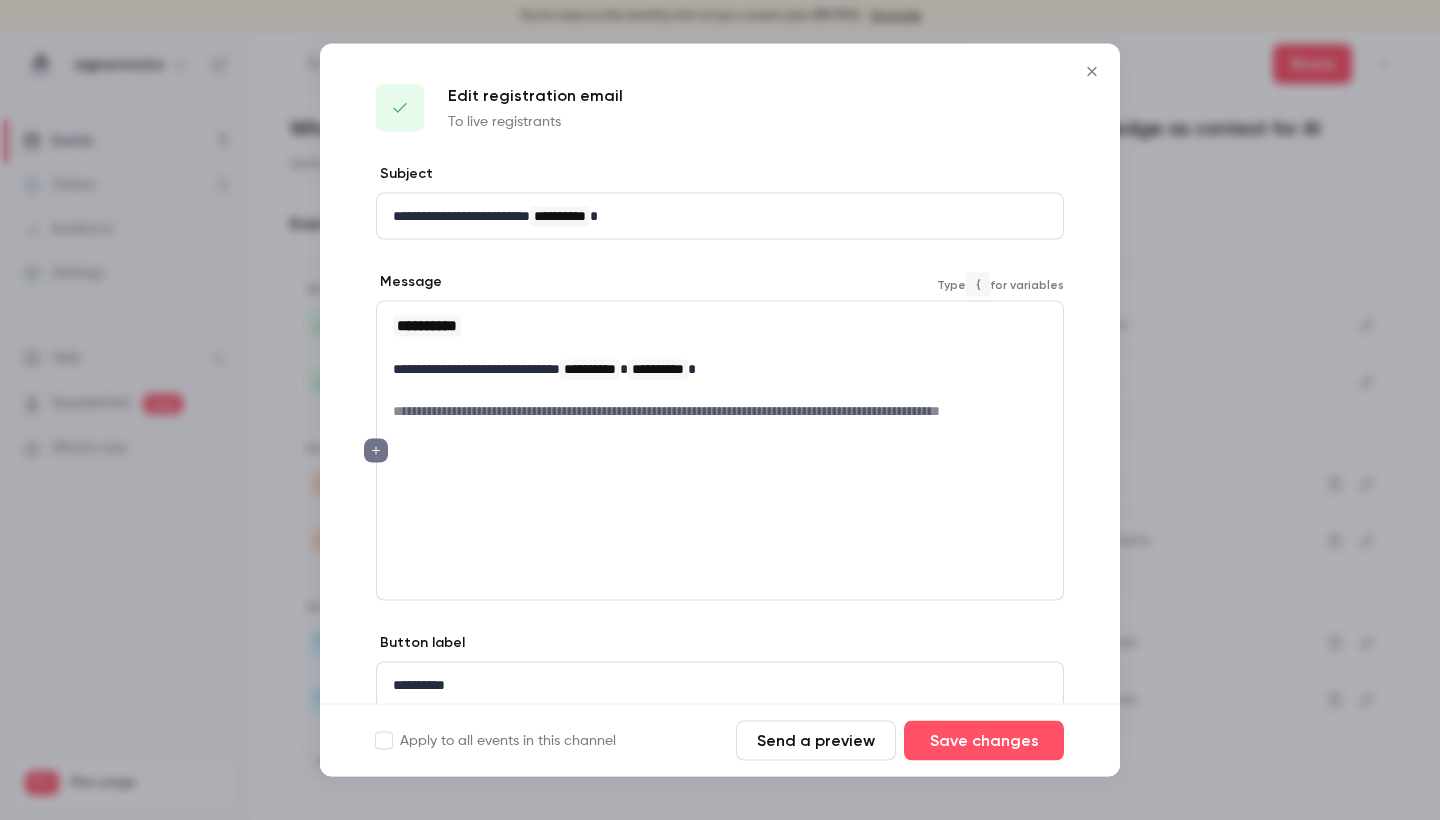scroll, scrollTop: 19, scrollLeft: 0, axis: vertical 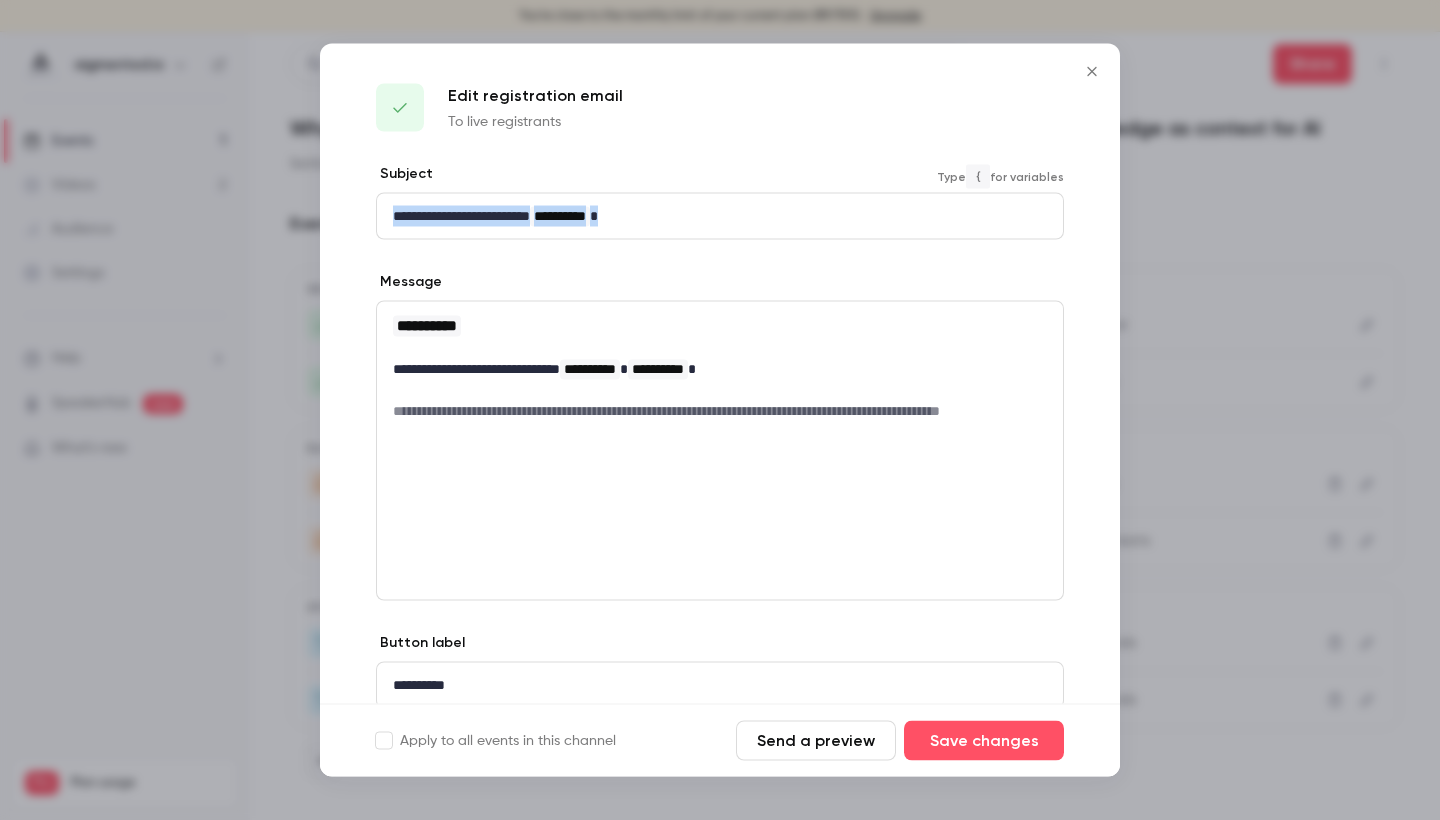 drag, startPoint x: 647, startPoint y: 211, endPoint x: 364, endPoint y: 210, distance: 283.00177 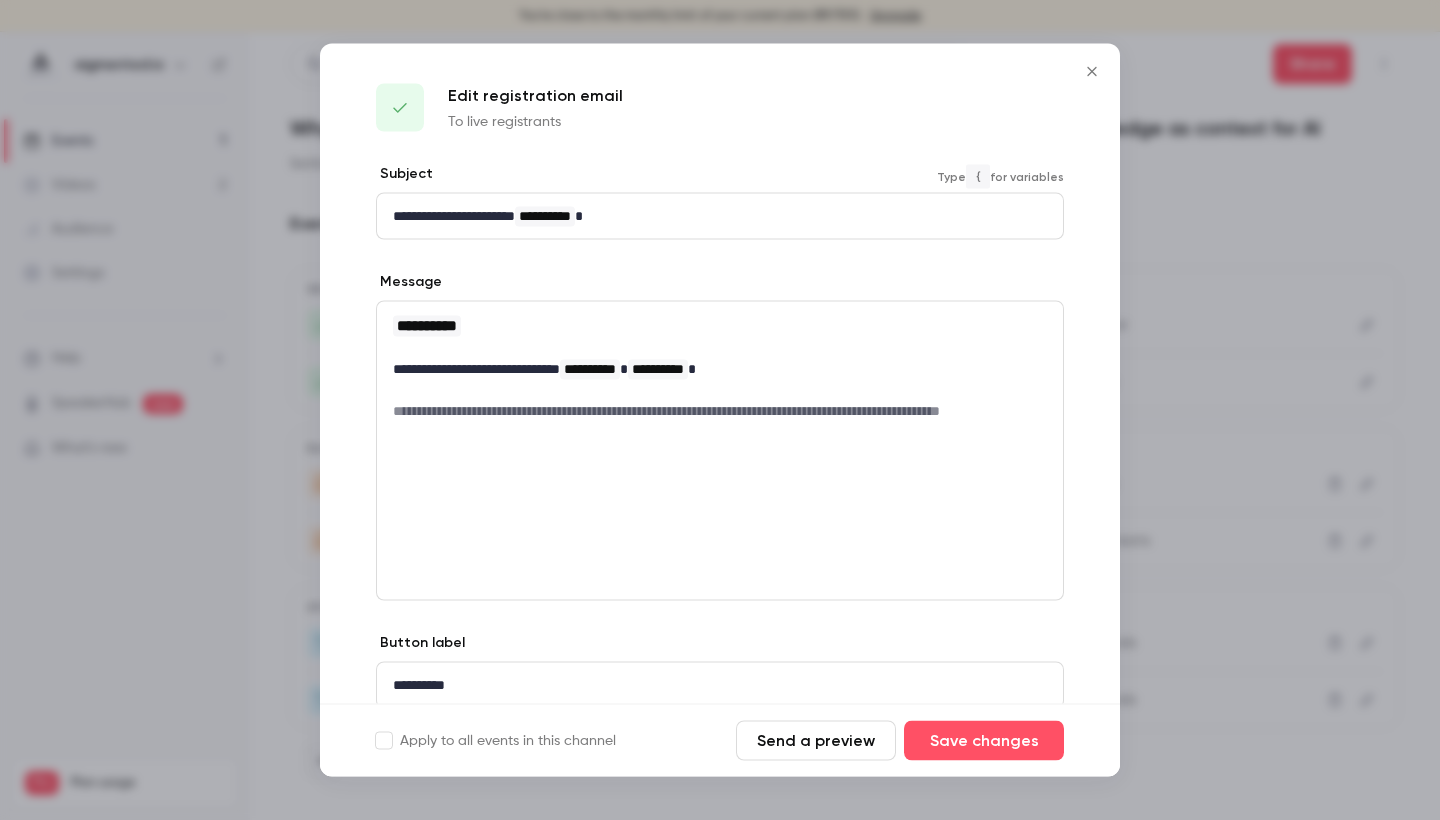 scroll, scrollTop: 10, scrollLeft: 0, axis: vertical 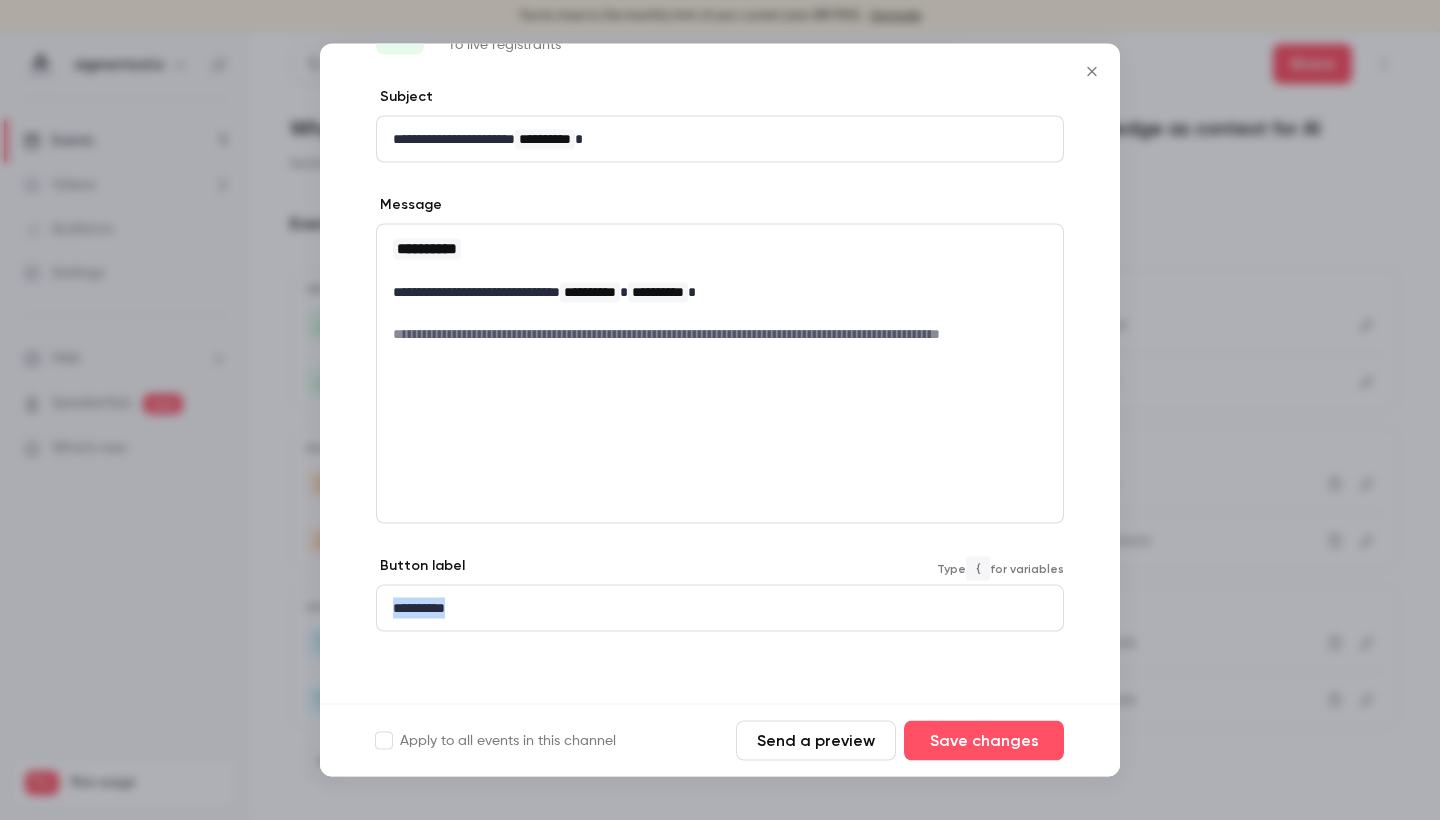 drag, startPoint x: 488, startPoint y: 608, endPoint x: 375, endPoint y: 605, distance: 113.03982 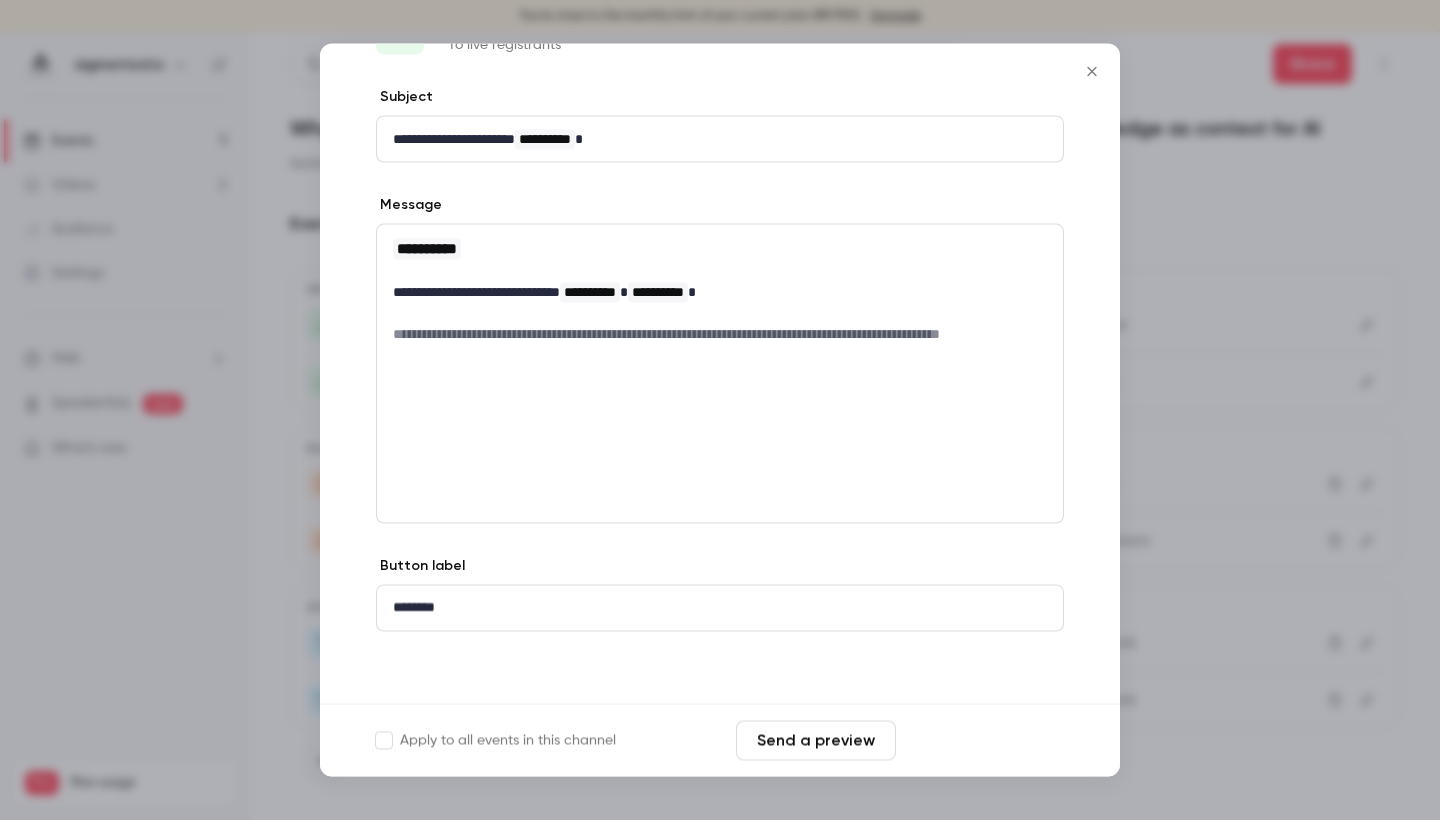 click on "Save changes" at bounding box center (984, 741) 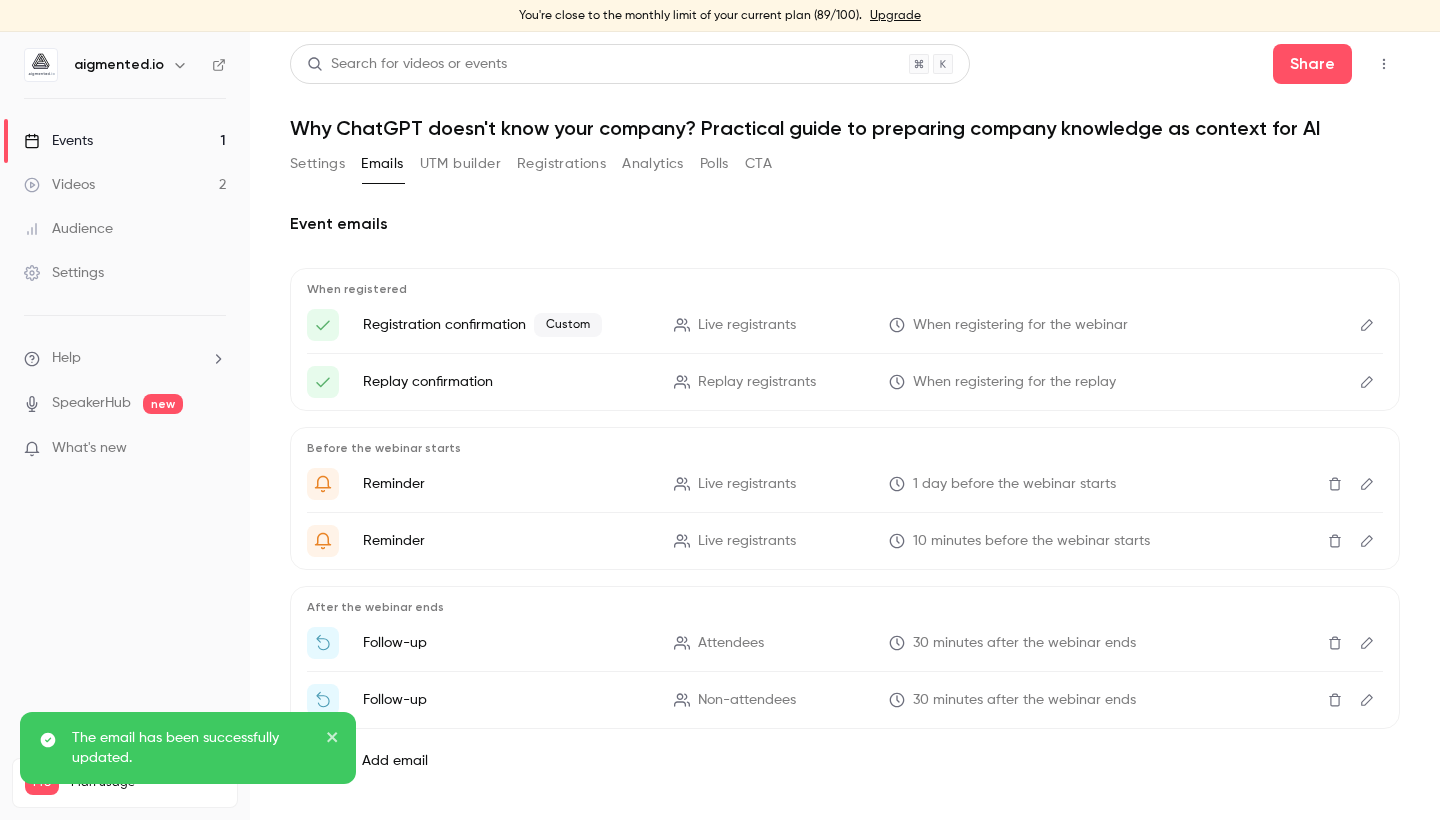 click at bounding box center [1367, 382] 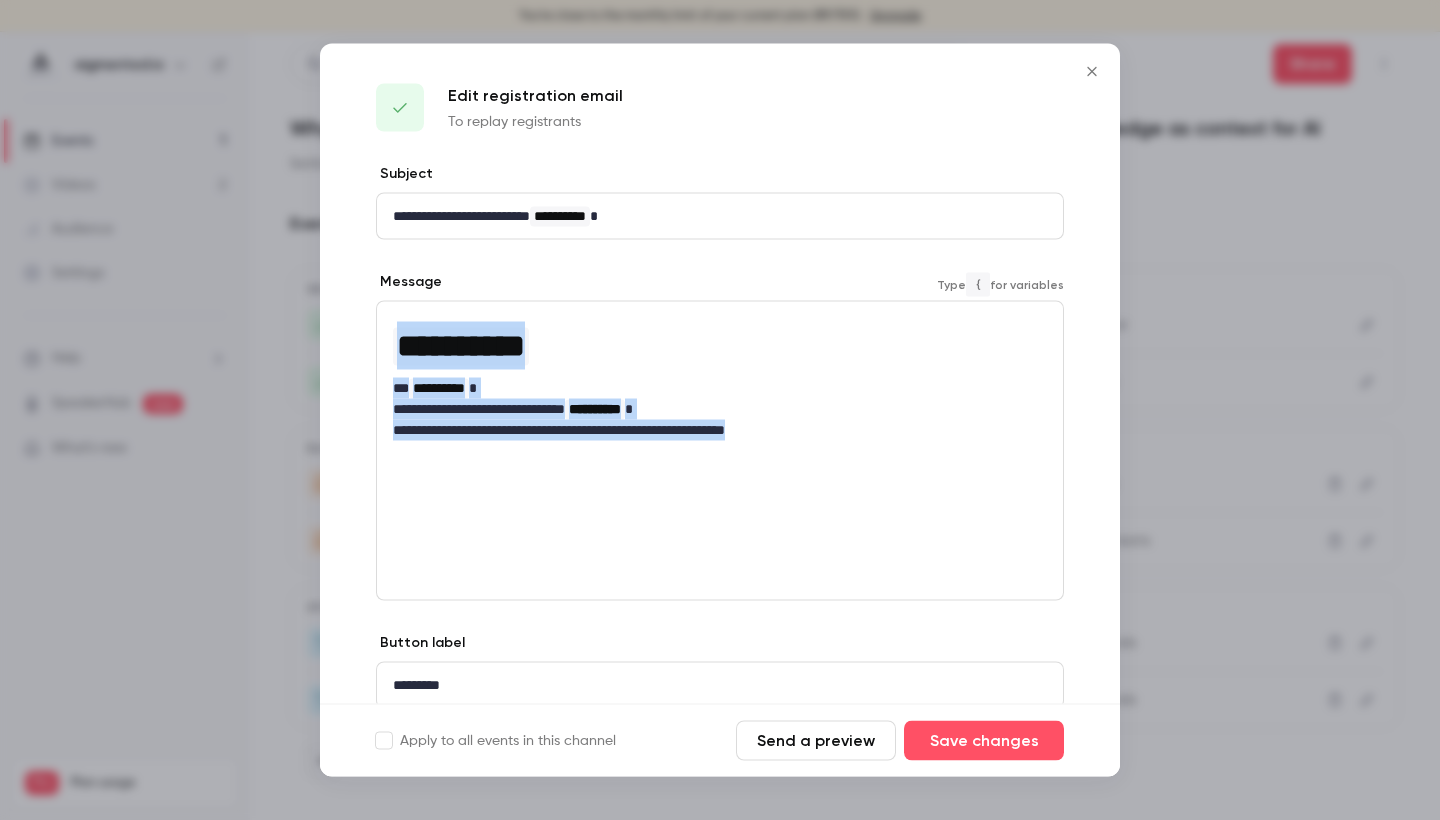 drag, startPoint x: 854, startPoint y: 429, endPoint x: 361, endPoint y: 306, distance: 508.11218 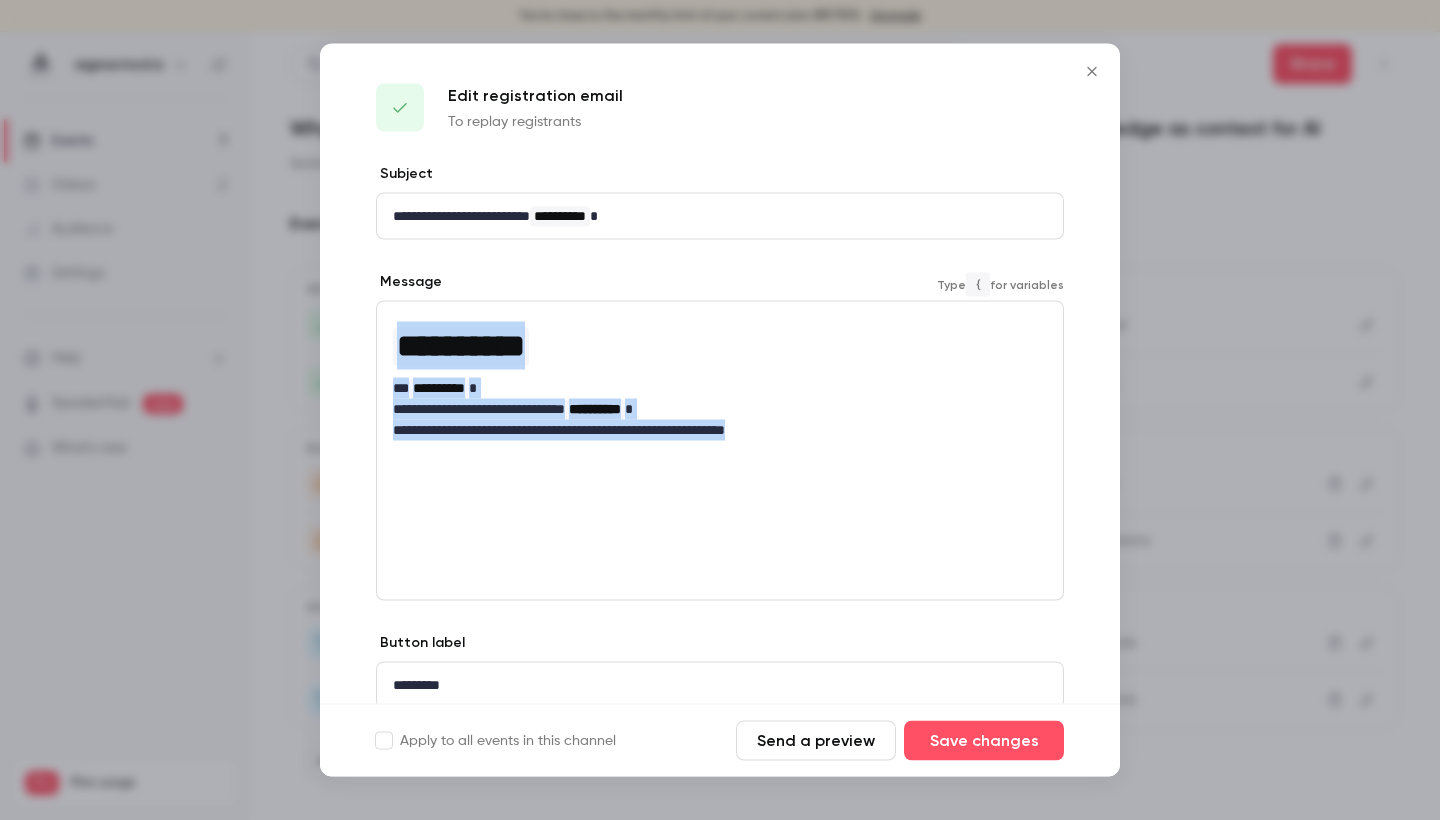 click on "**********" at bounding box center [720, 472] 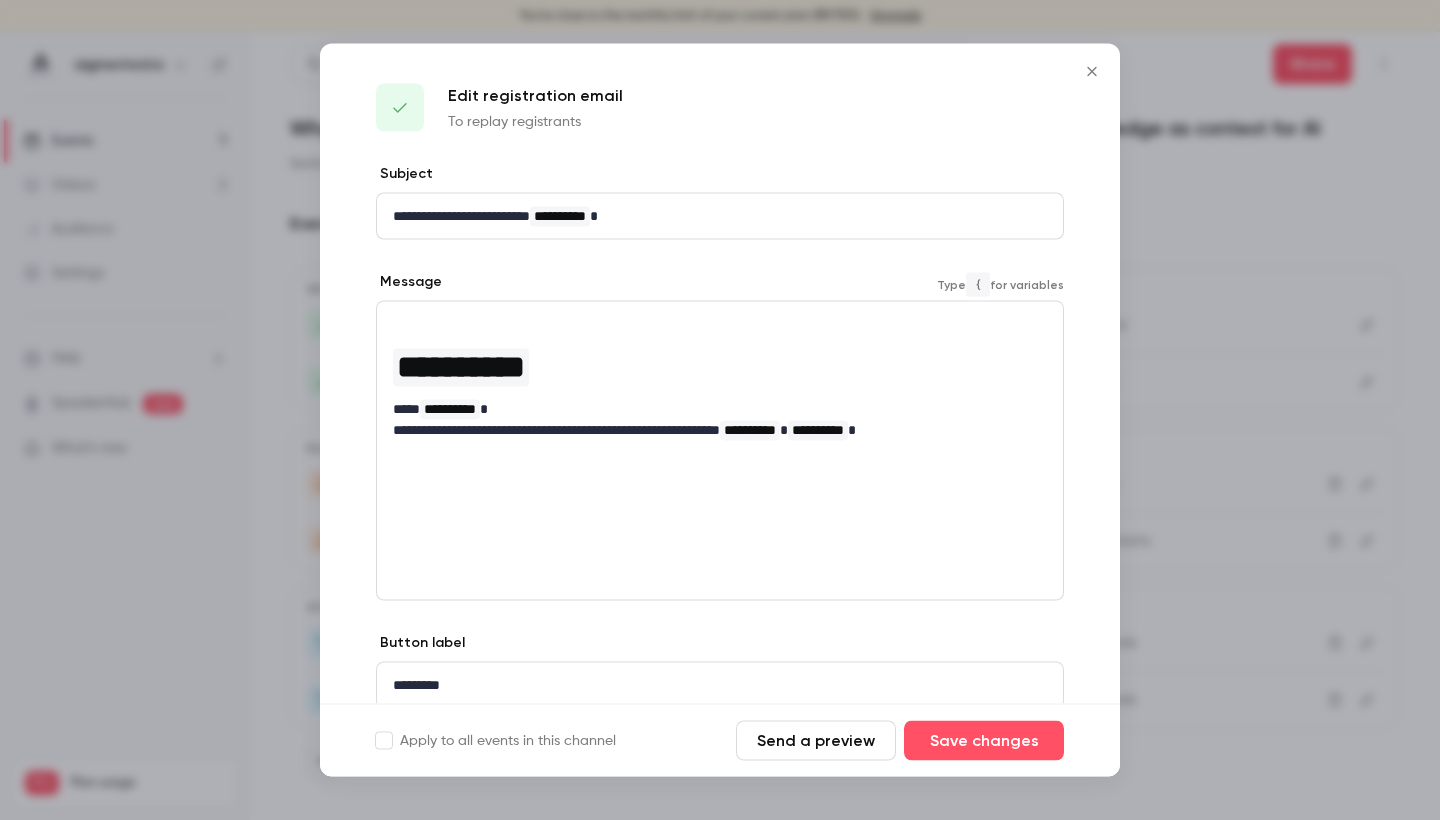 scroll, scrollTop: 19, scrollLeft: 0, axis: vertical 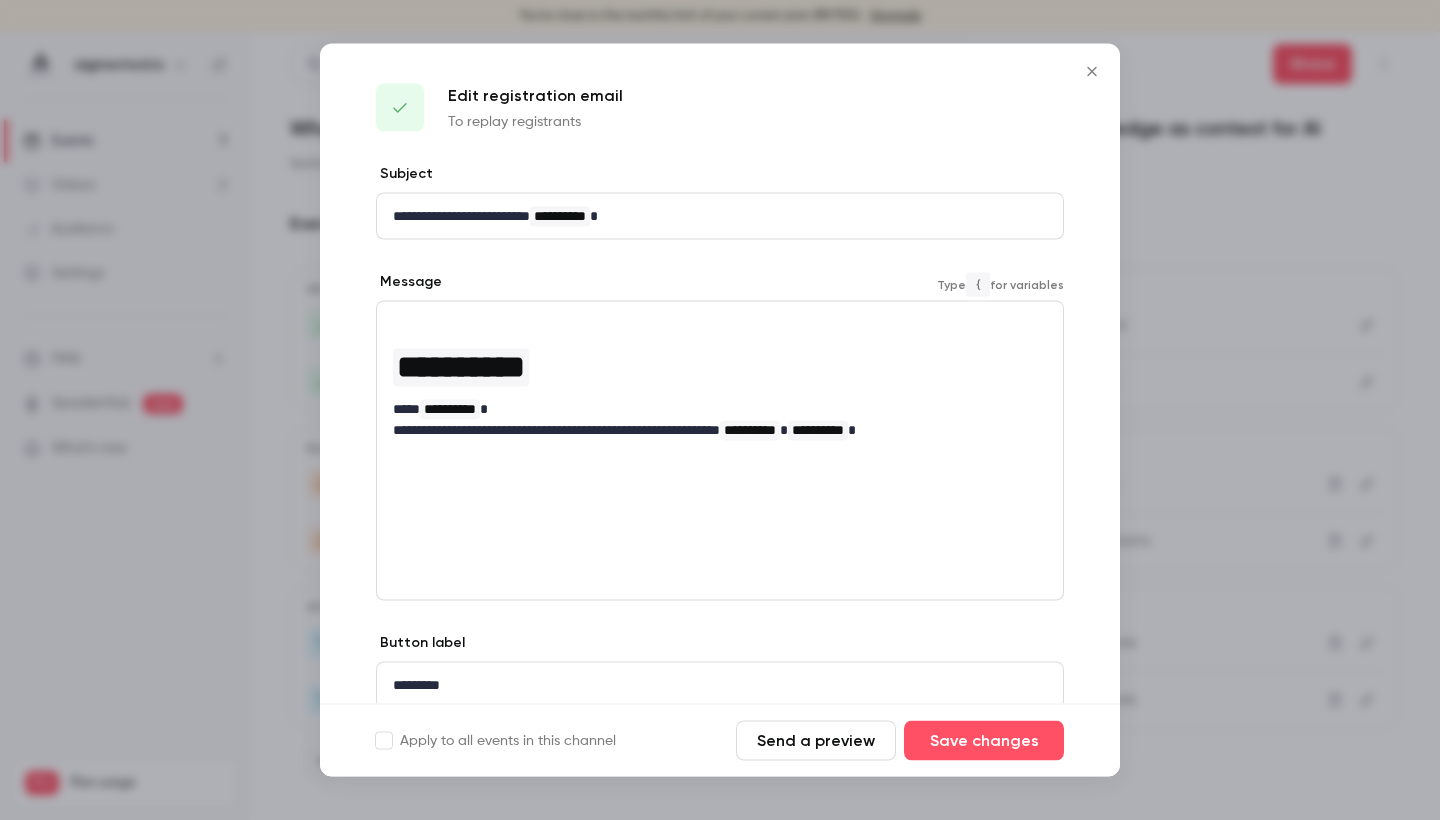 click at bounding box center (720, 324) 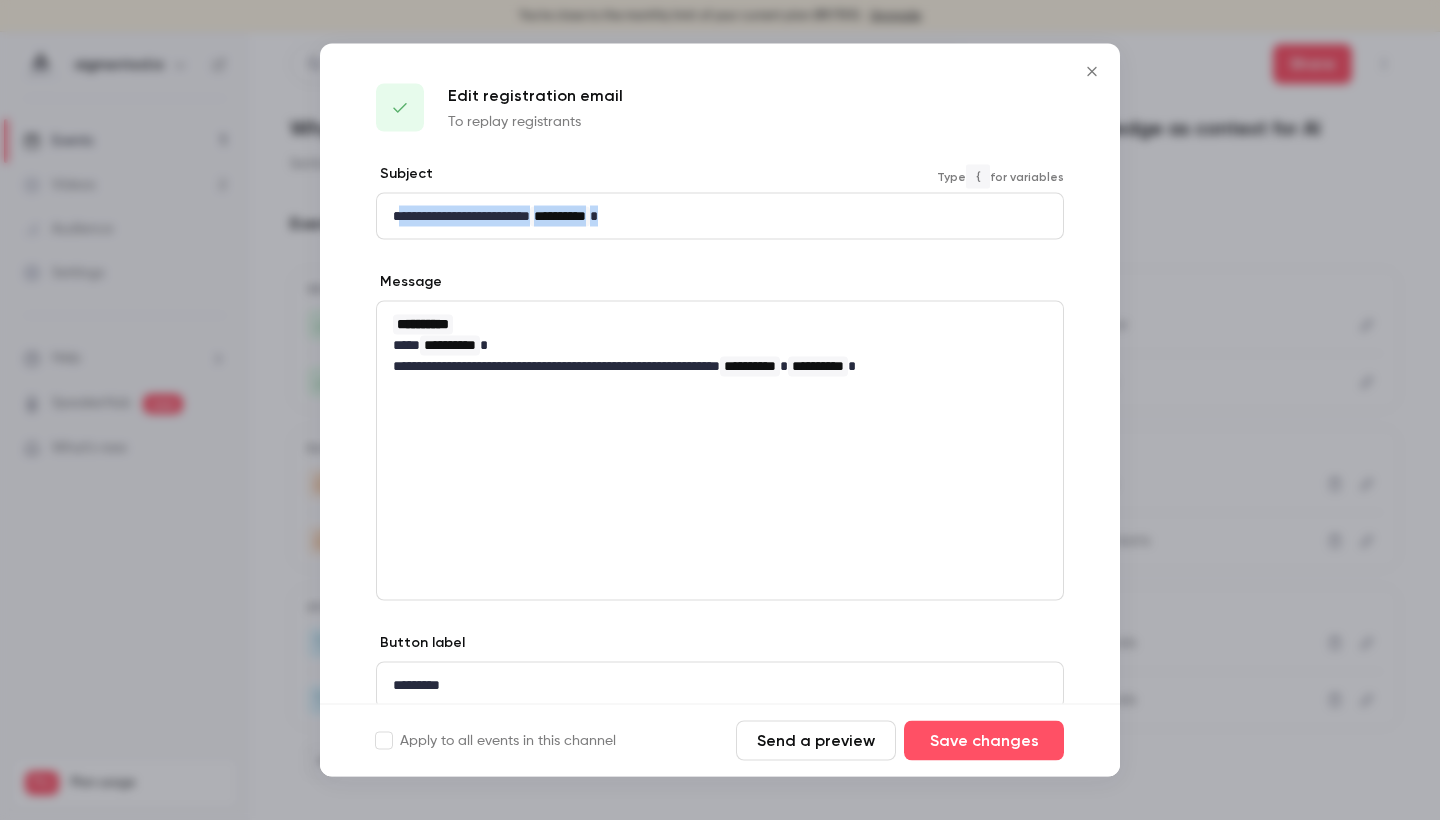 drag, startPoint x: 694, startPoint y: 219, endPoint x: 400, endPoint y: 219, distance: 294 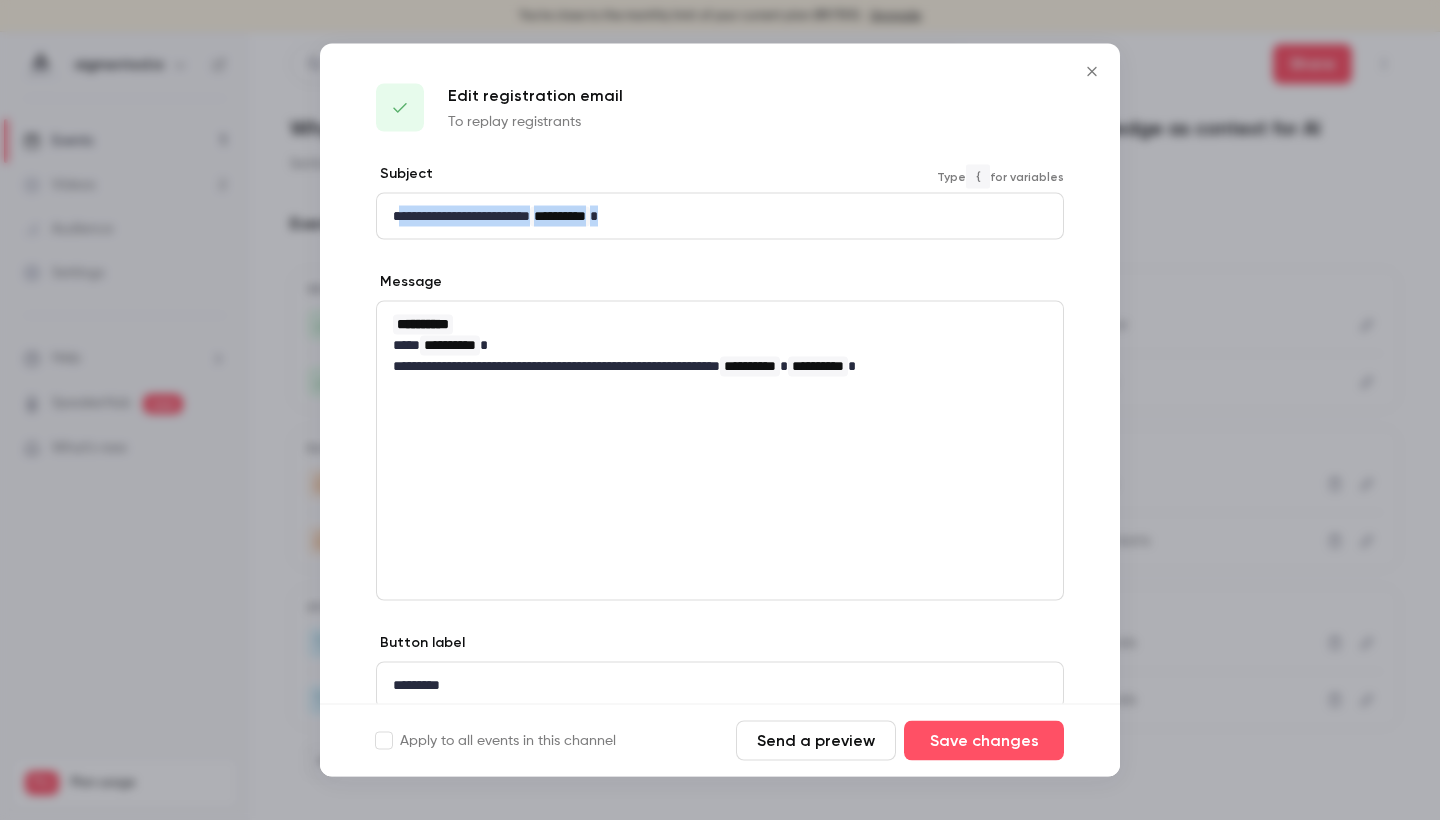 click on "**********" at bounding box center [712, 216] 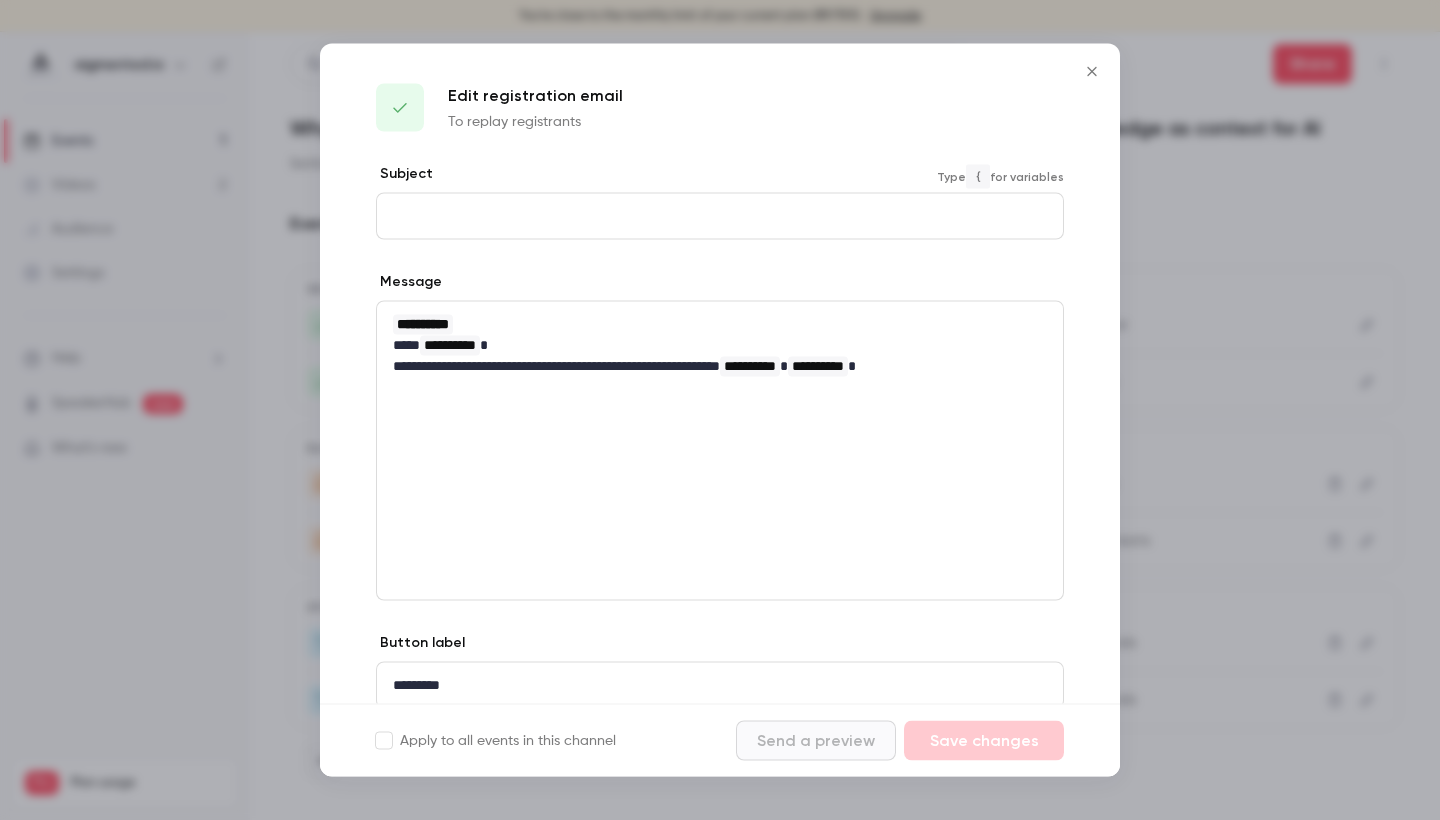 scroll, scrollTop: 10, scrollLeft: 1, axis: both 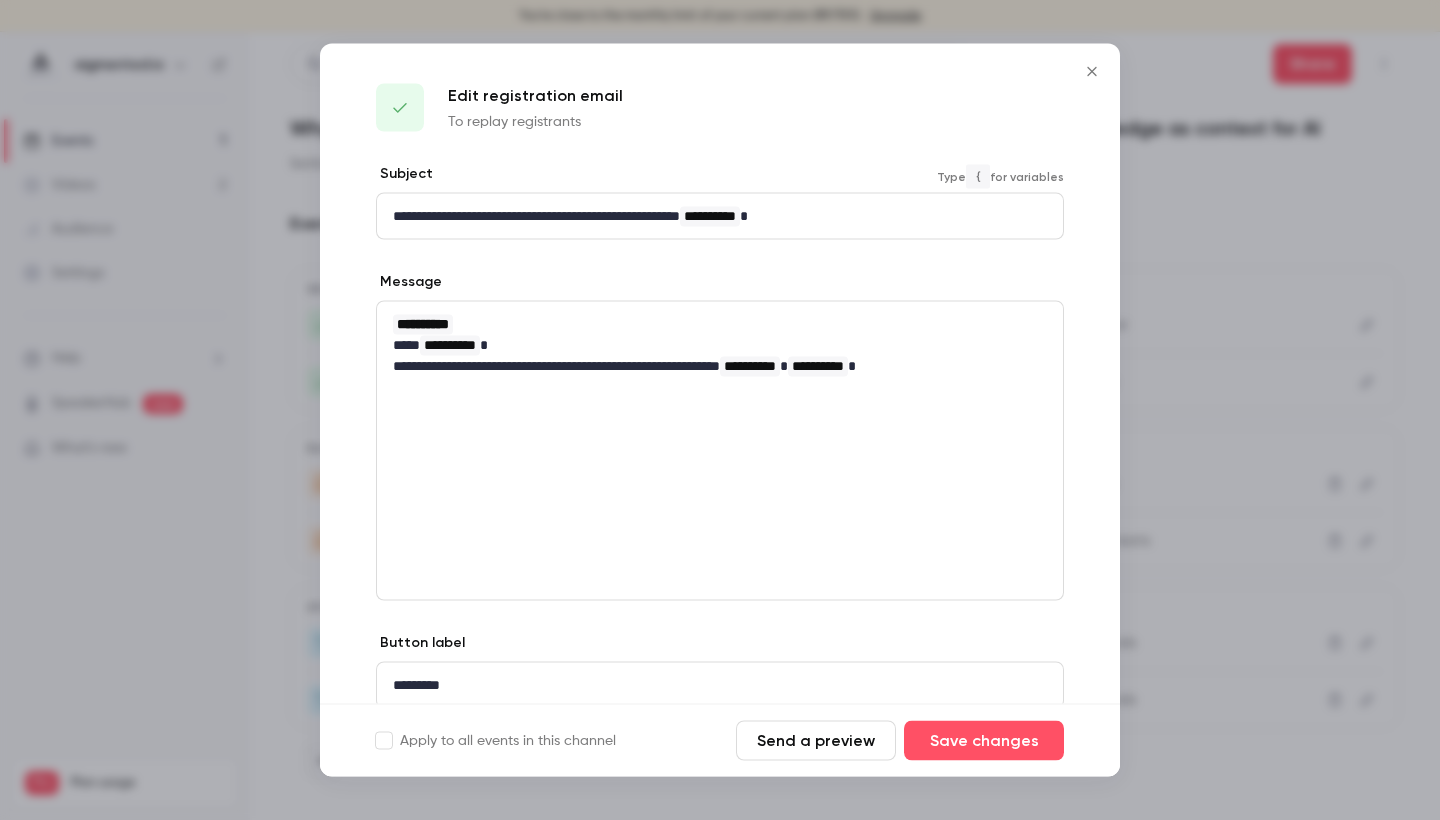 click on "*********" at bounding box center [712, 685] 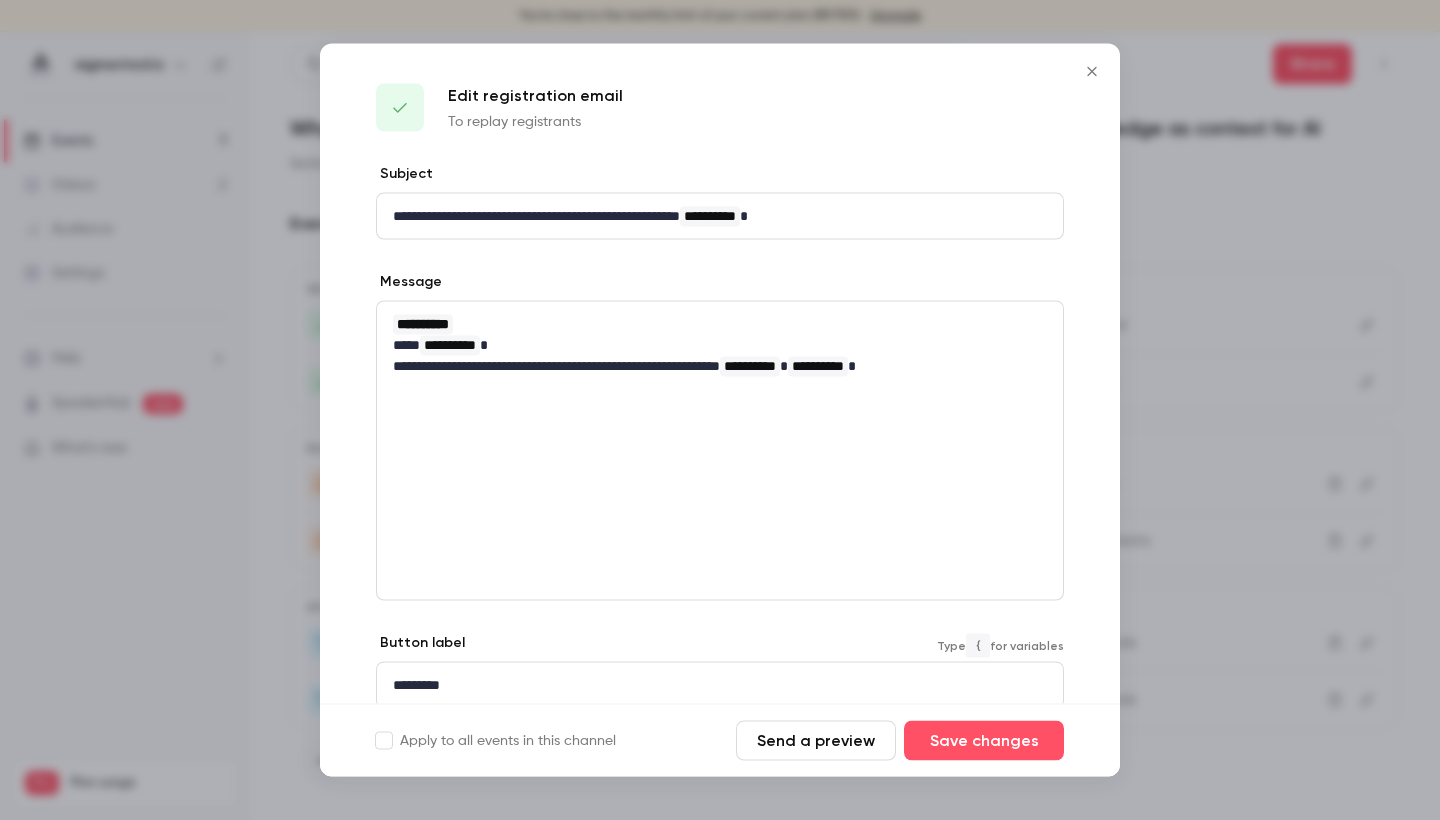 click on "*********" at bounding box center (712, 685) 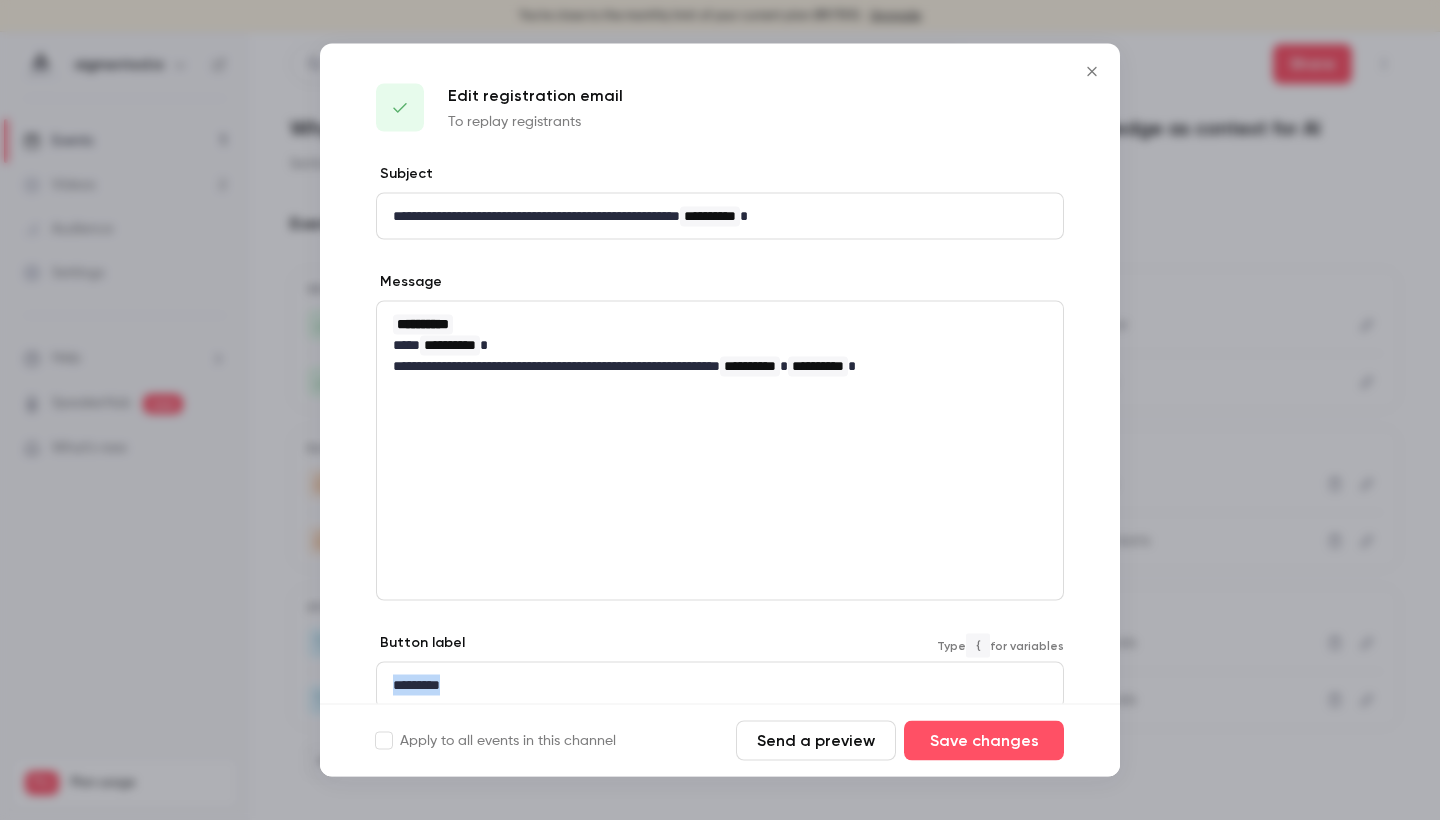 click on "*********" at bounding box center [712, 685] 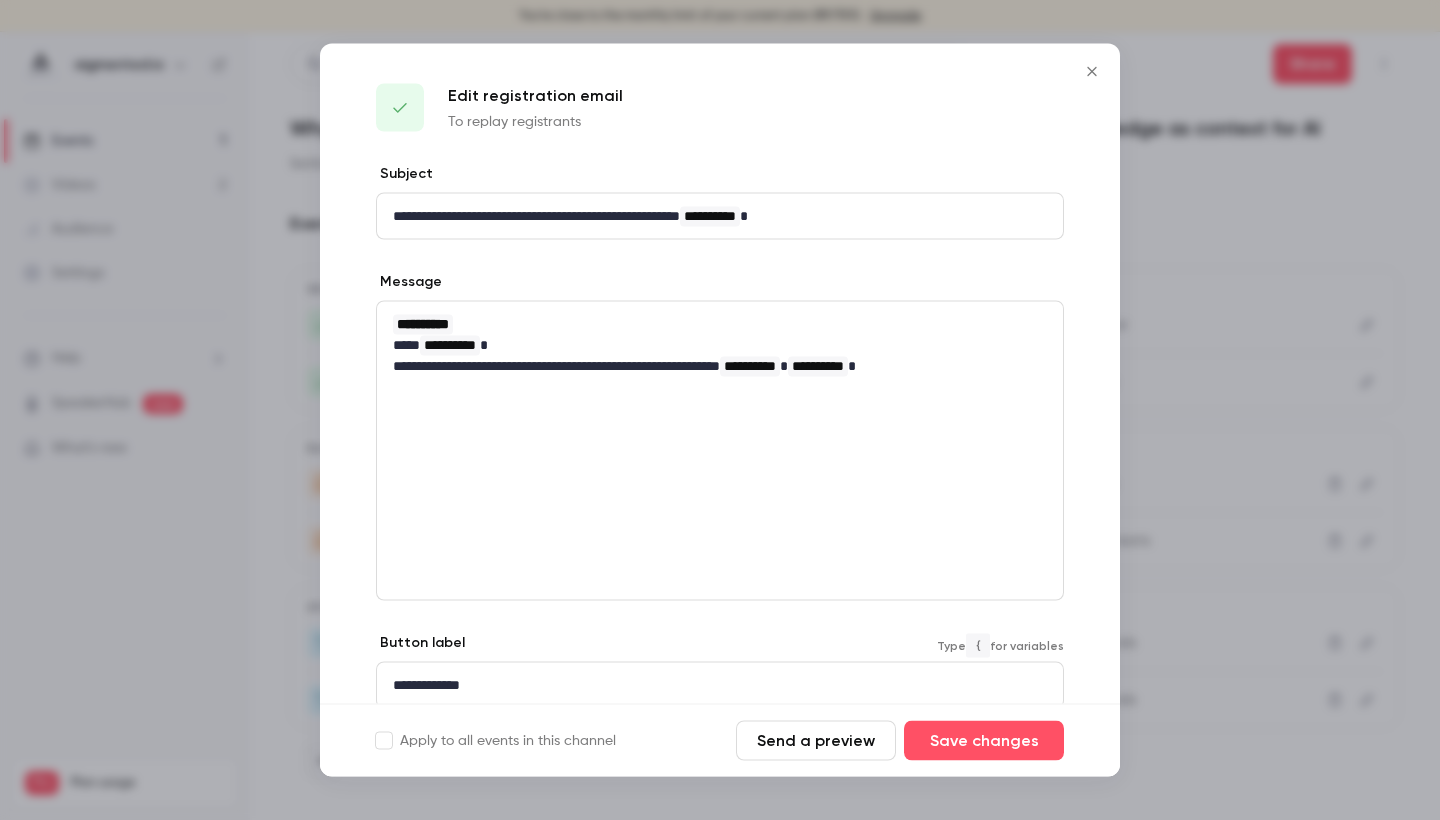 drag, startPoint x: 481, startPoint y: 678, endPoint x: 401, endPoint y: 684, distance: 80.224686 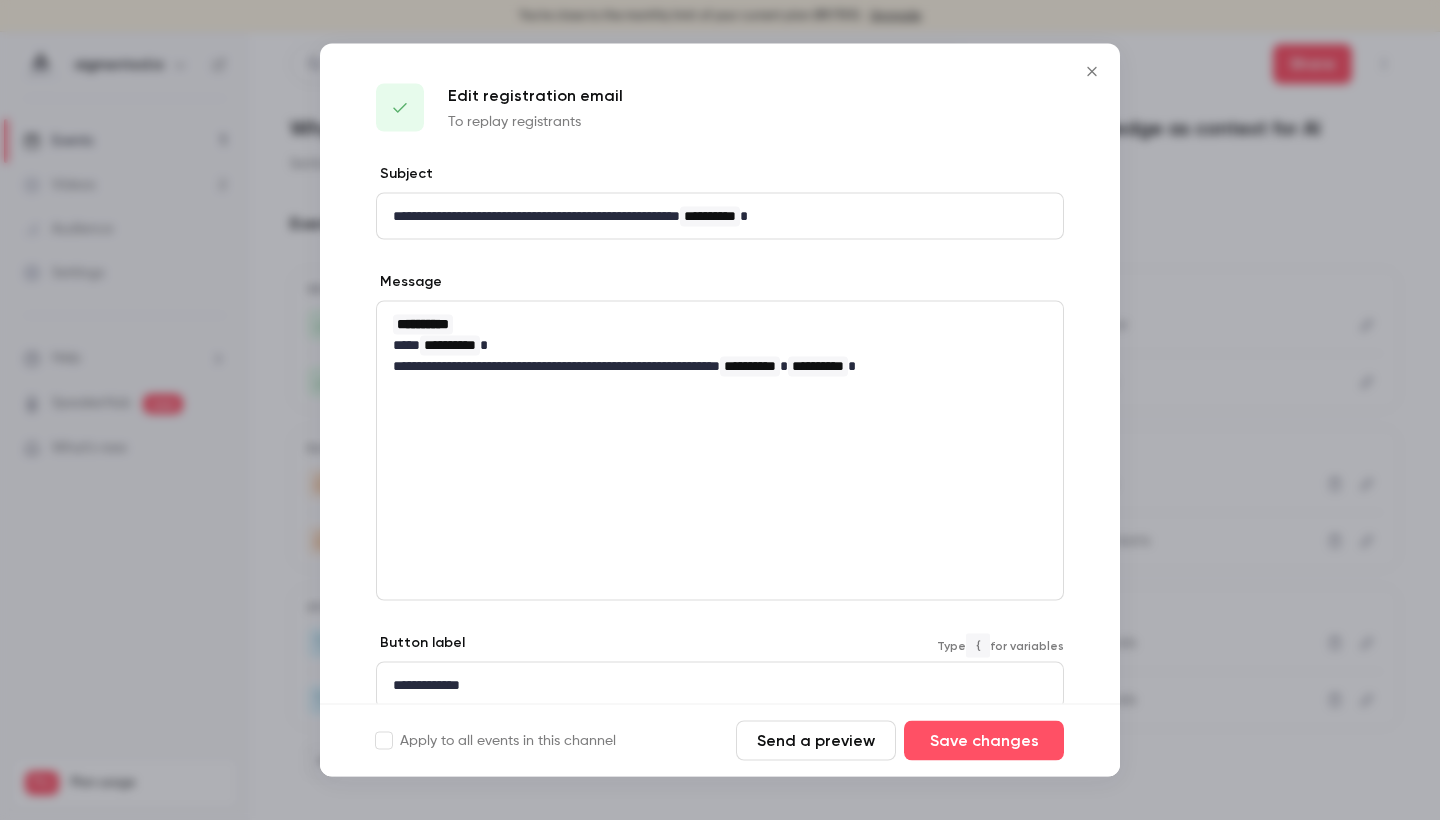 click on "**********" at bounding box center (712, 685) 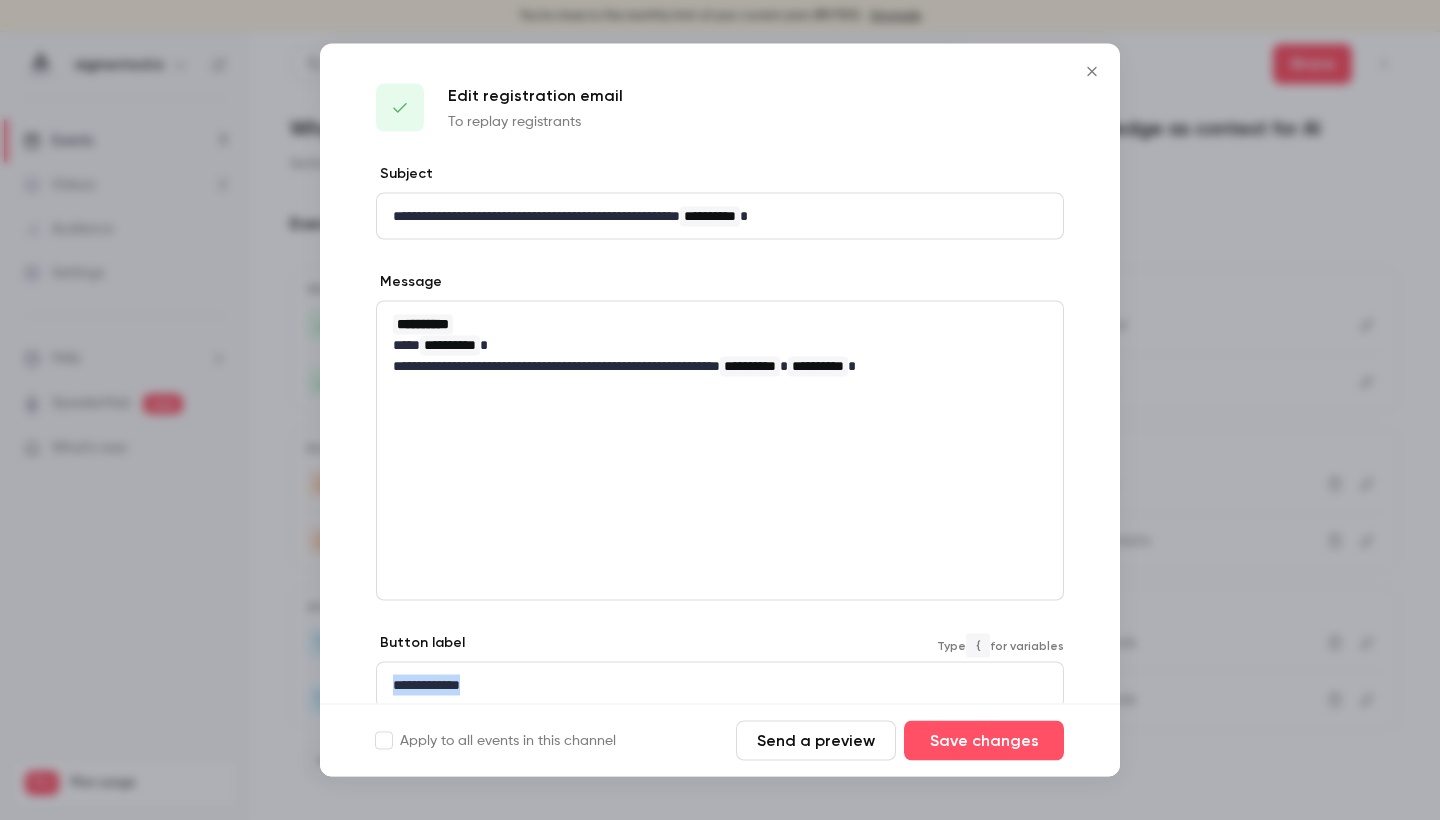 click on "**********" at bounding box center [712, 685] 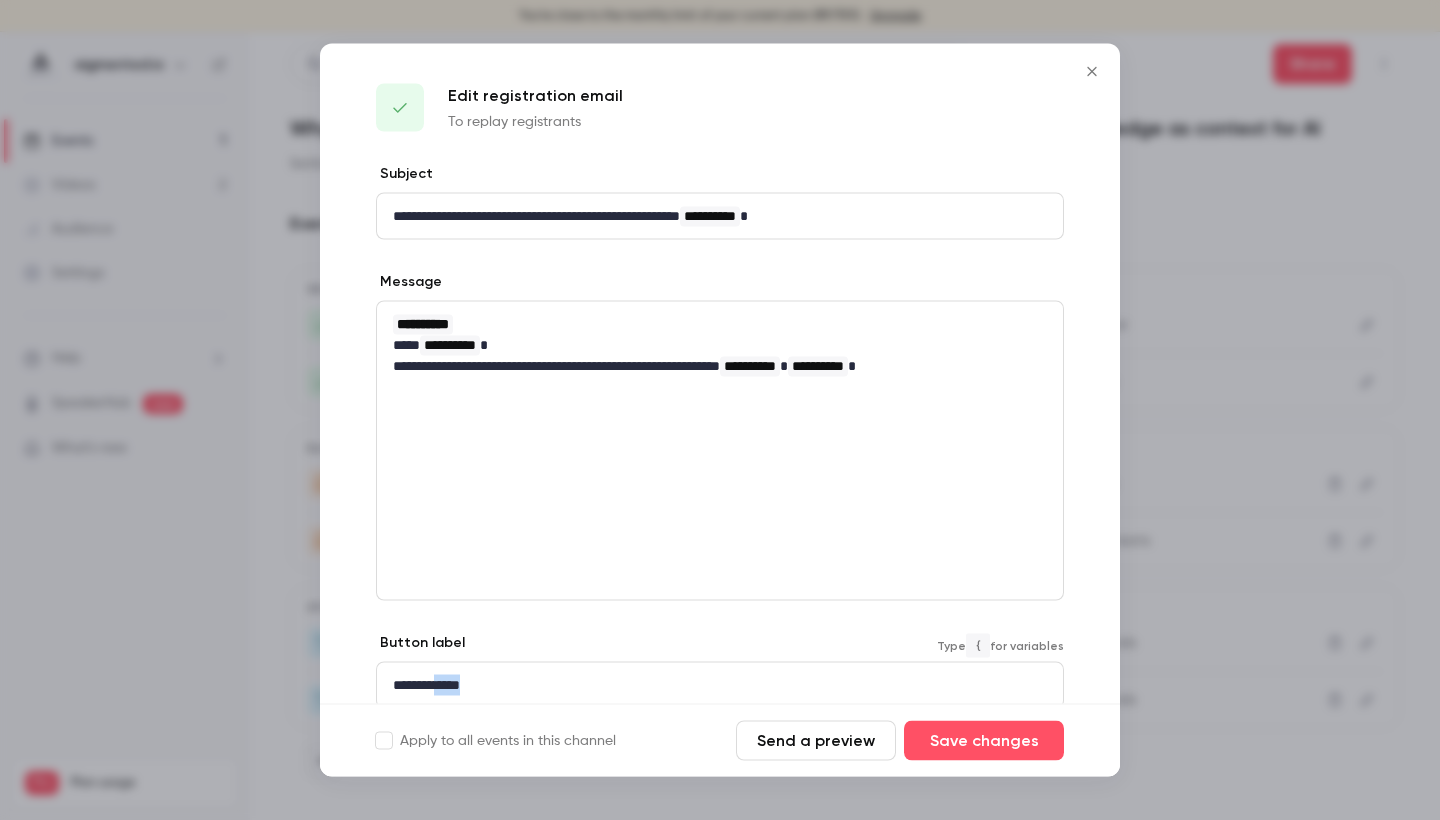 click on "**********" at bounding box center [712, 685] 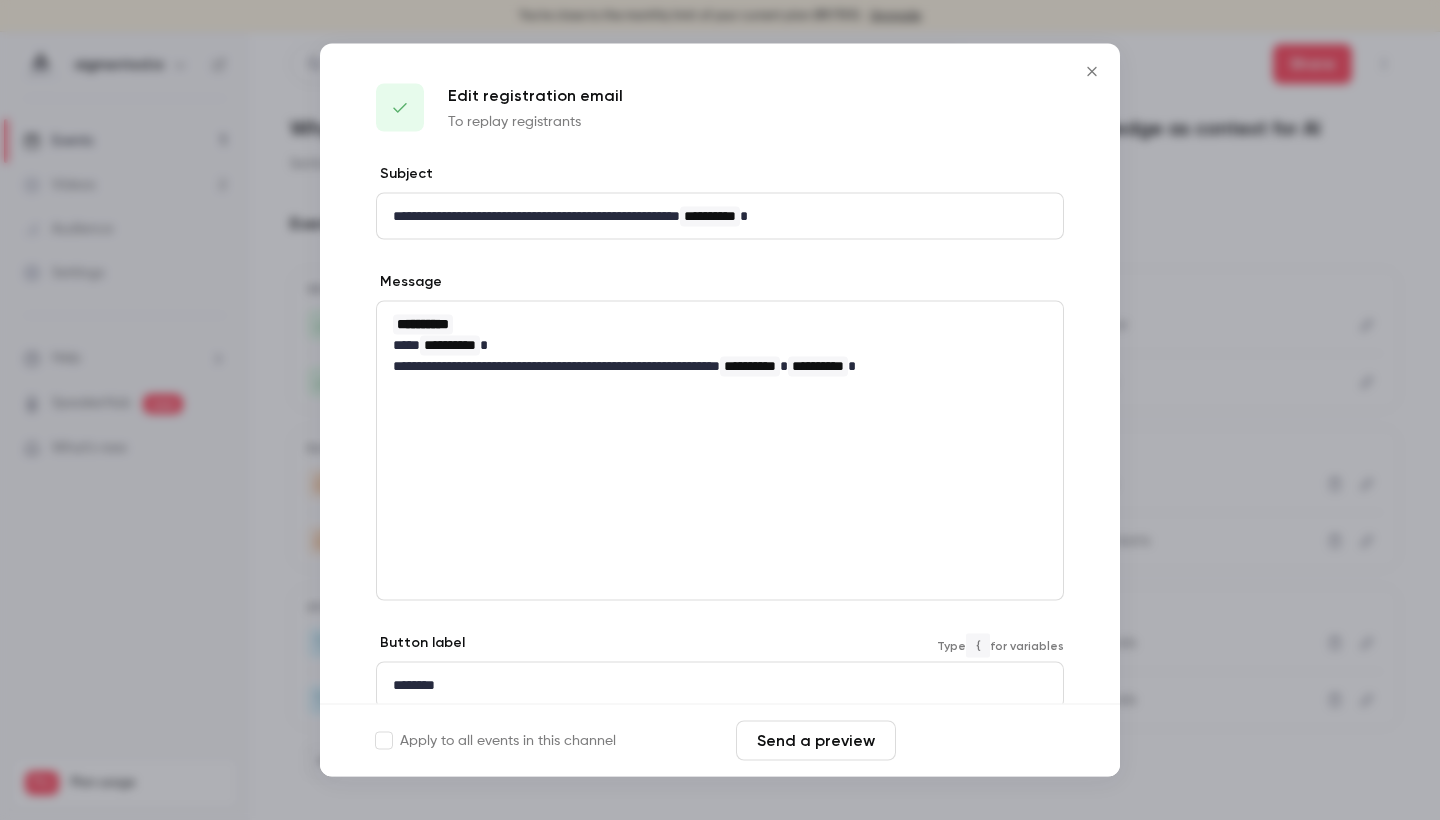 click on "Save changes" at bounding box center [984, 741] 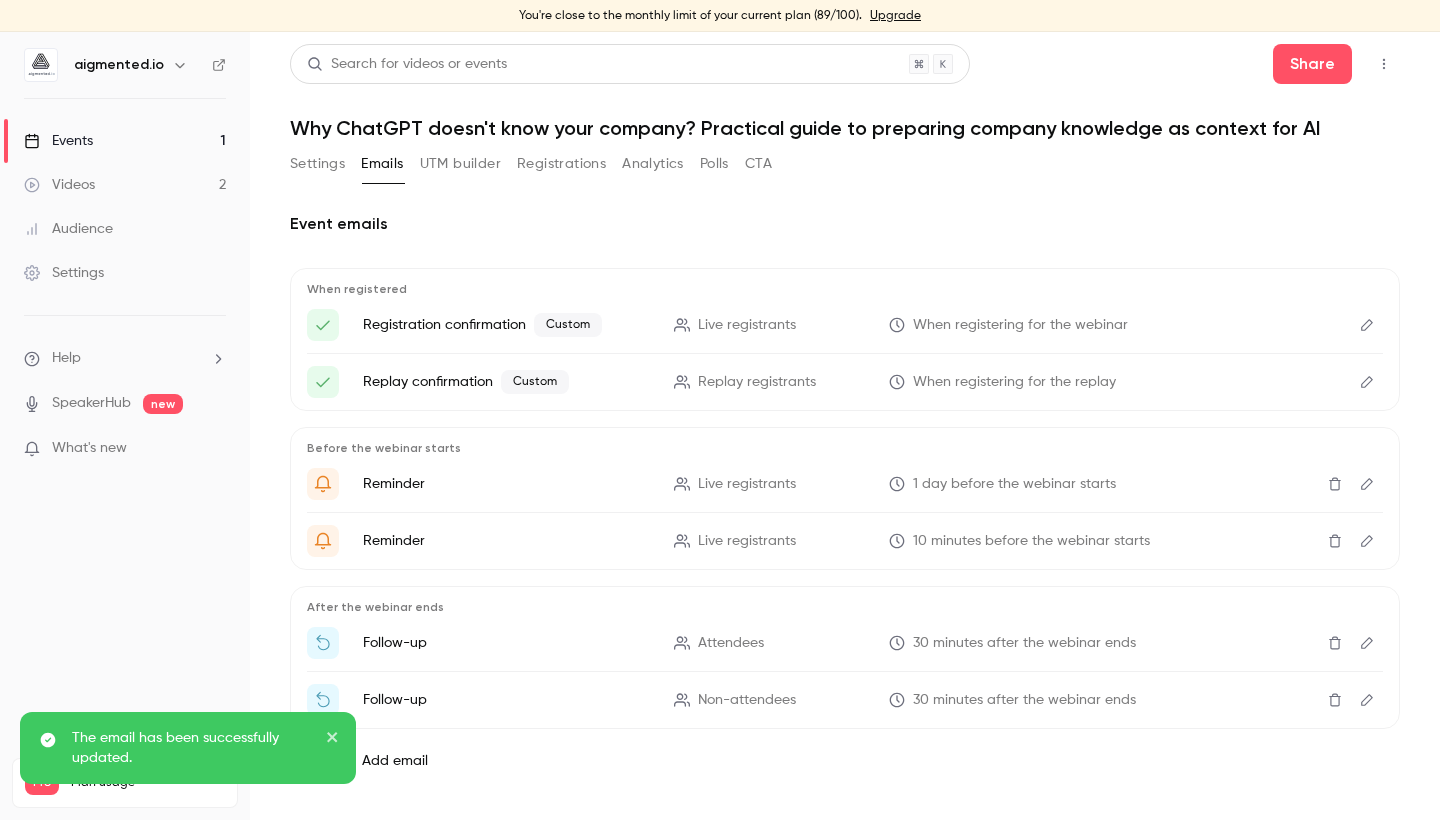 click 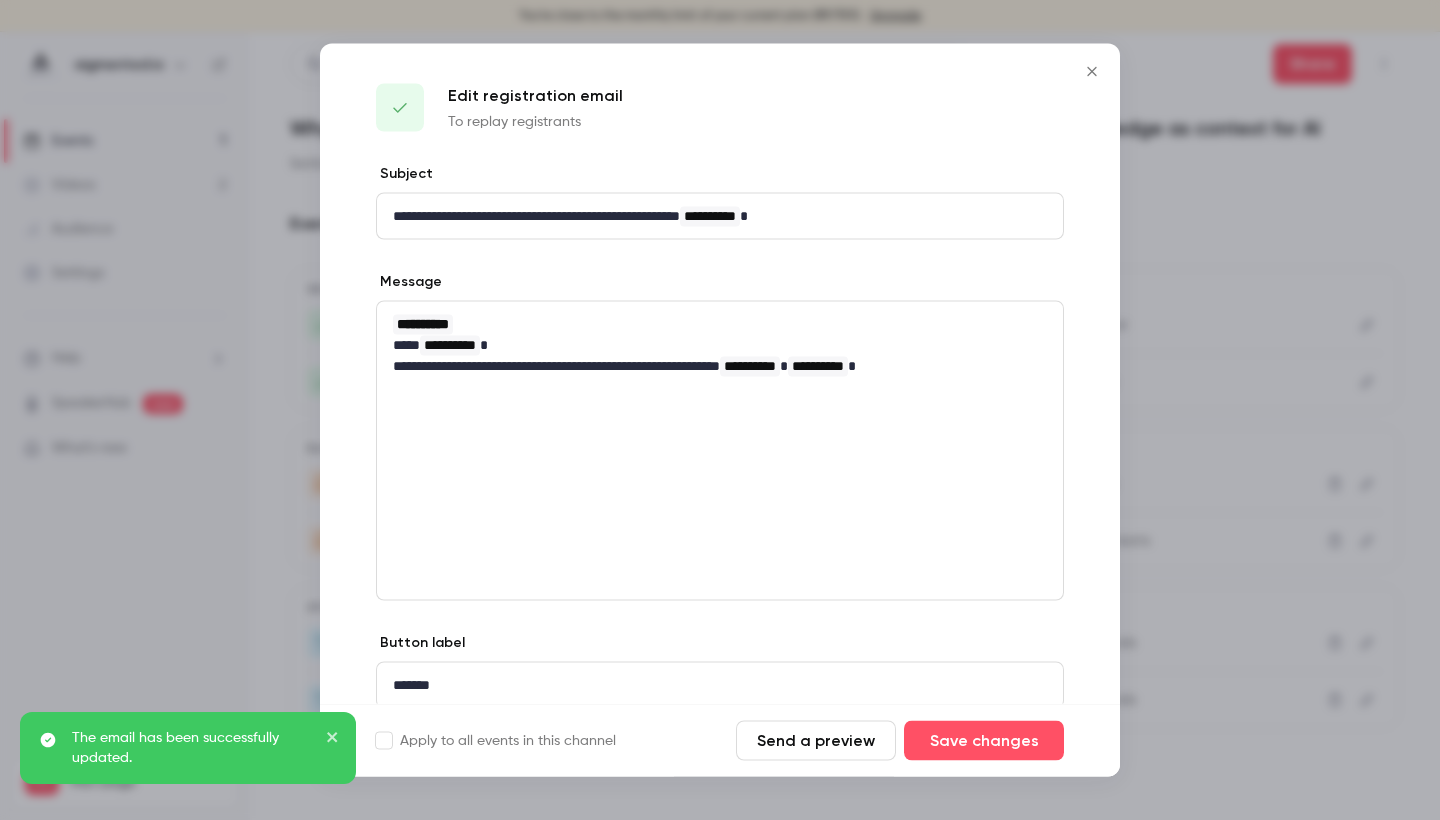click 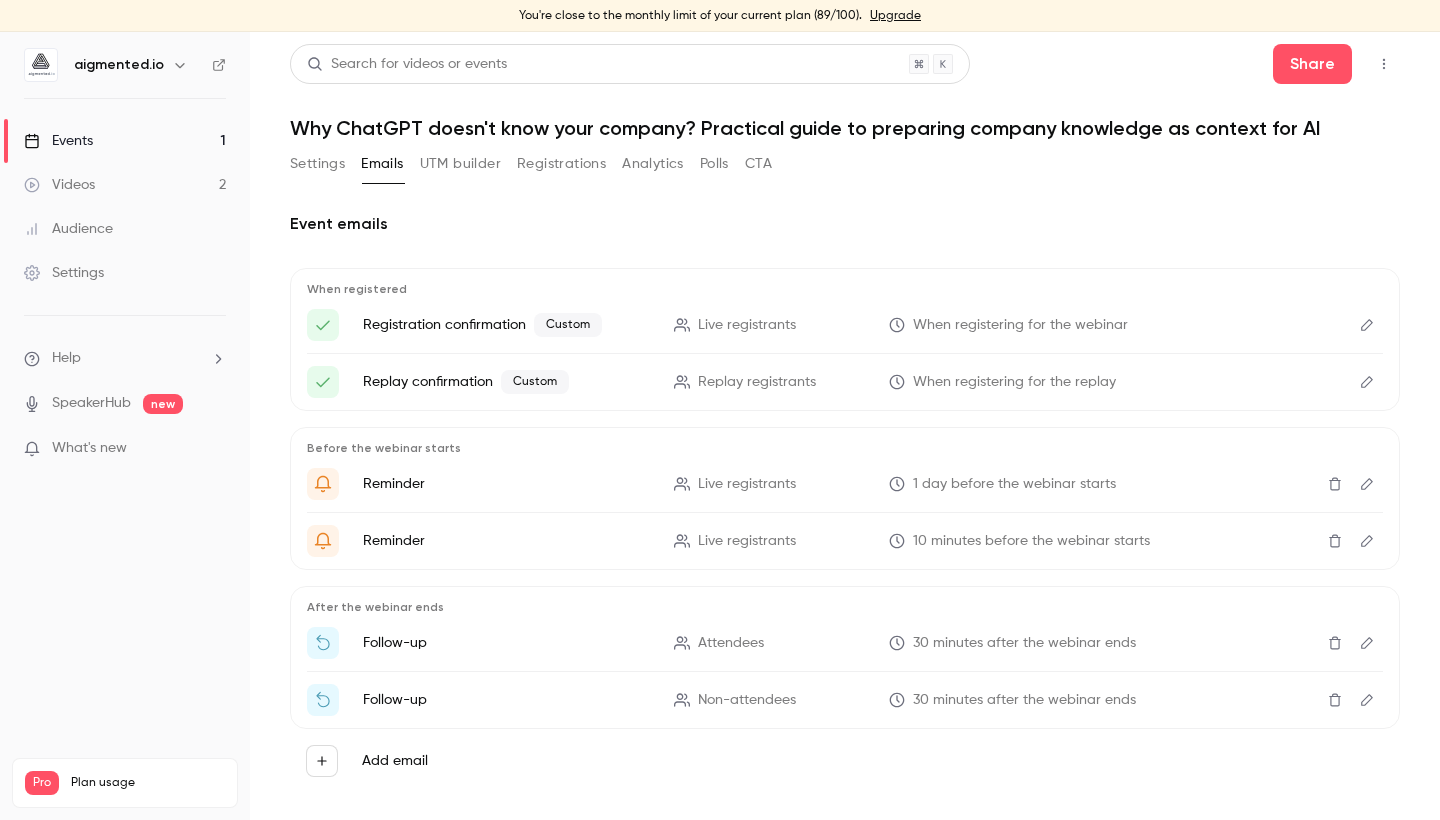 click 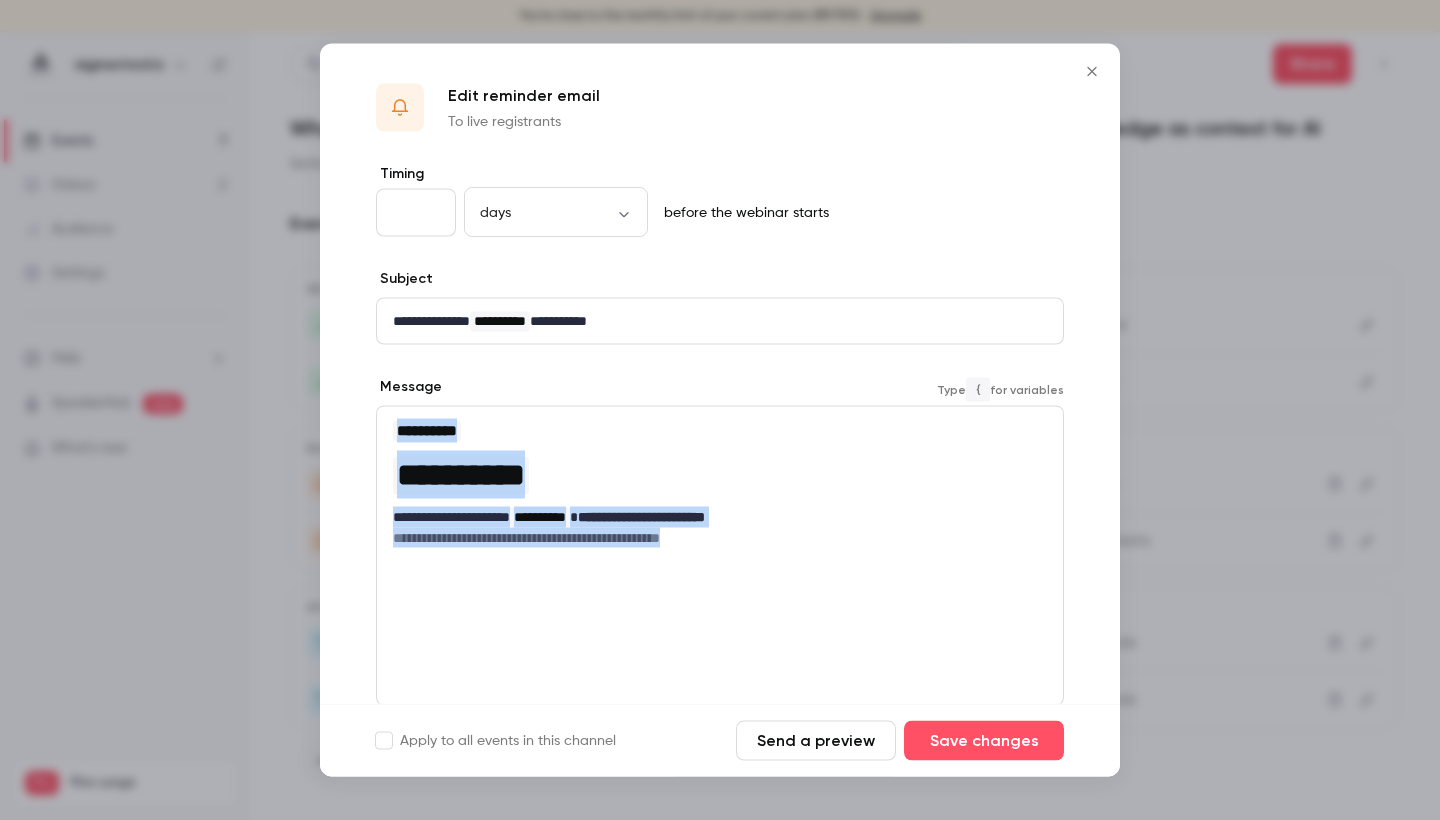 drag, startPoint x: 783, startPoint y: 545, endPoint x: 390, endPoint y: 435, distance: 408.10416 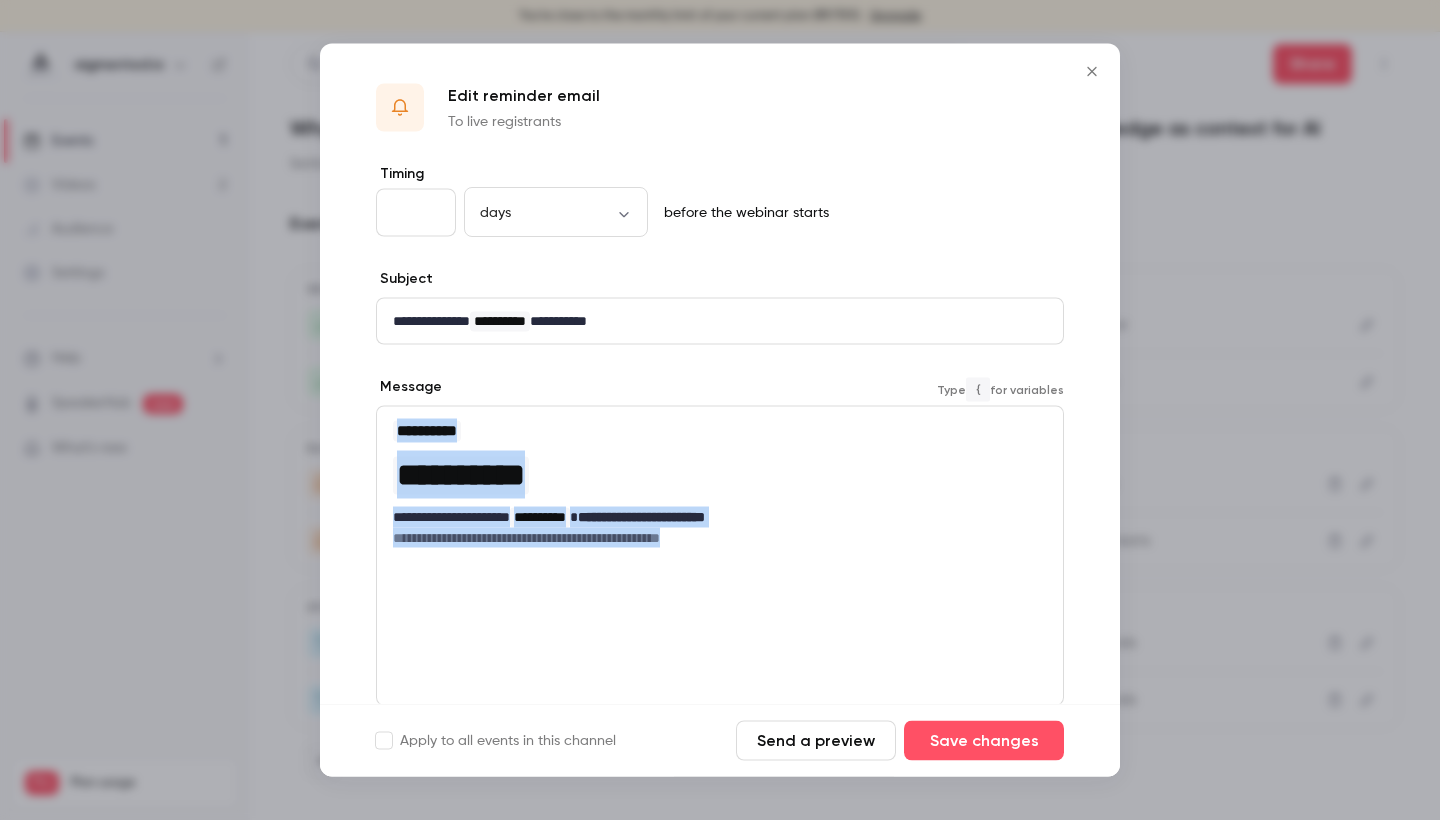 click on "**********" at bounding box center (720, 483) 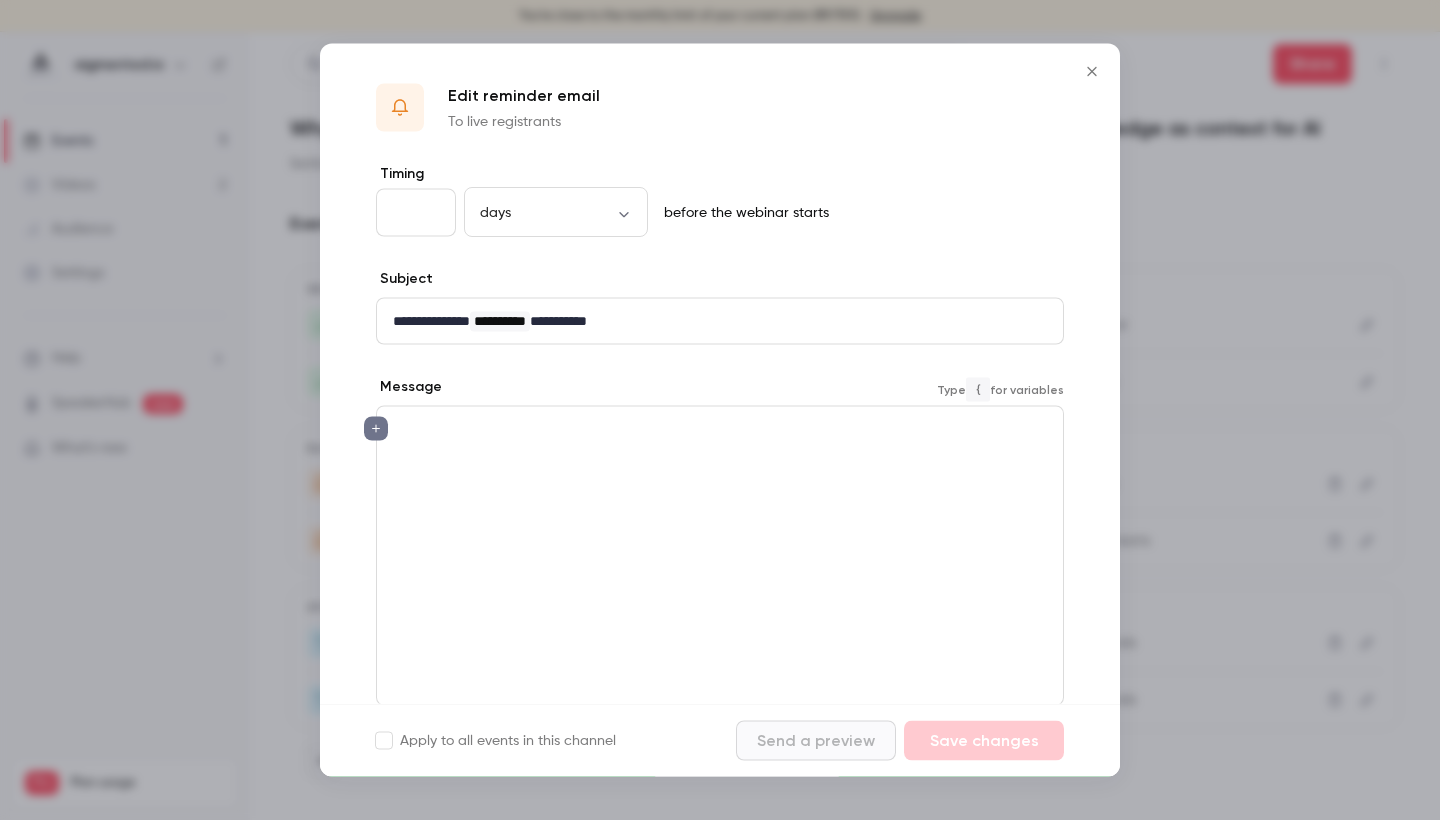 scroll, scrollTop: 19, scrollLeft: 0, axis: vertical 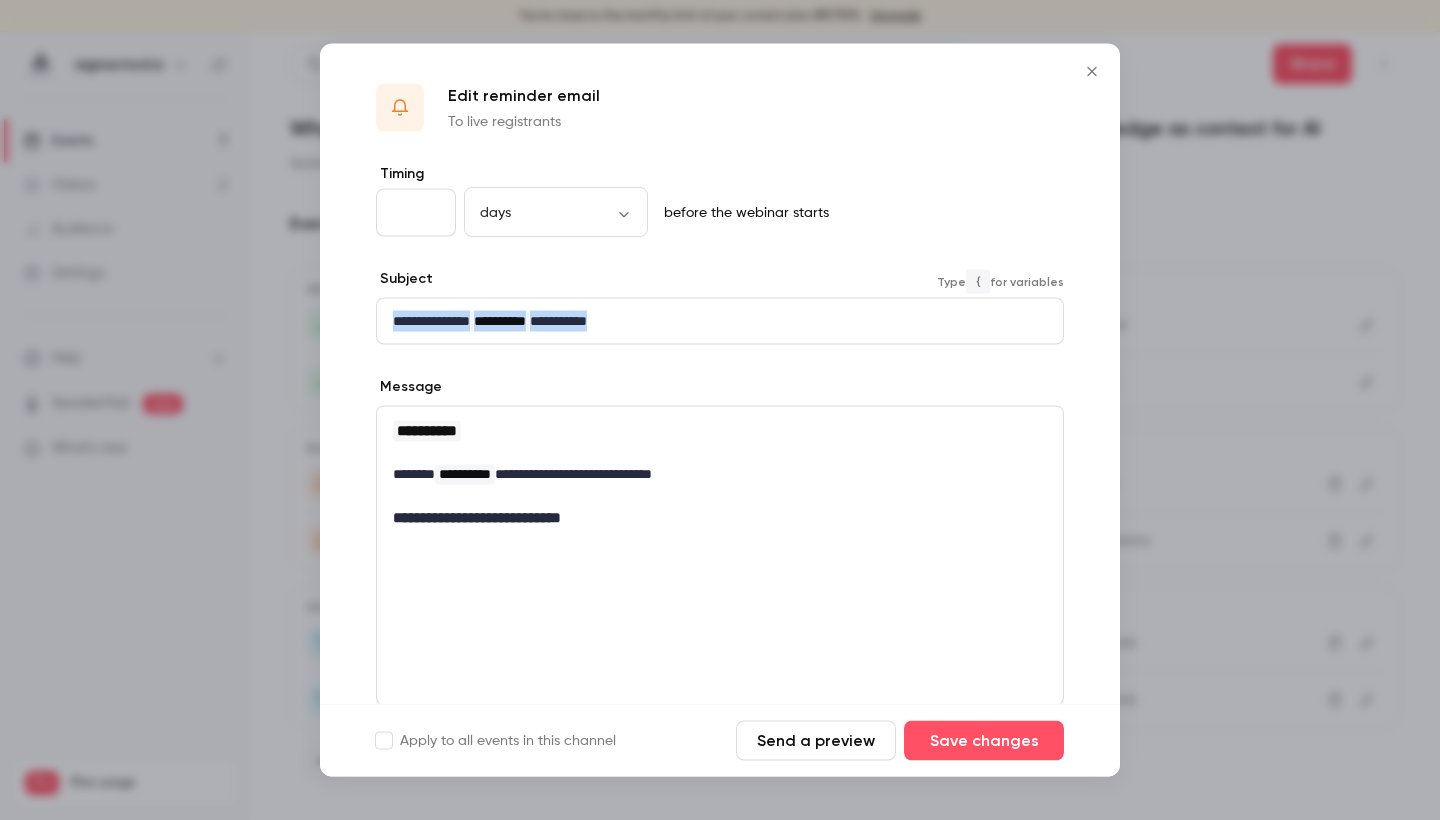 drag, startPoint x: 673, startPoint y: 324, endPoint x: 362, endPoint y: 320, distance: 311.02573 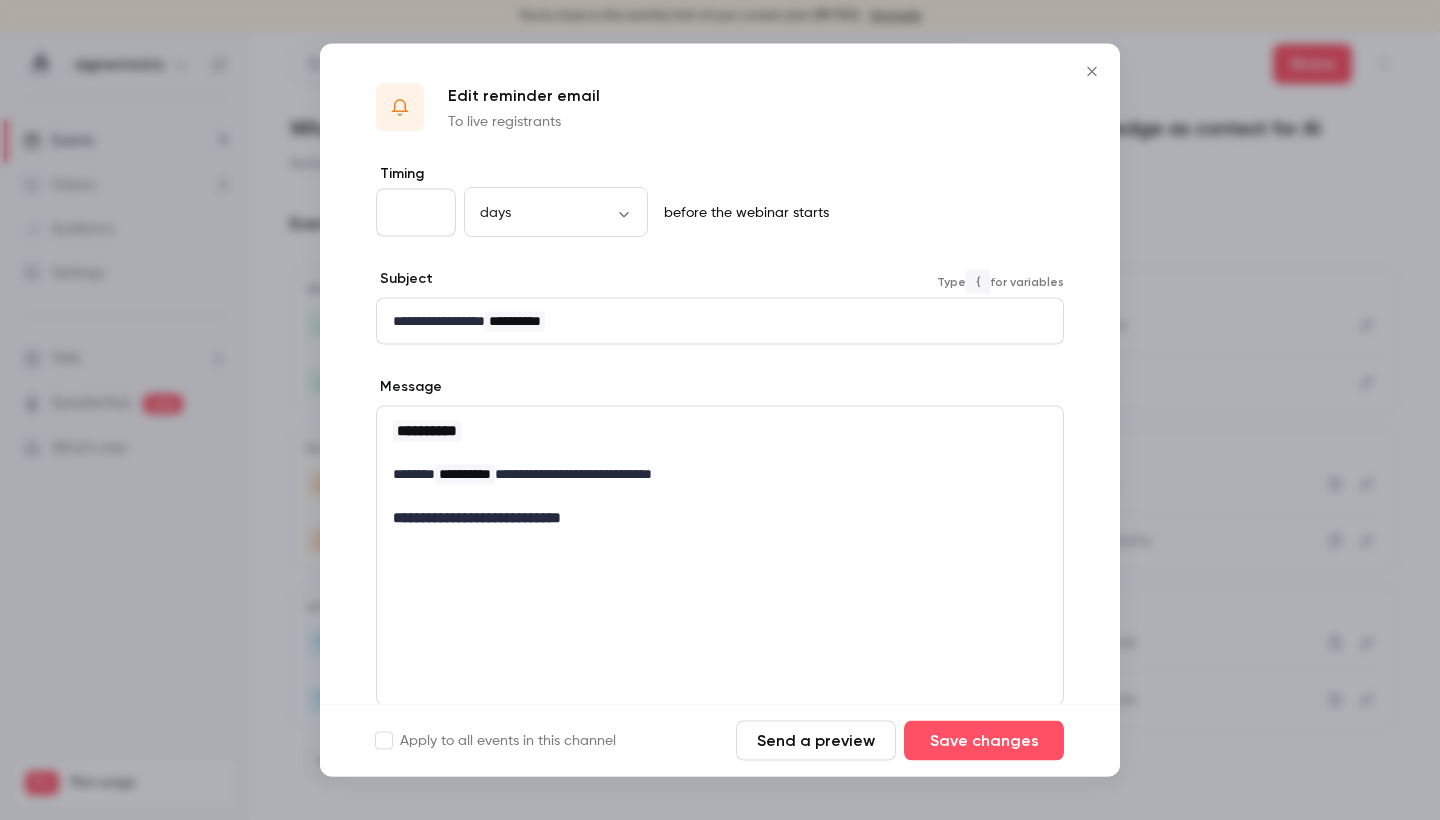 scroll, scrollTop: 10, scrollLeft: 0, axis: vertical 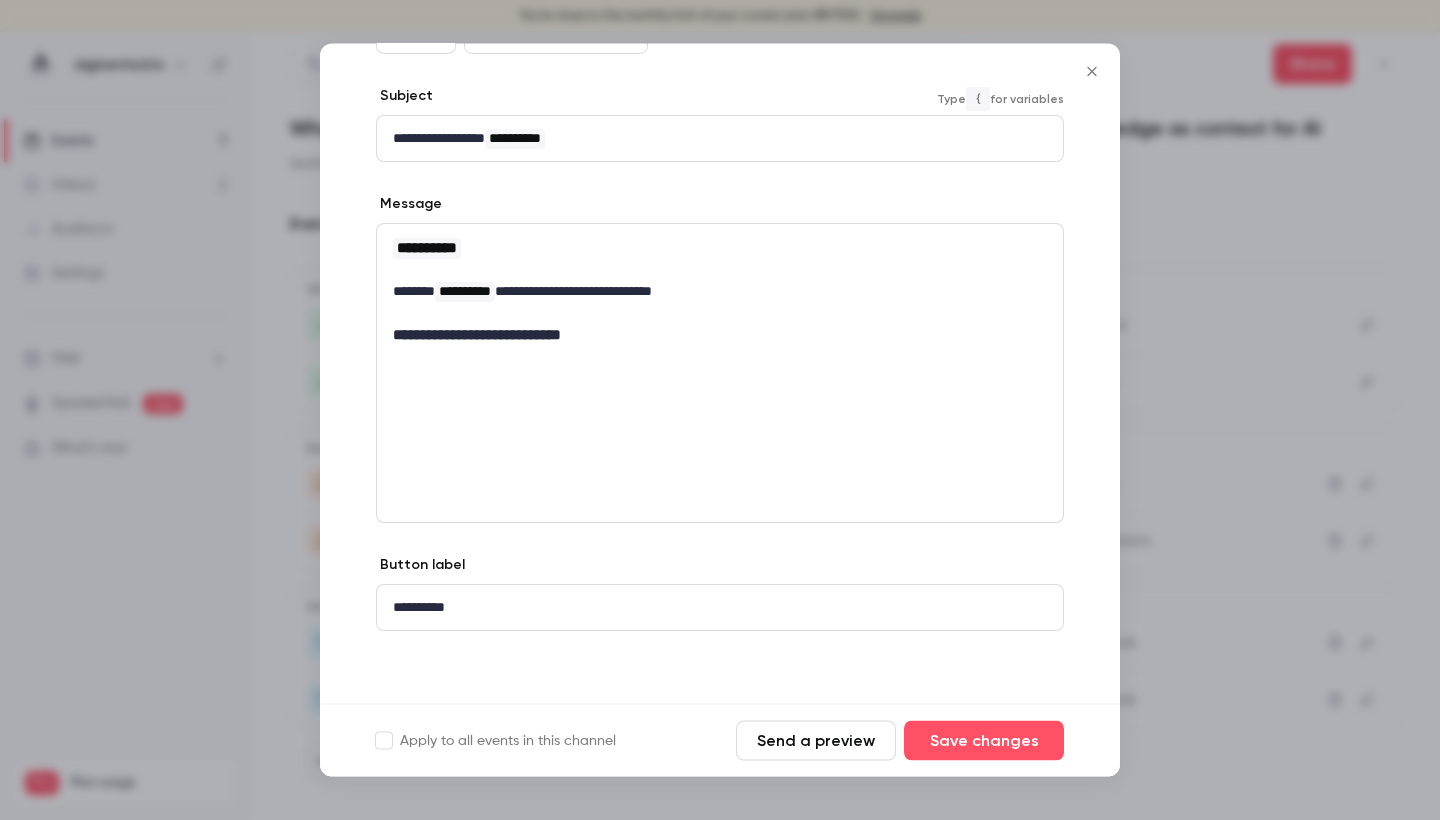 click on "**********" at bounding box center [712, 608] 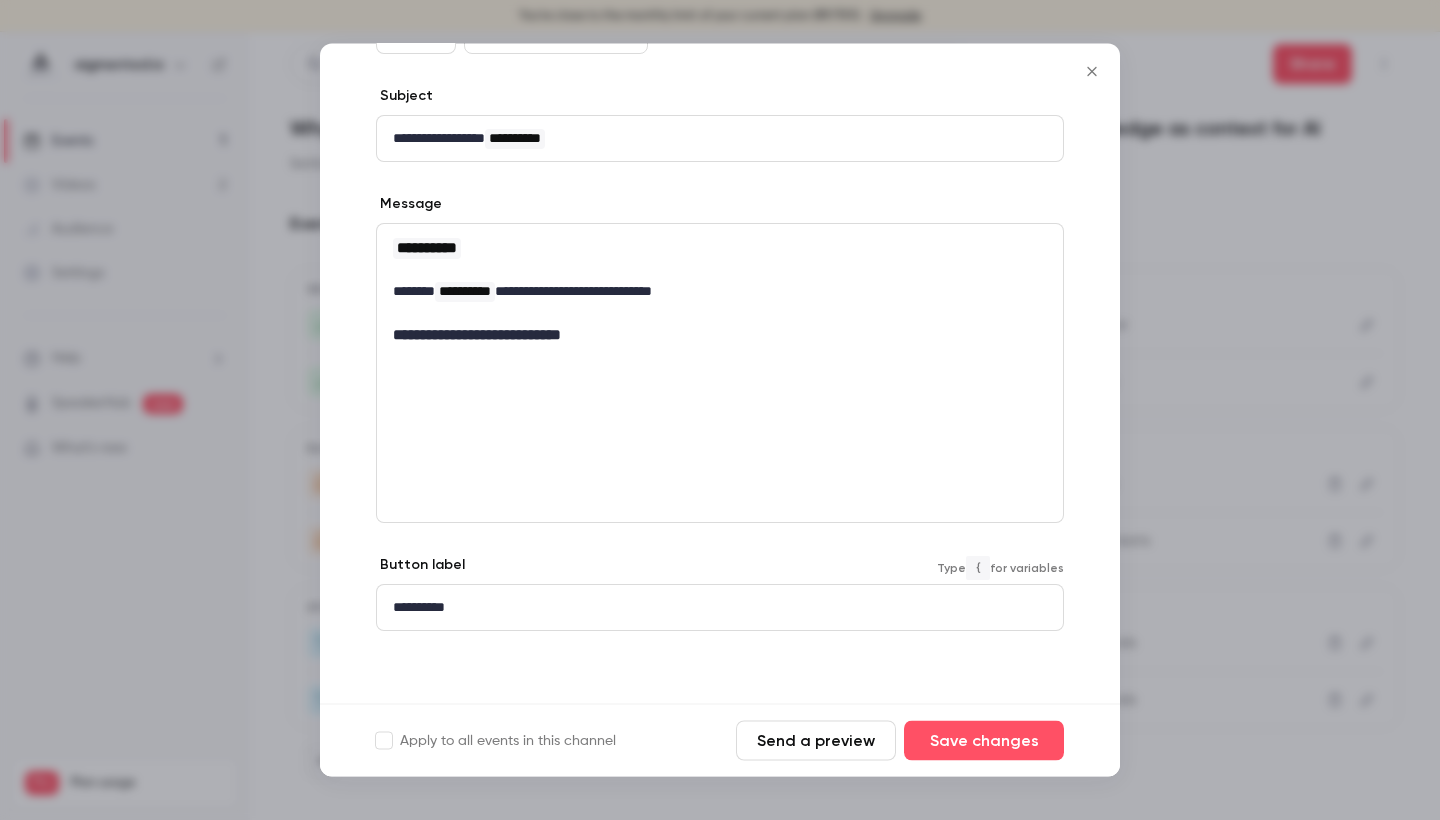 click on "**********" at bounding box center (712, 608) 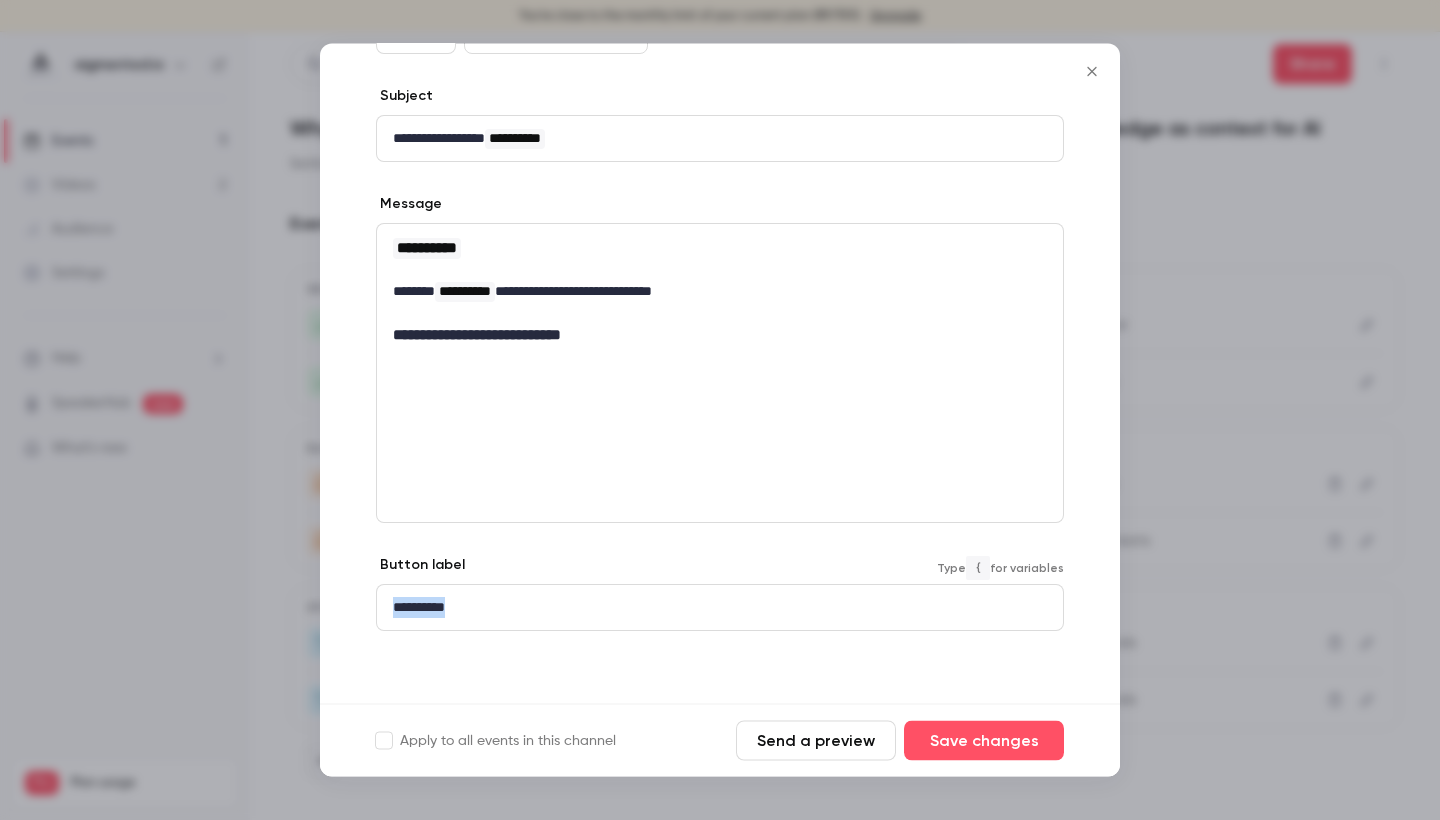 click on "**********" at bounding box center [712, 608] 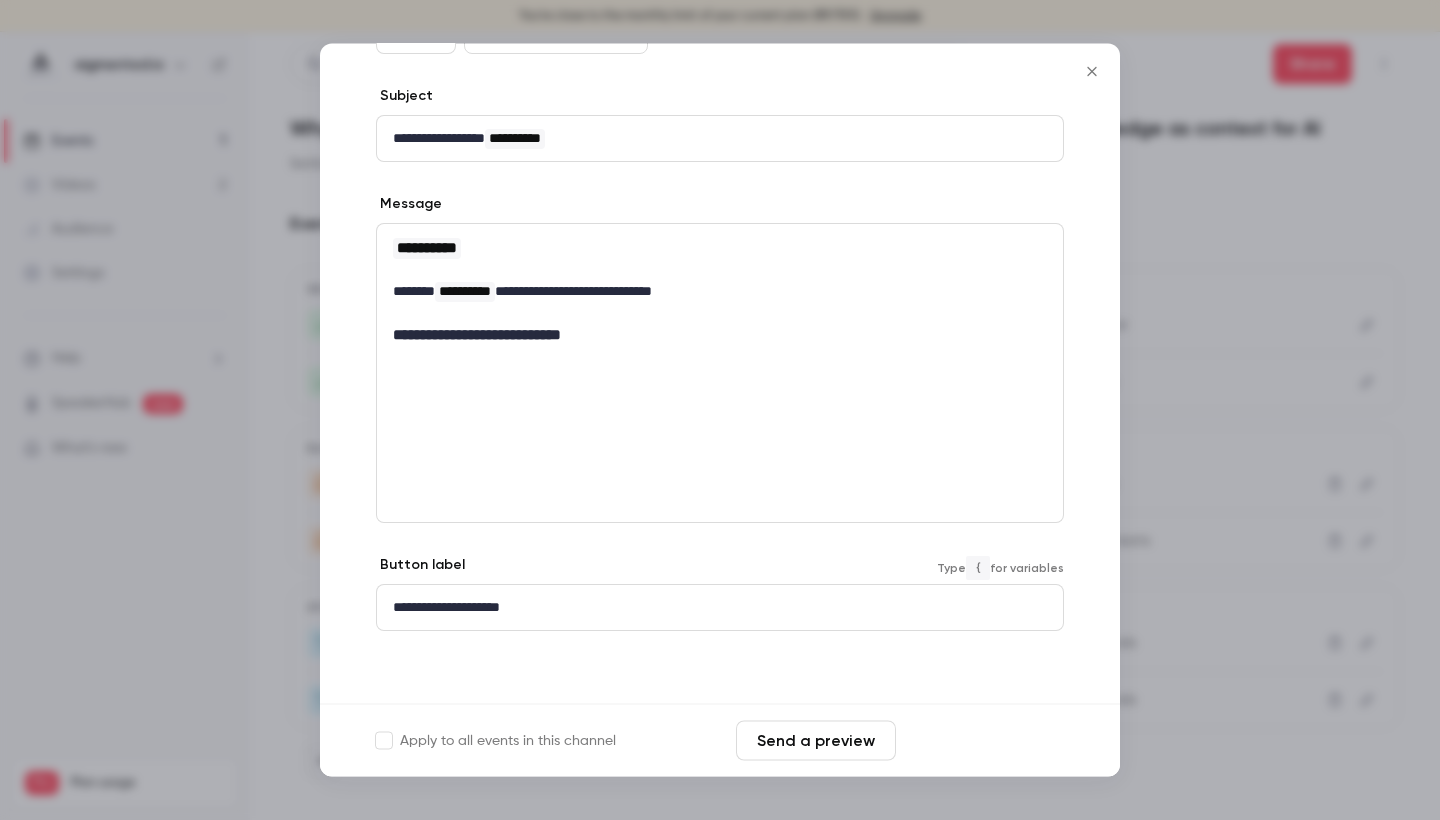 click on "Save changes" at bounding box center [984, 741] 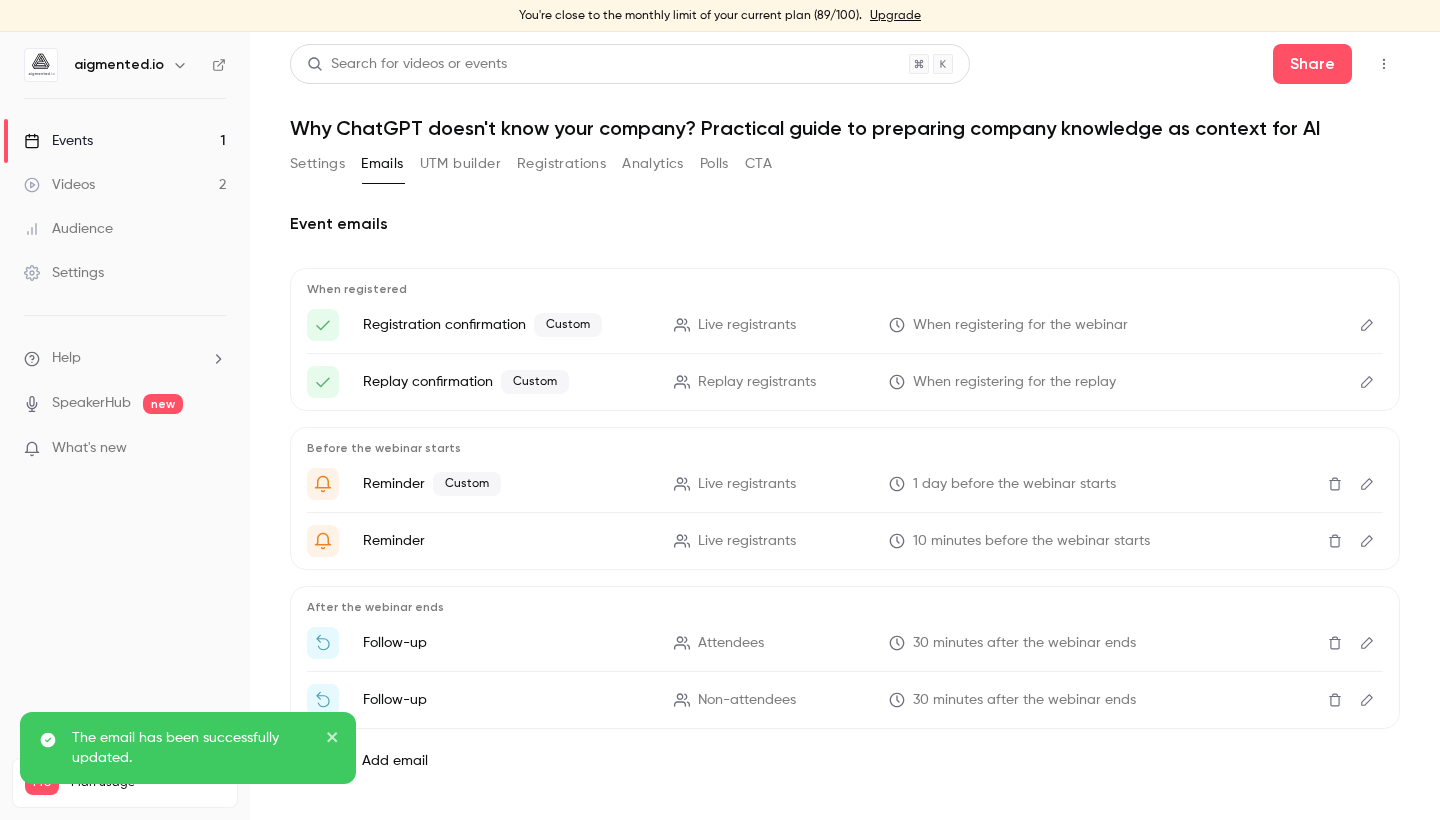 scroll, scrollTop: 25, scrollLeft: 0, axis: vertical 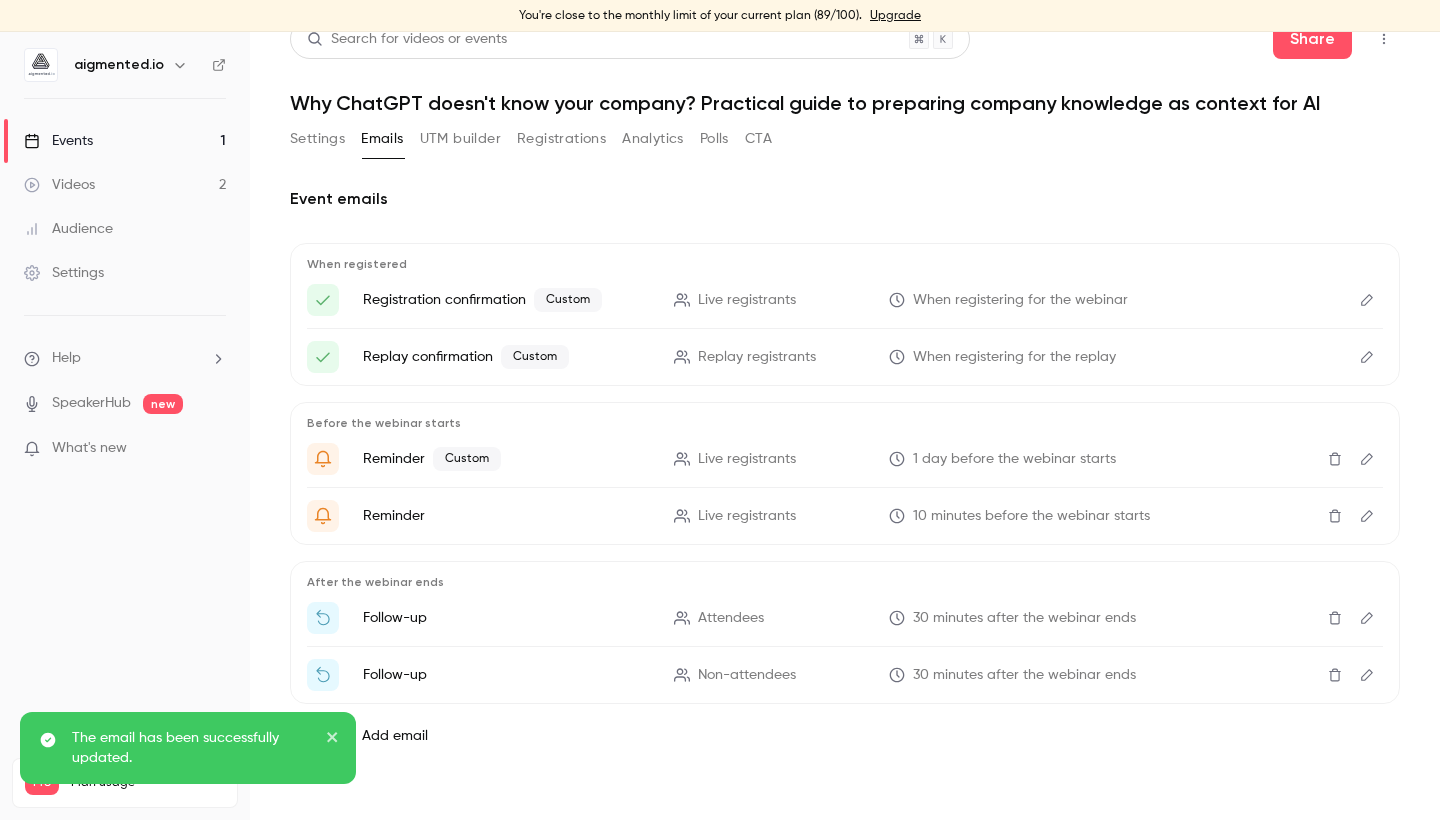 click 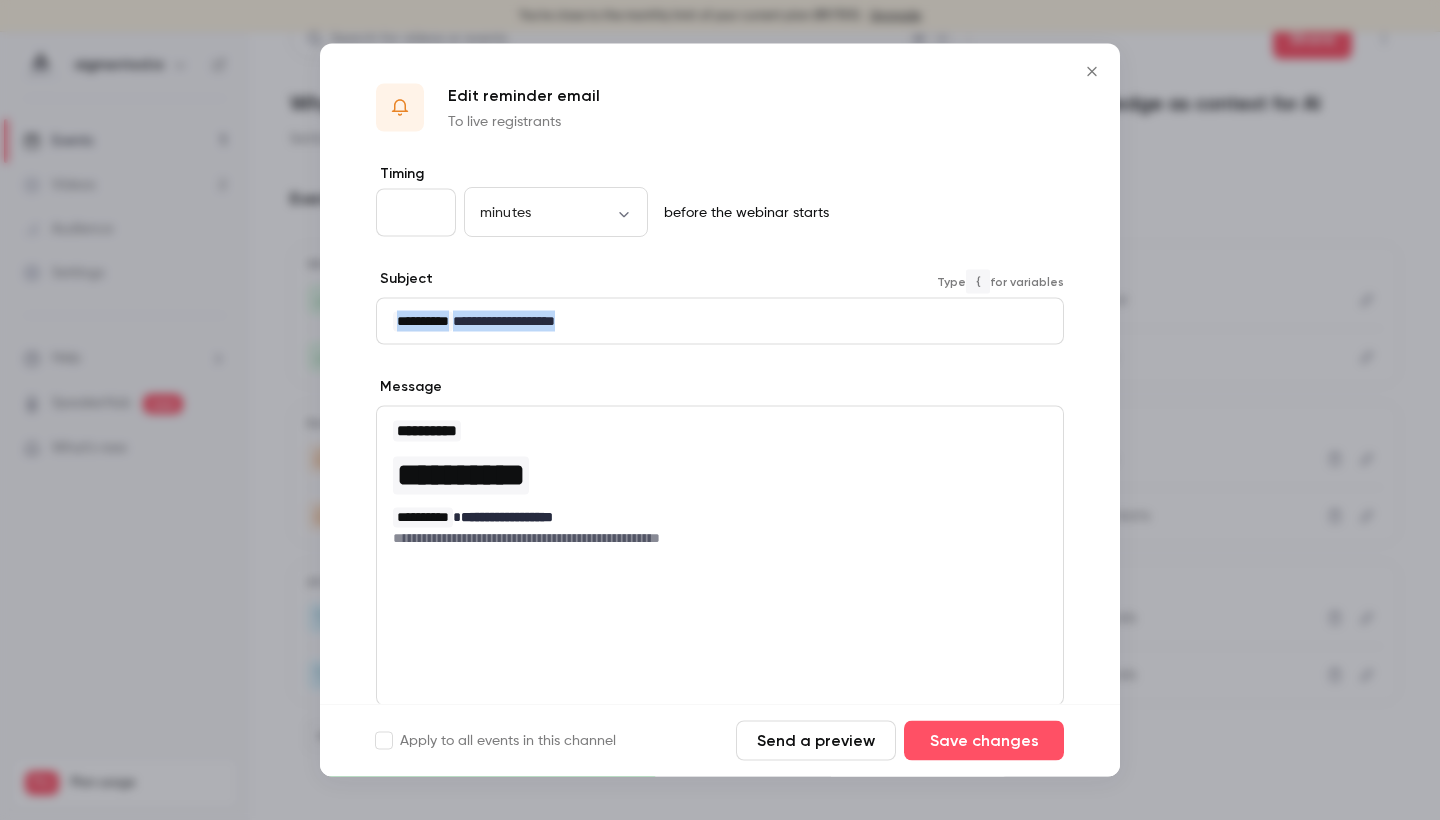 drag, startPoint x: 674, startPoint y: 321, endPoint x: 354, endPoint y: 307, distance: 320.3061 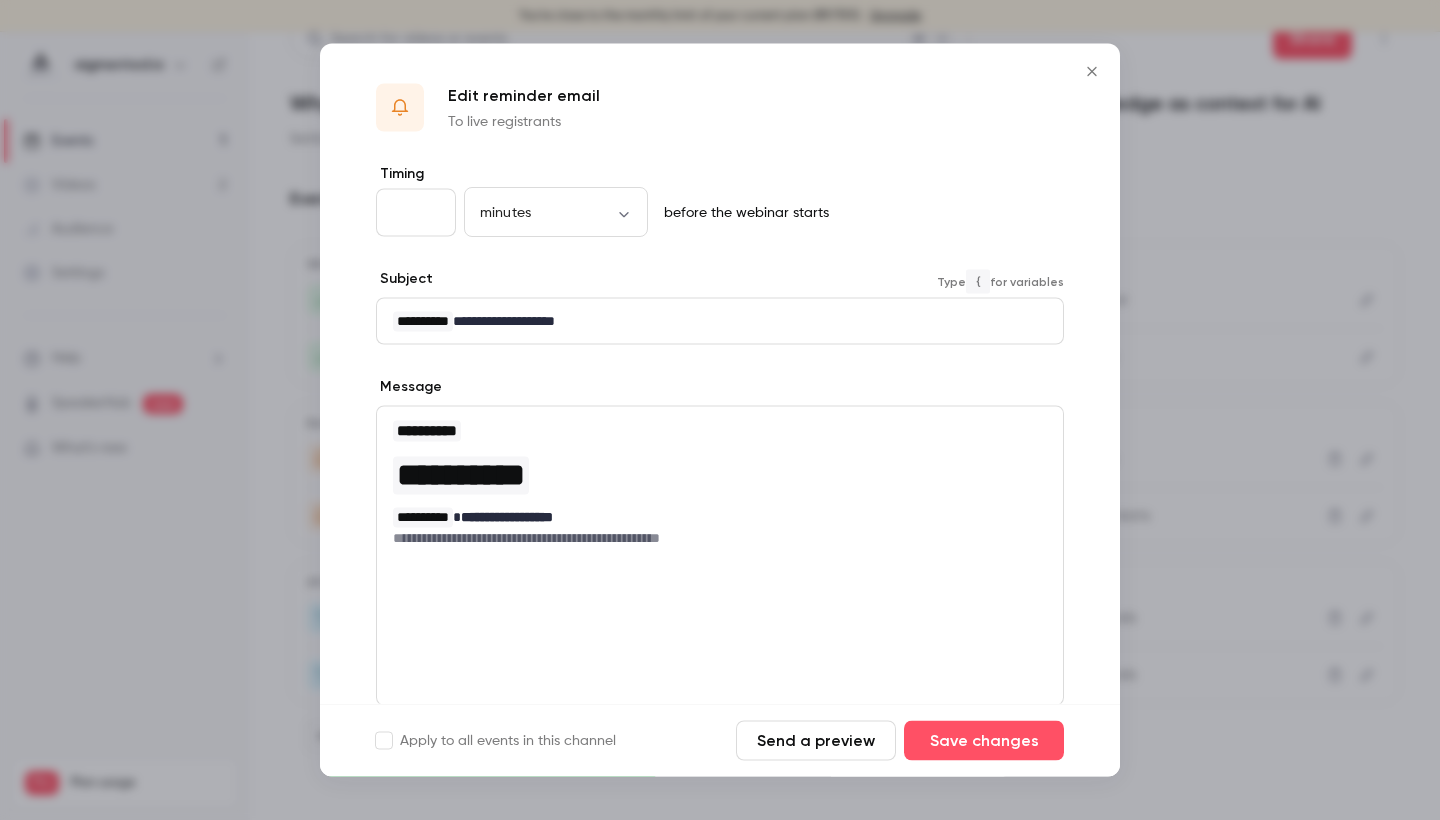 scroll, scrollTop: 10, scrollLeft: 1, axis: both 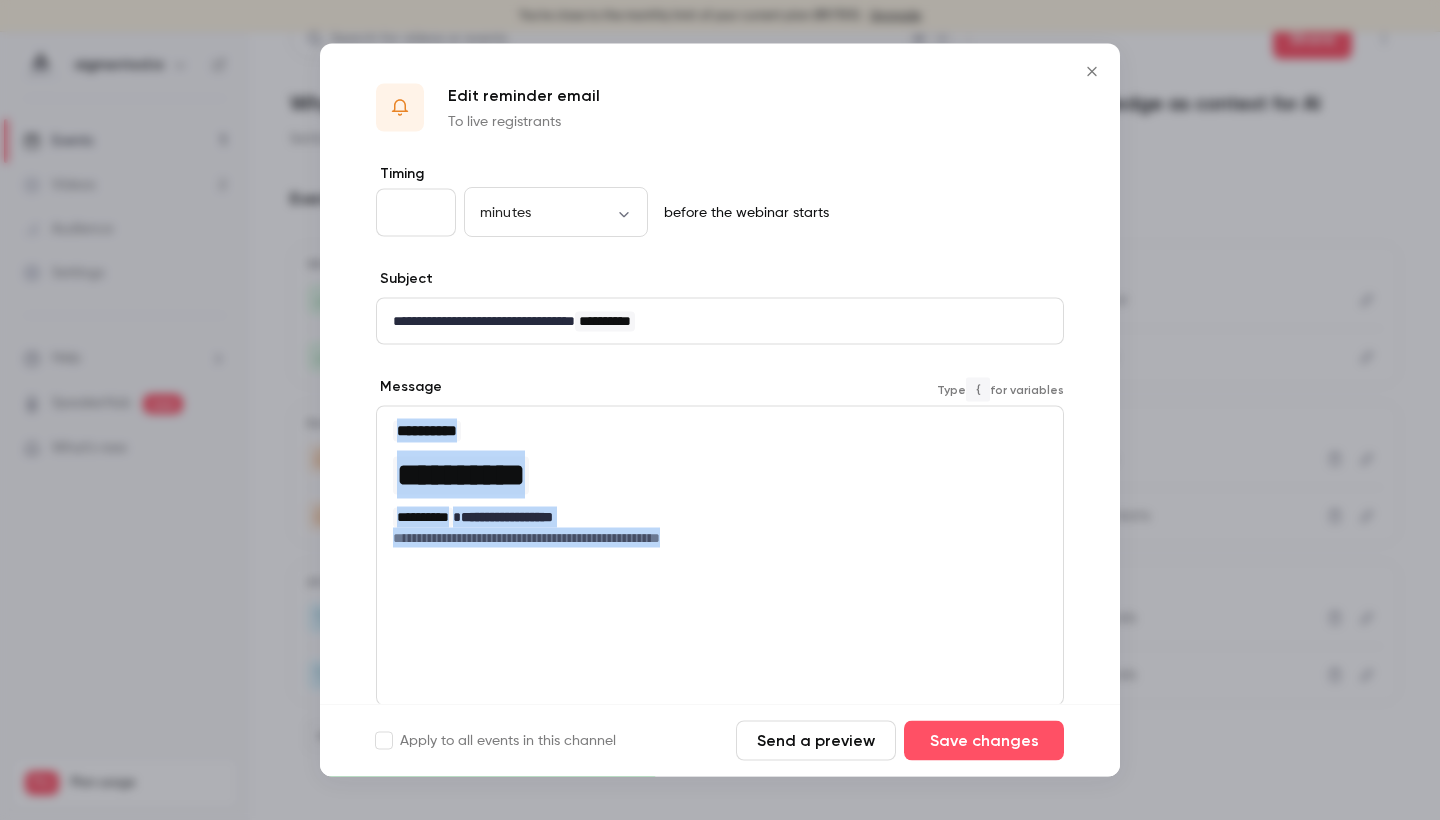 drag, startPoint x: 731, startPoint y: 545, endPoint x: 394, endPoint y: 431, distance: 355.75977 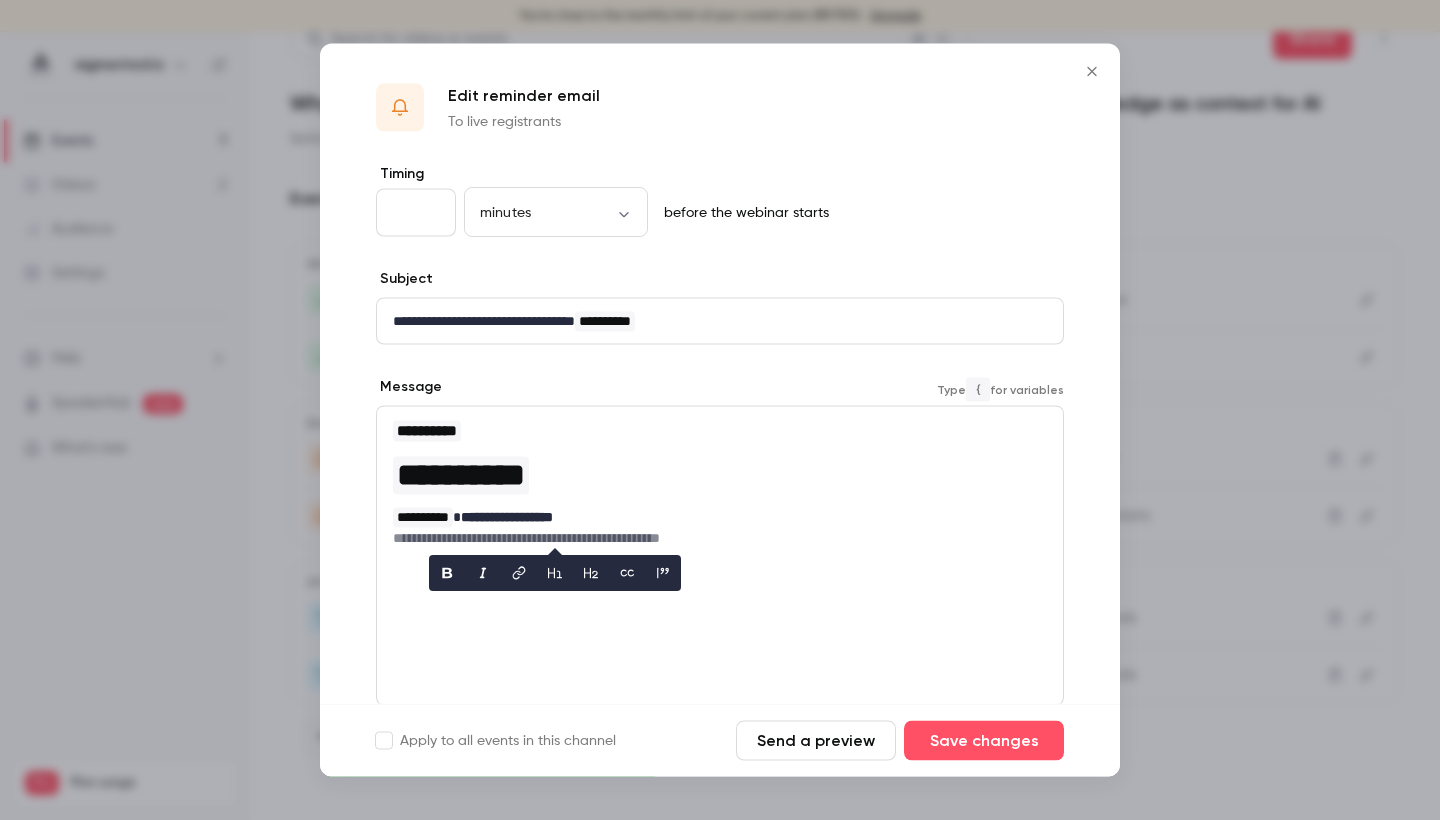 scroll, scrollTop: 19, scrollLeft: 0, axis: vertical 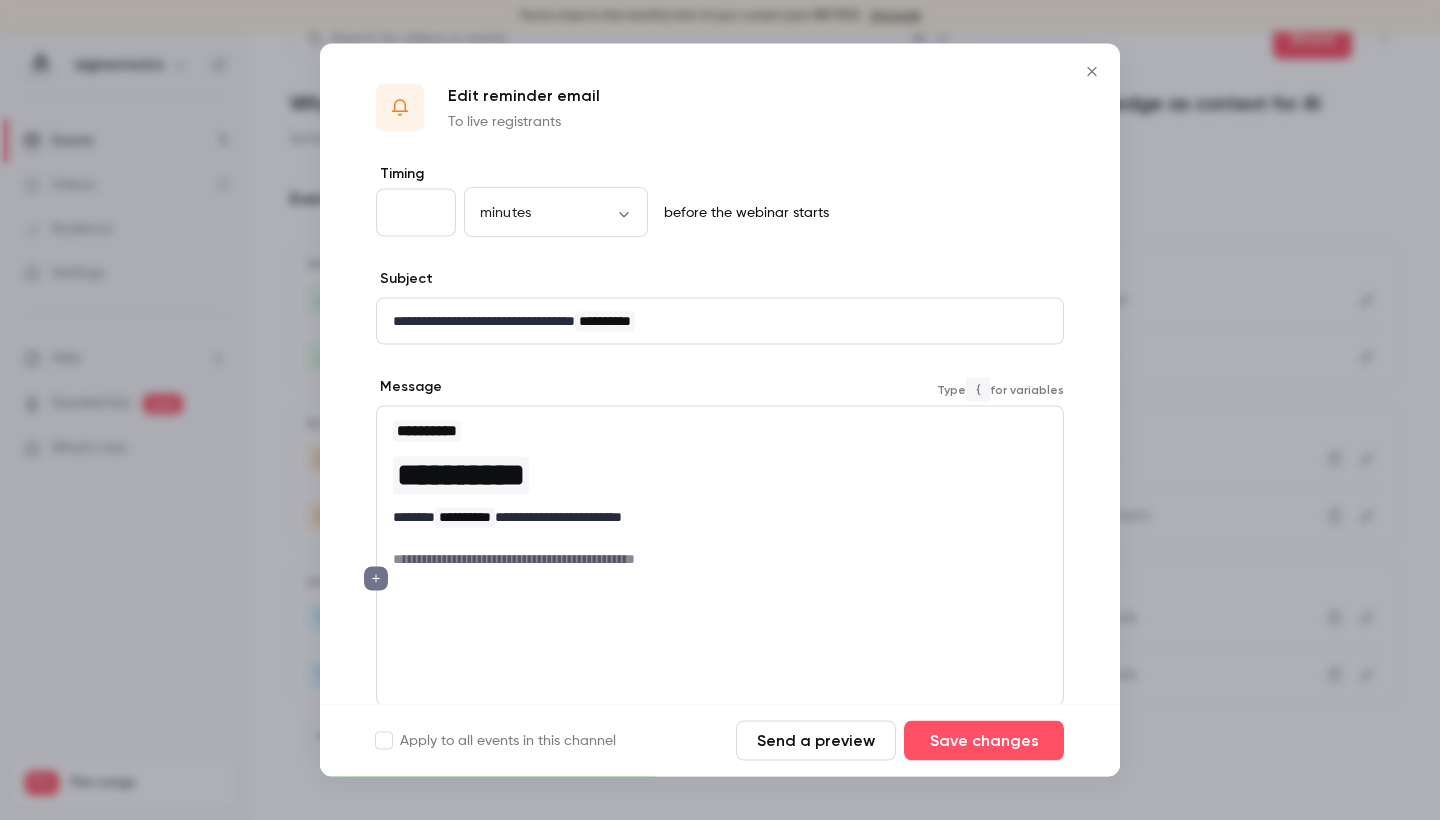 click on "**********" at bounding box center (720, 475) 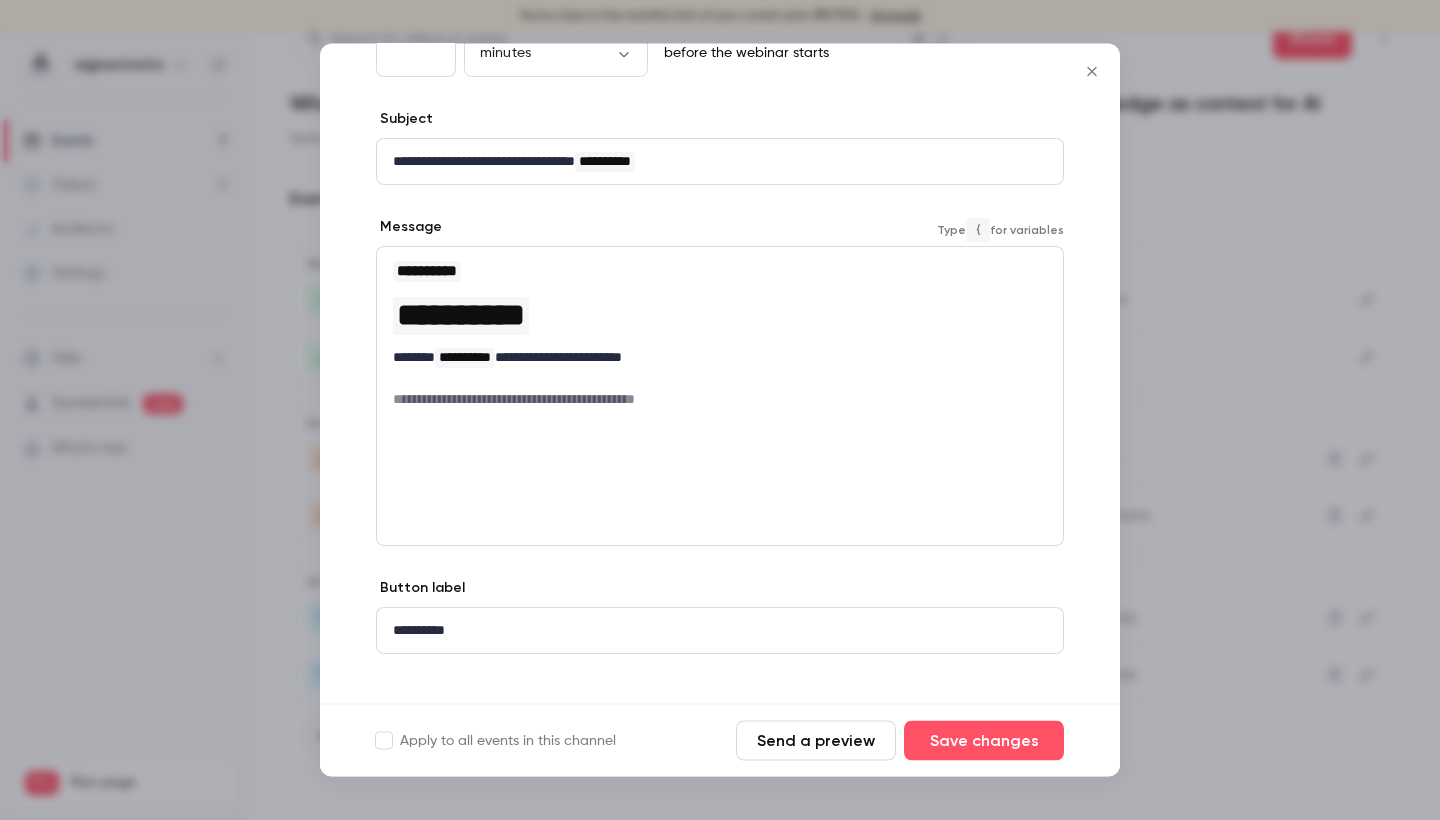 scroll, scrollTop: 182, scrollLeft: 0, axis: vertical 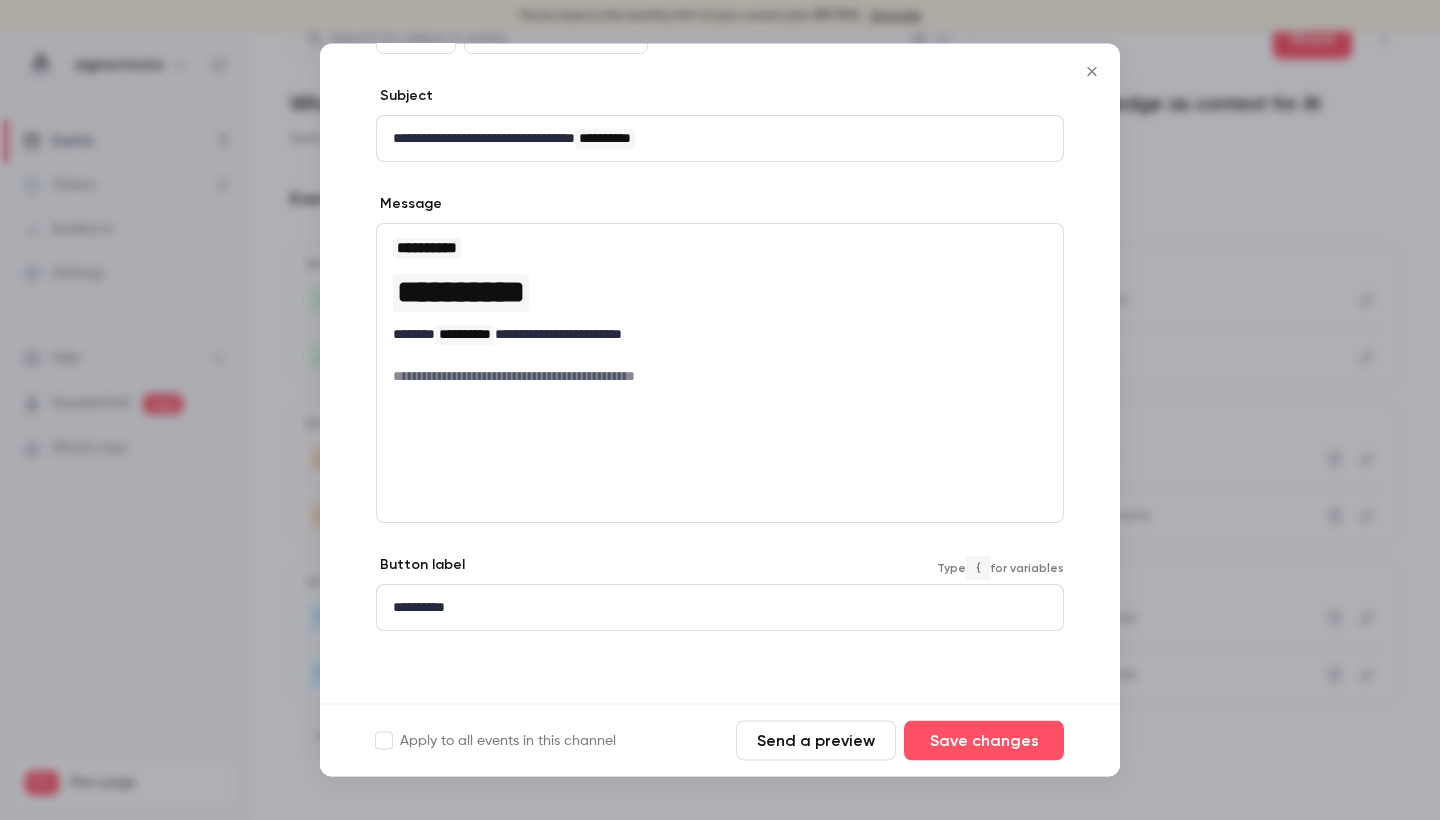 drag, startPoint x: 516, startPoint y: 623, endPoint x: 378, endPoint y: 617, distance: 138.13037 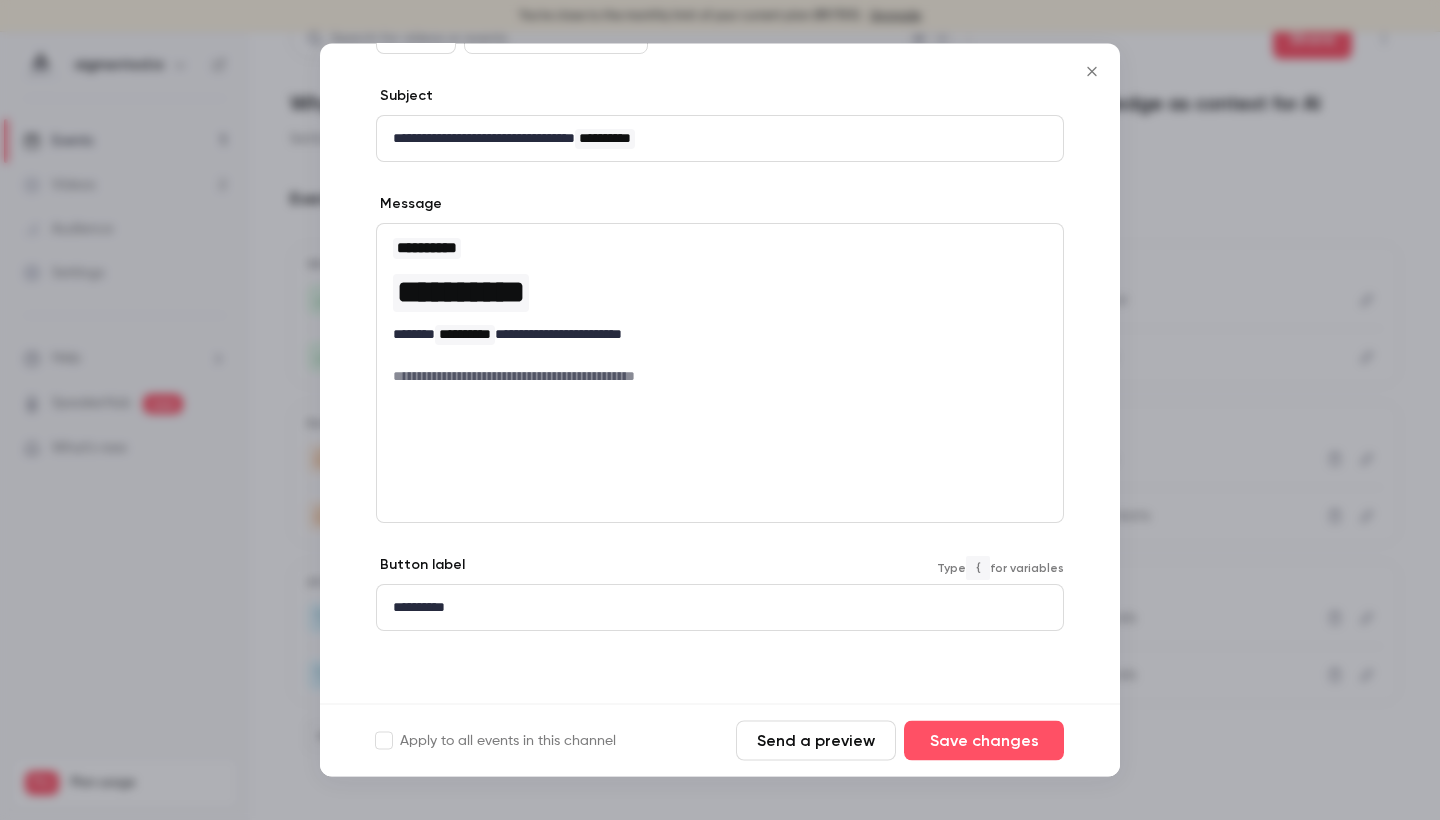 click on "**********" at bounding box center [720, 608] 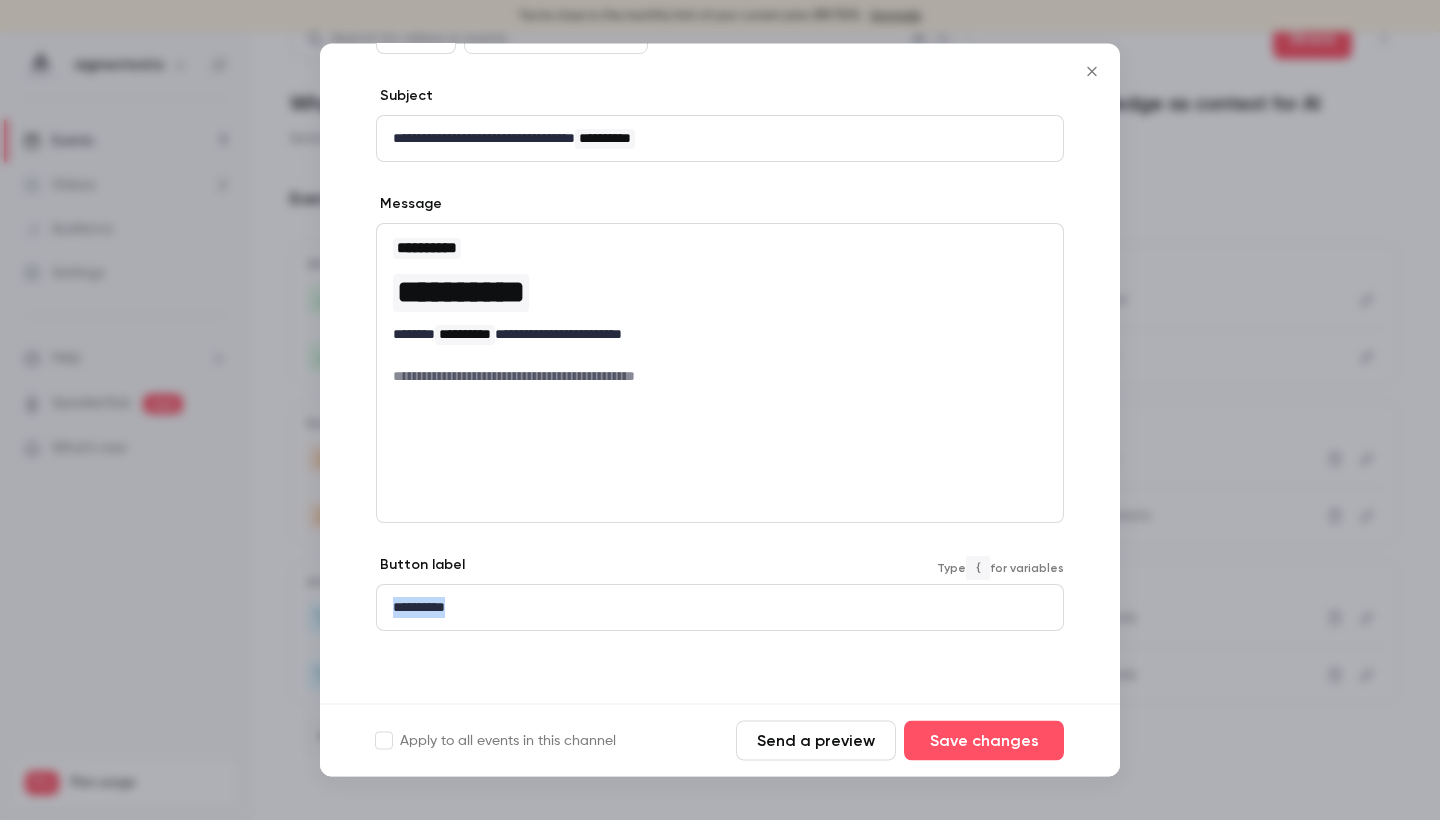 drag, startPoint x: 500, startPoint y: 612, endPoint x: 371, endPoint y: 607, distance: 129.09686 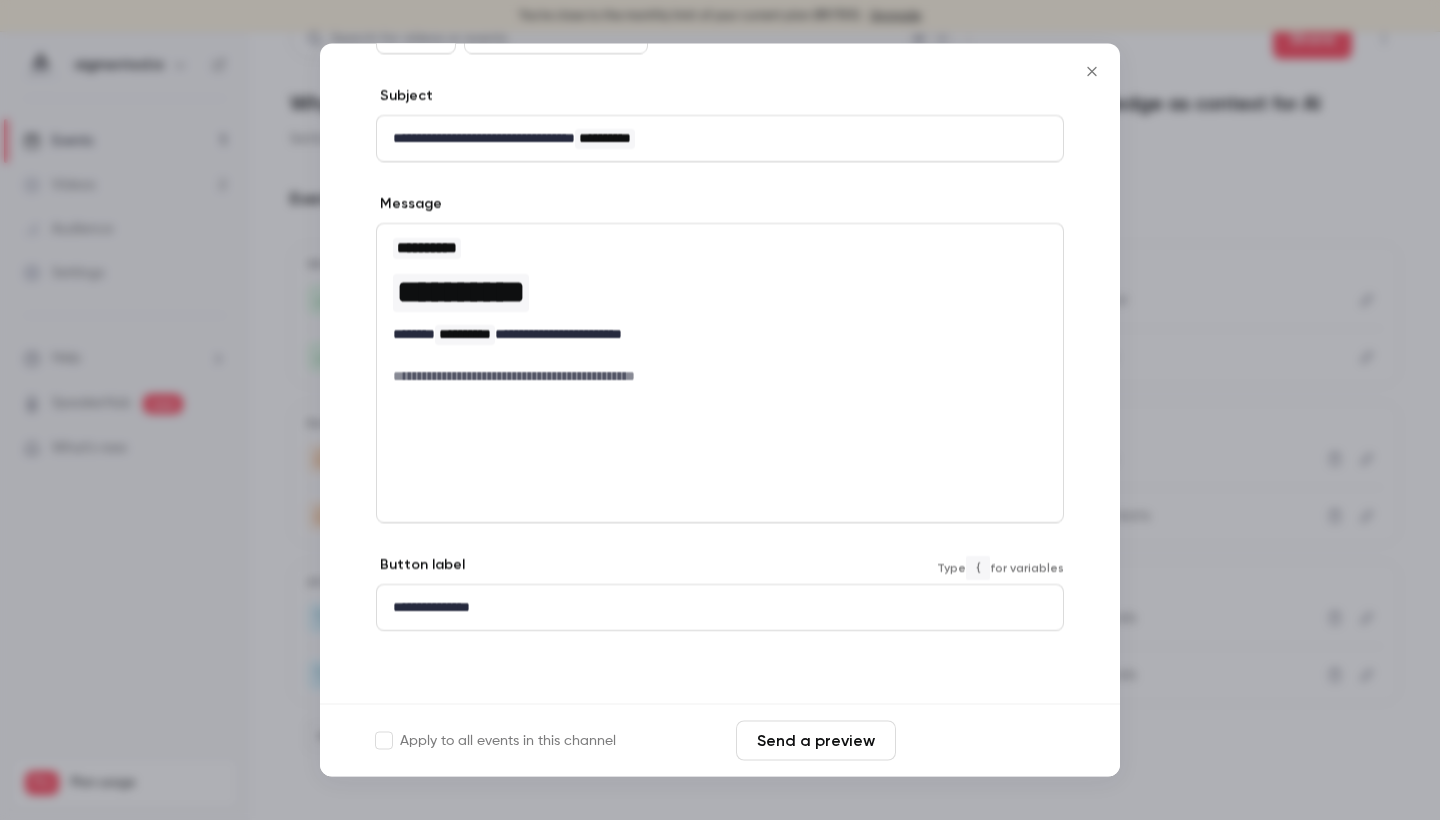 click on "Save changes" at bounding box center [984, 741] 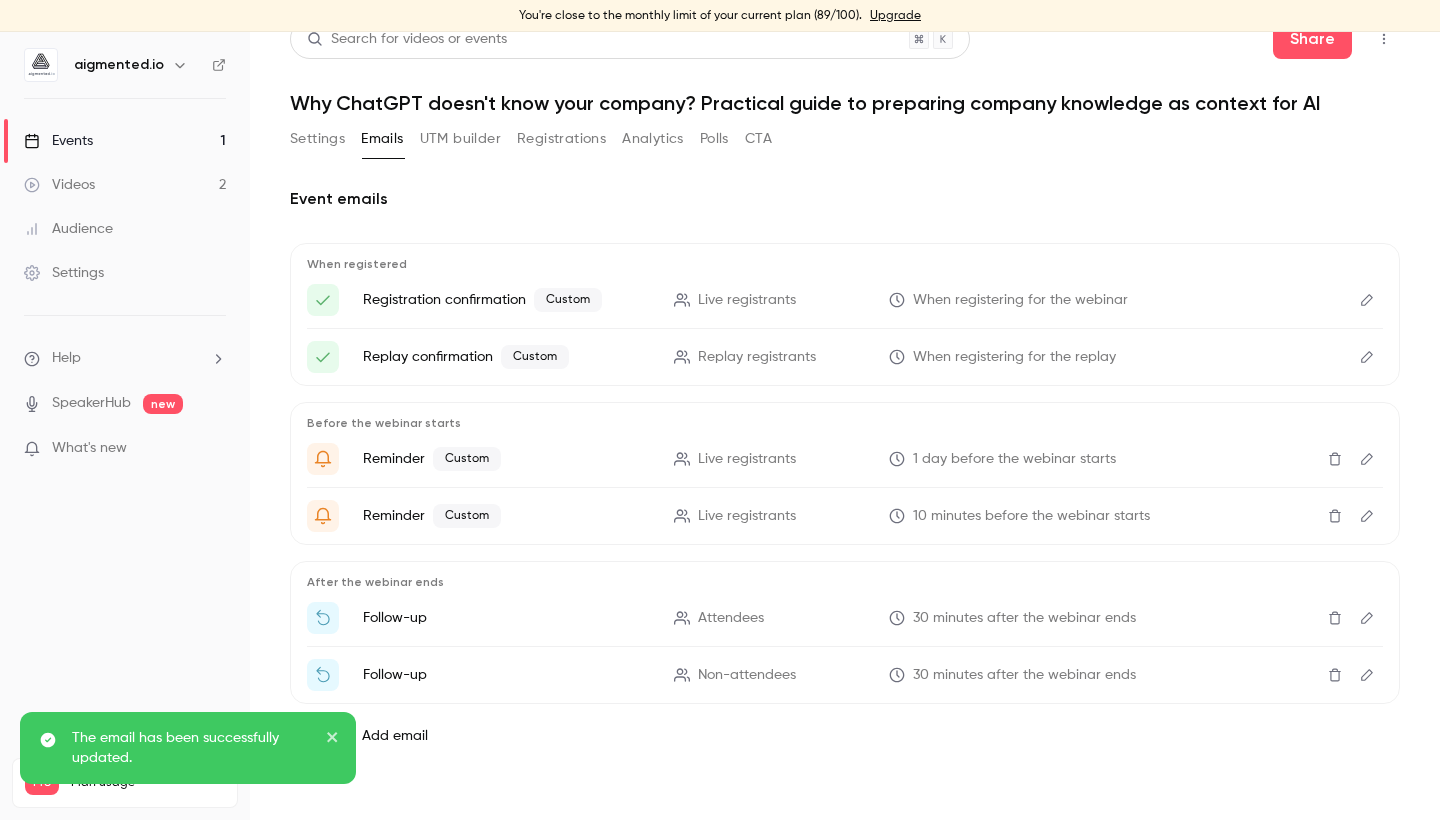 click 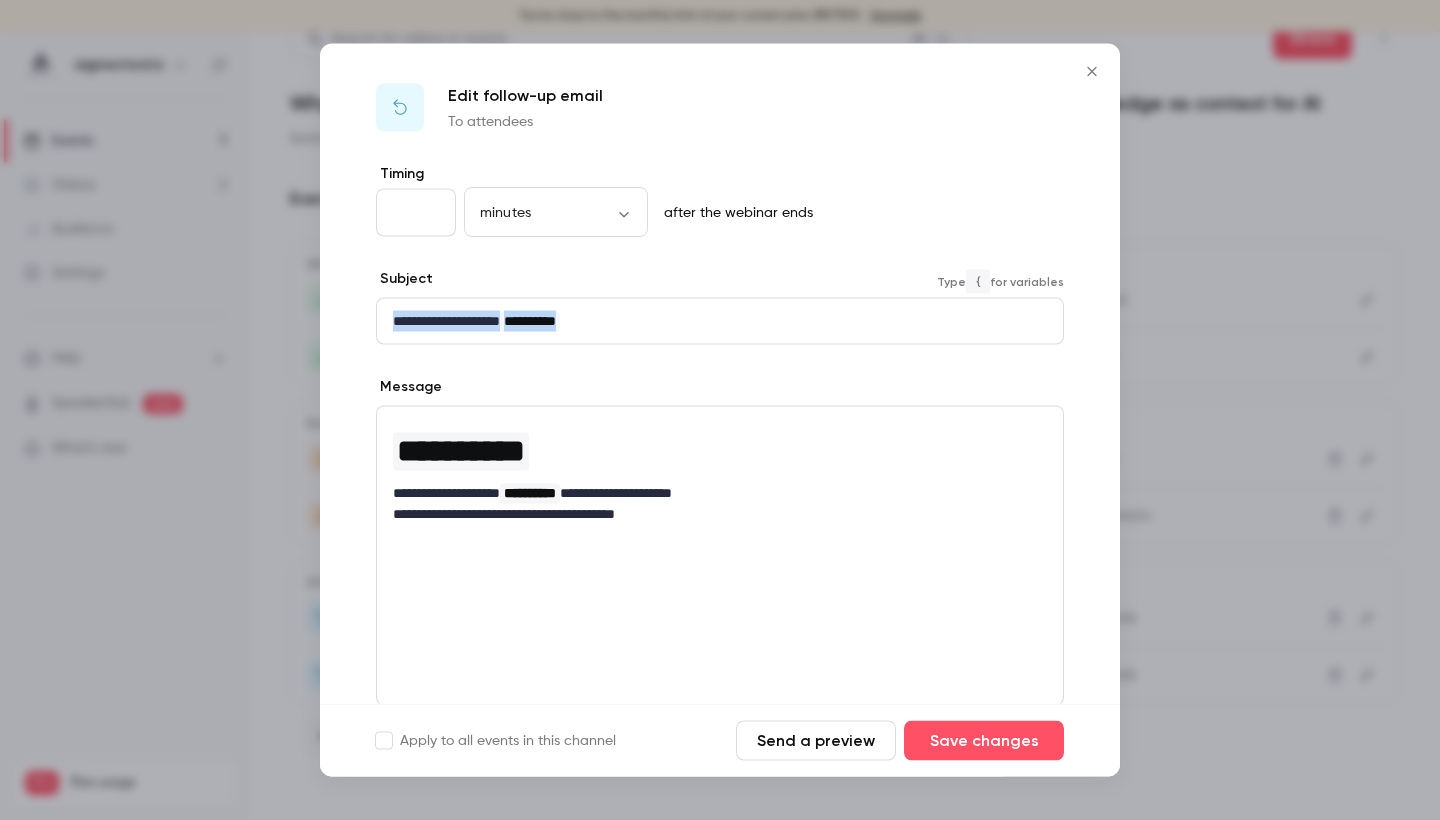 drag, startPoint x: 648, startPoint y: 316, endPoint x: 401, endPoint y: 305, distance: 247.24481 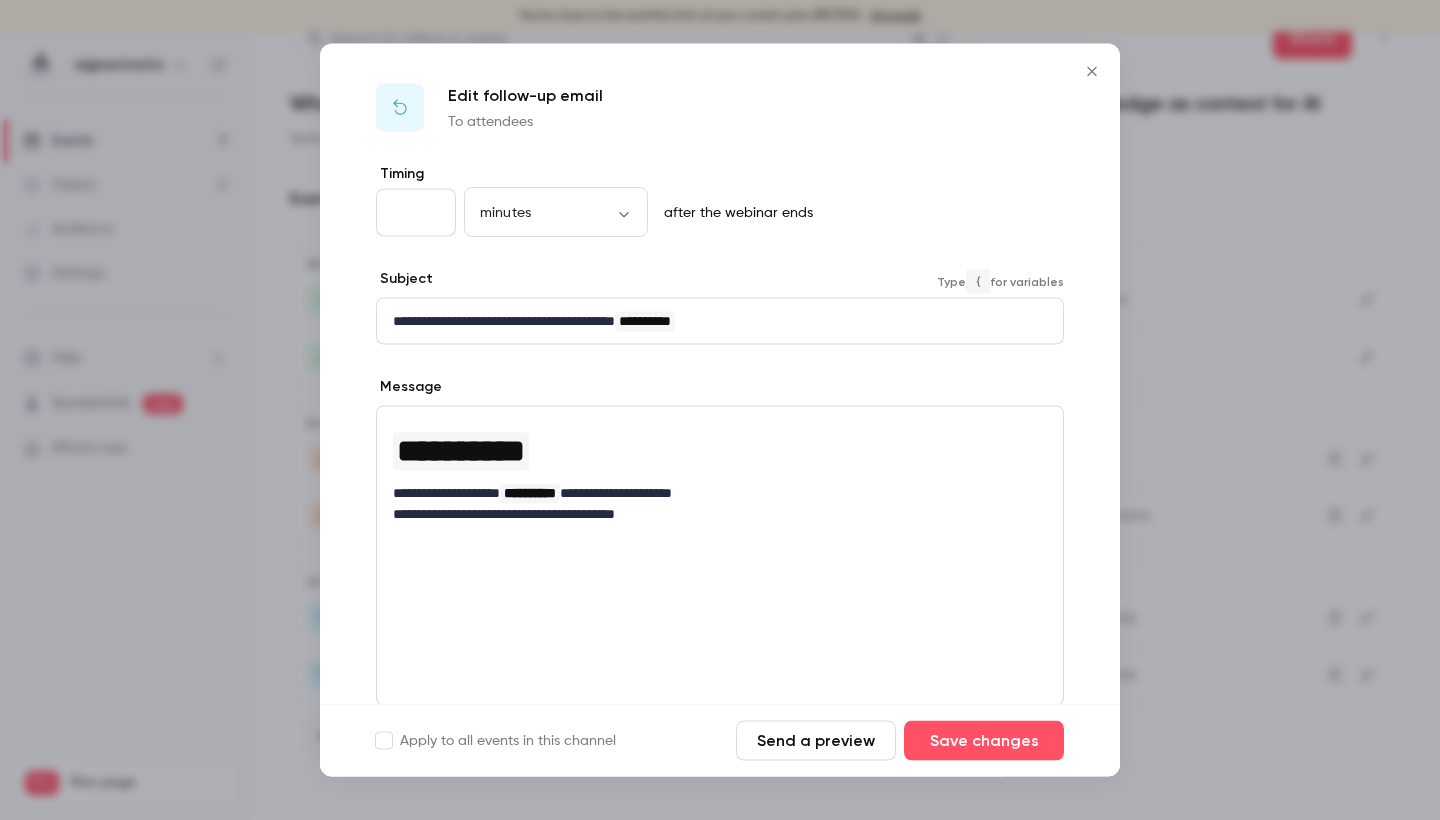 scroll, scrollTop: 10, scrollLeft: 0, axis: vertical 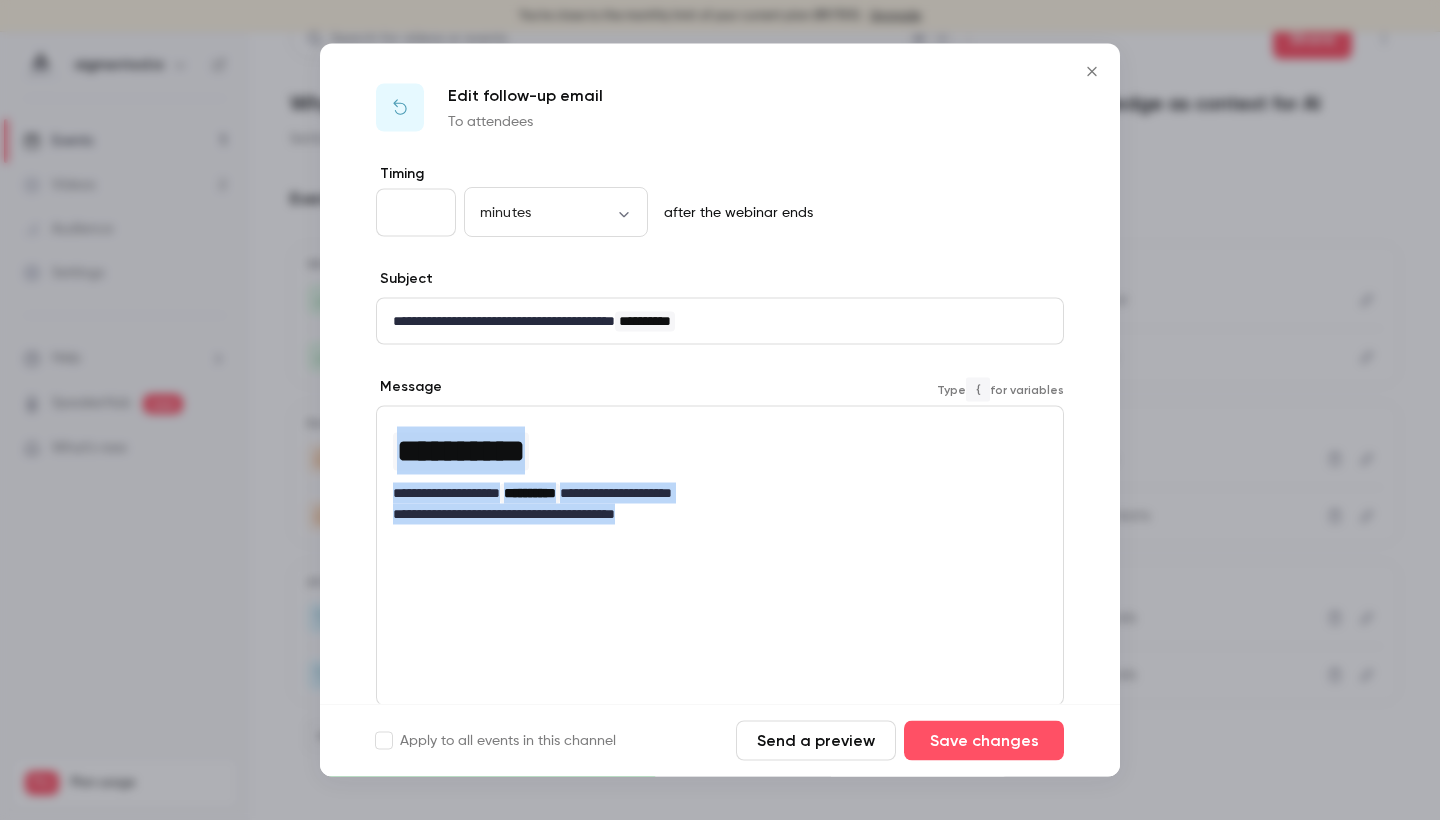 drag, startPoint x: 624, startPoint y: 504, endPoint x: 403, endPoint y: 437, distance: 230.93289 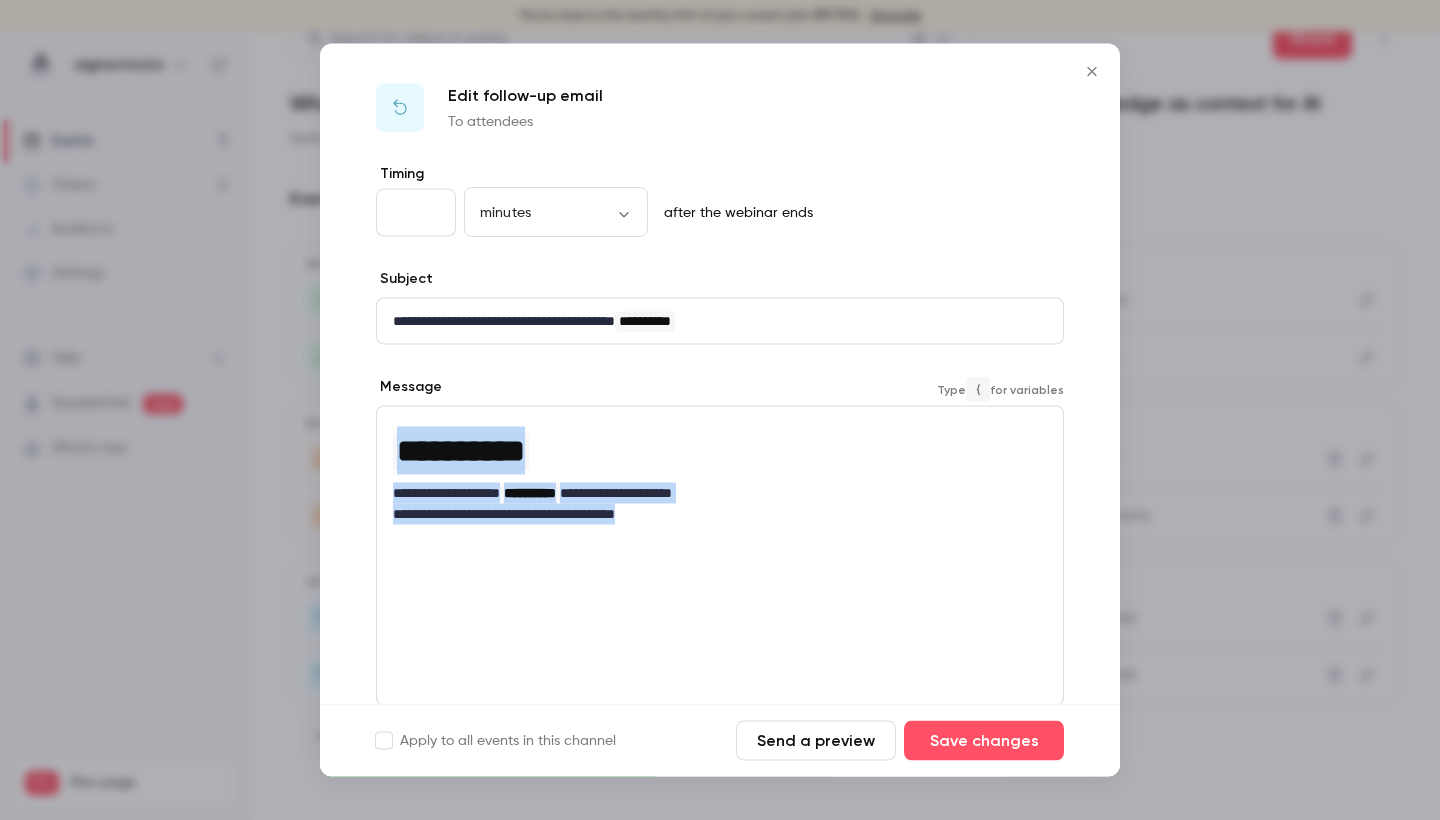 click on "**********" at bounding box center [720, 472] 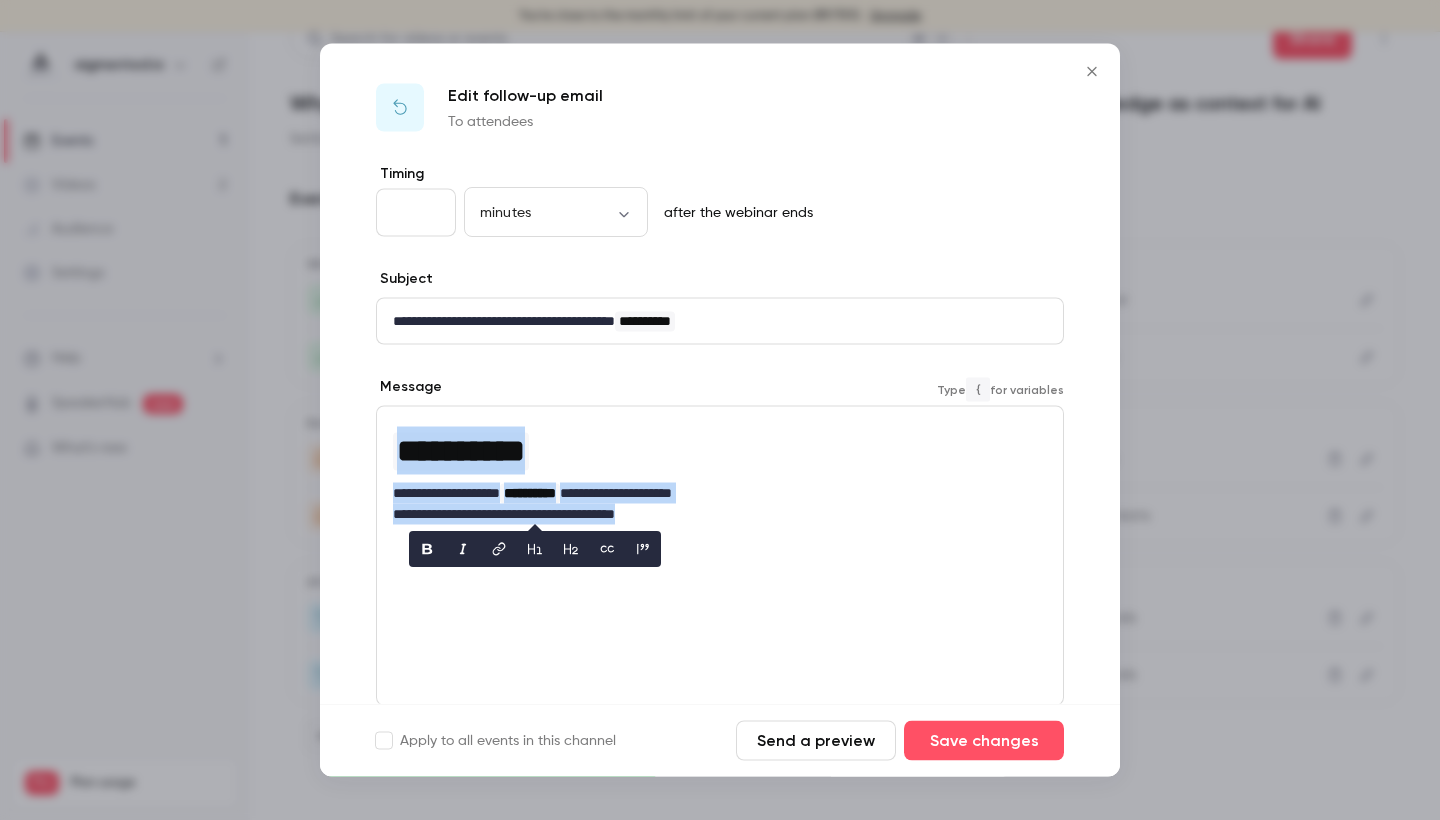 scroll, scrollTop: 19, scrollLeft: 0, axis: vertical 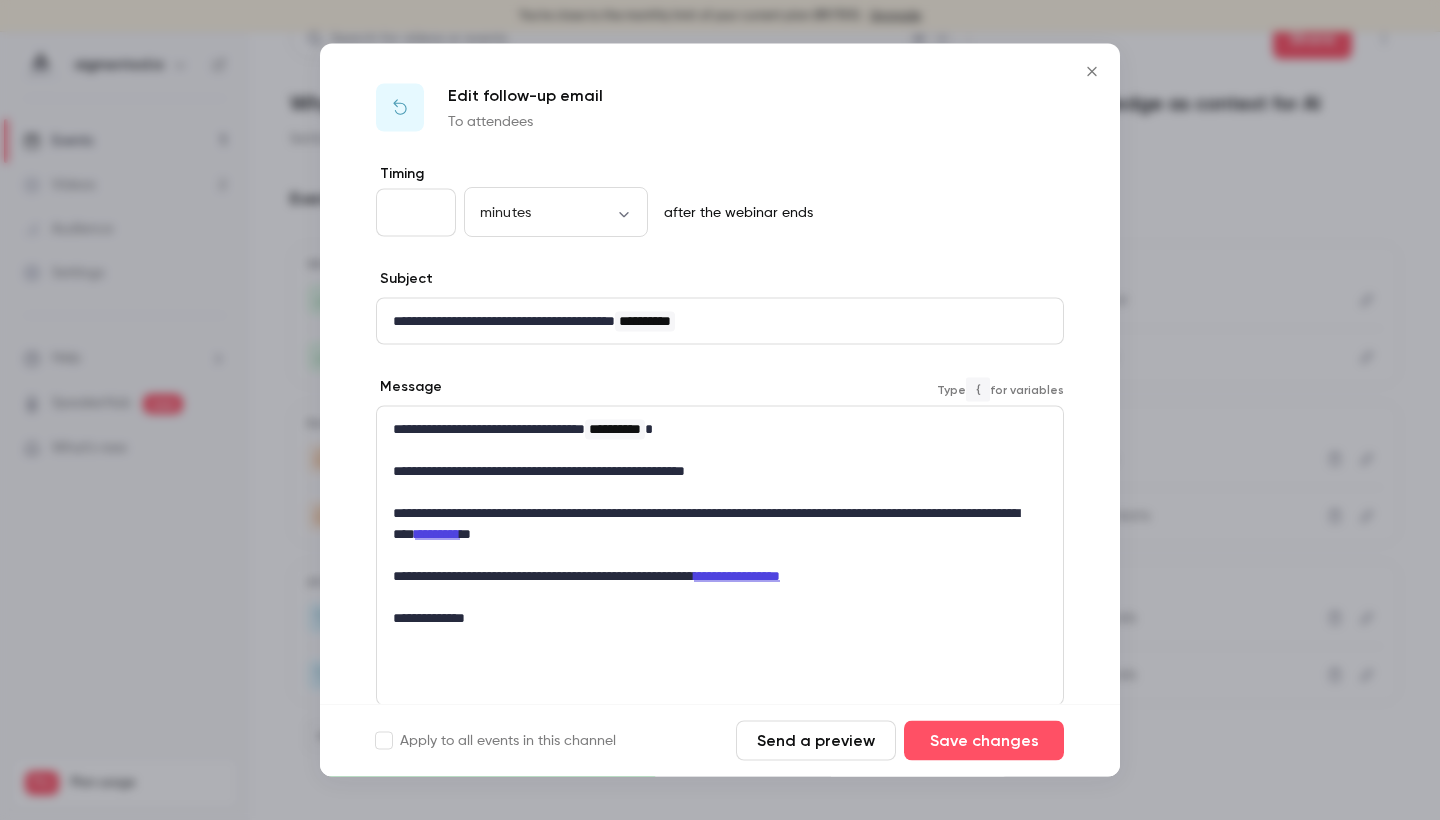 click at bounding box center (720, 597) 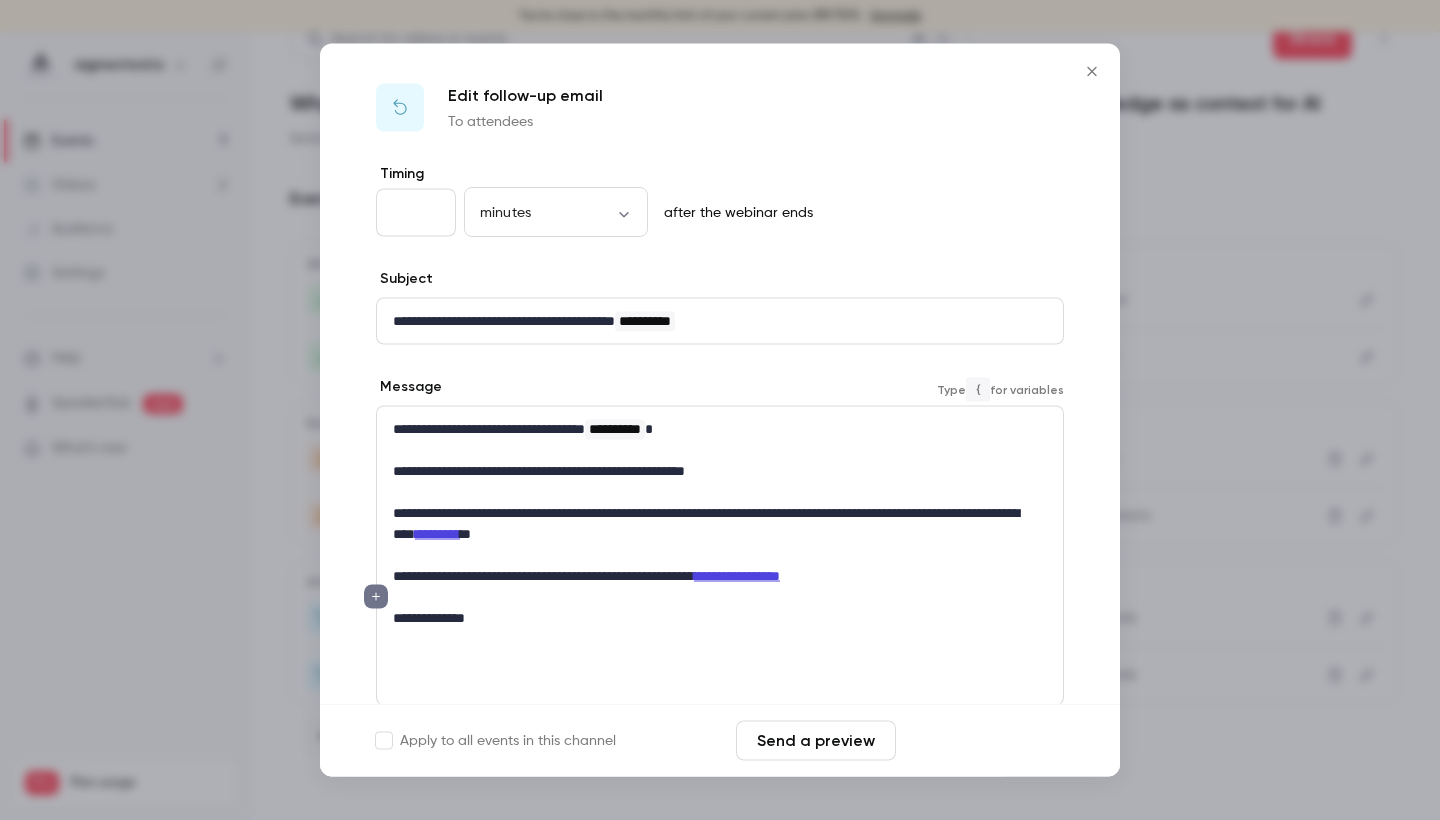 click on "Save changes" at bounding box center (984, 741) 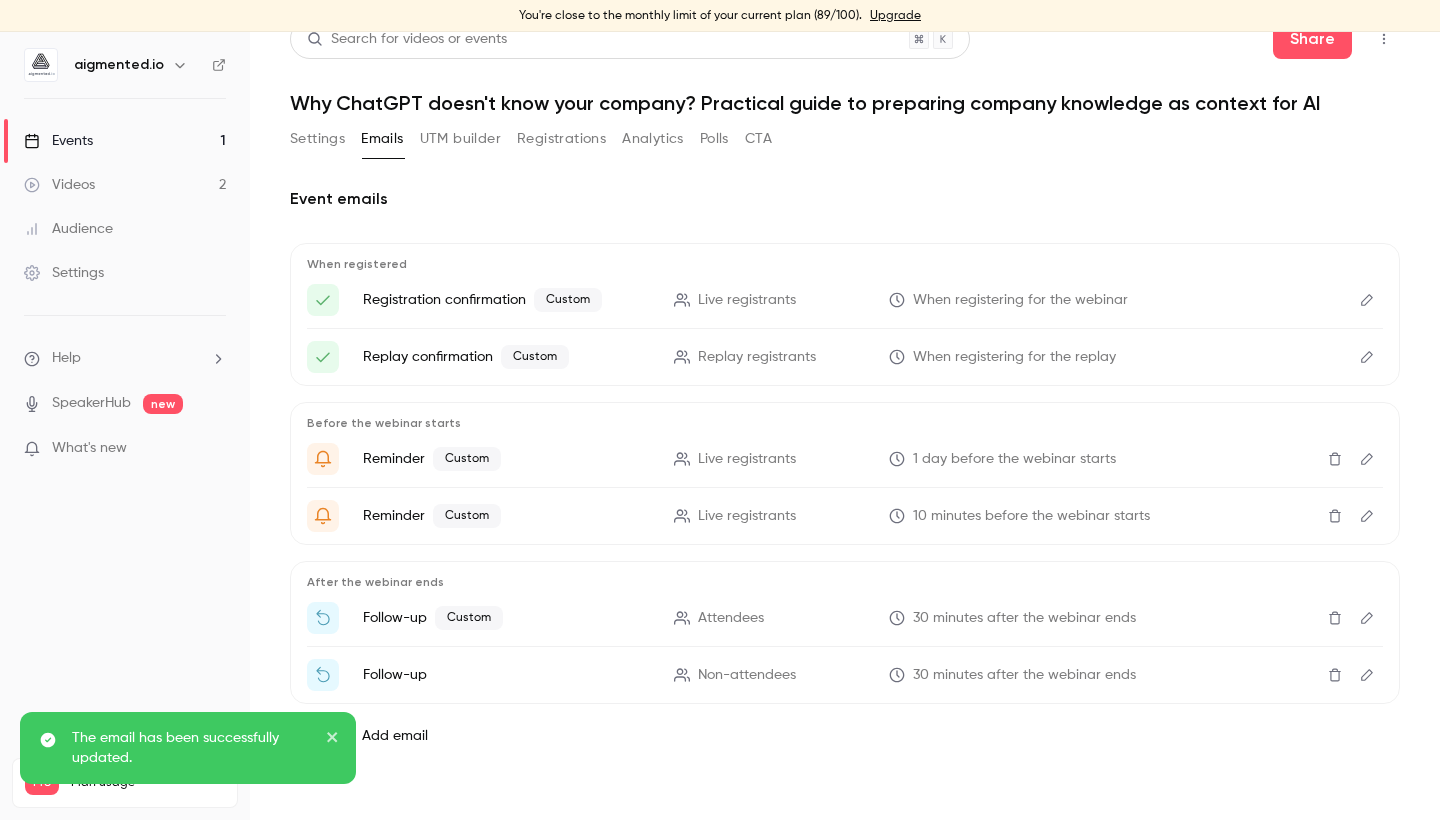 drag, startPoint x: 998, startPoint y: 737, endPoint x: 961, endPoint y: 697, distance: 54.48853 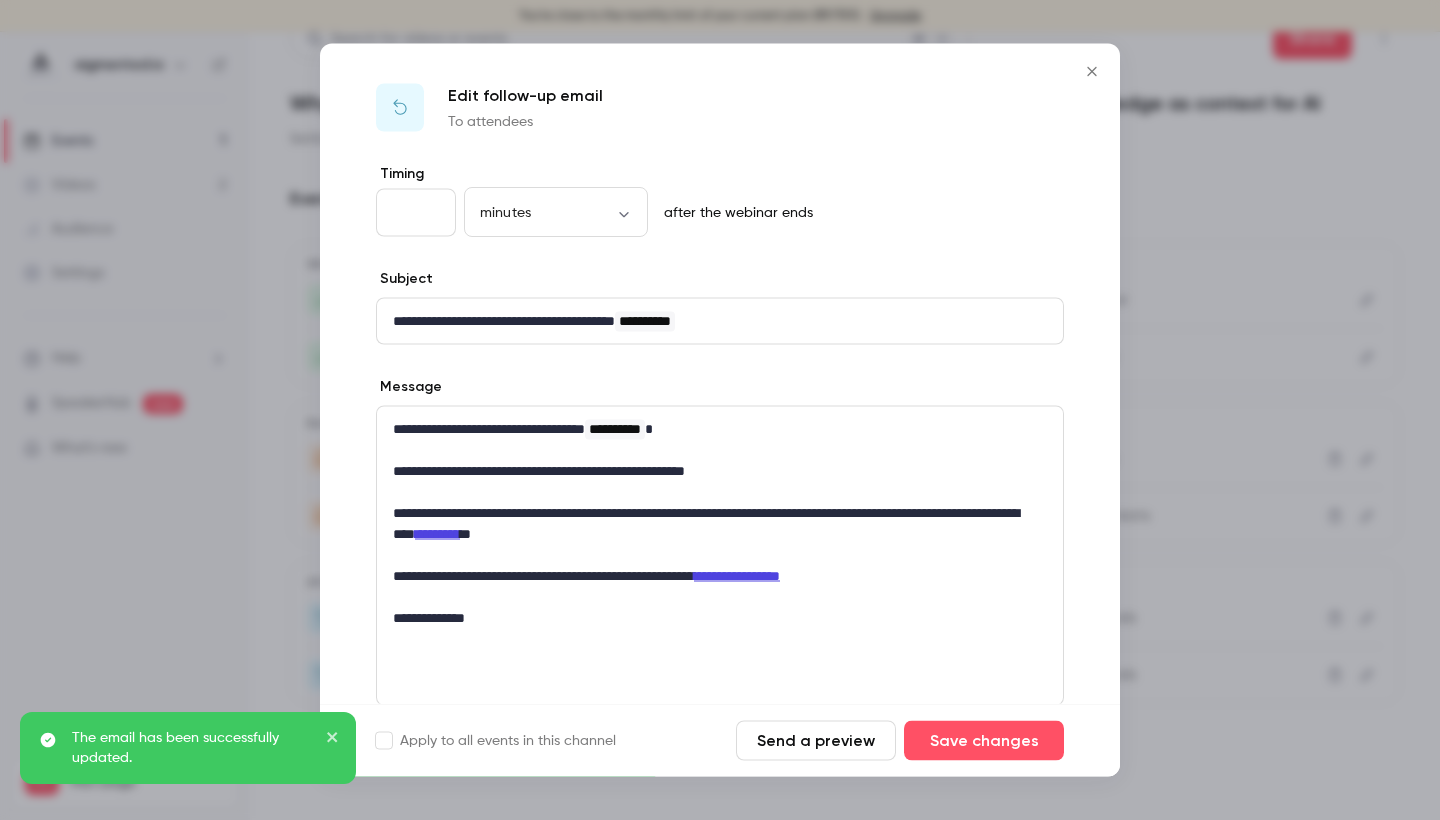 scroll, scrollTop: 182, scrollLeft: 0, axis: vertical 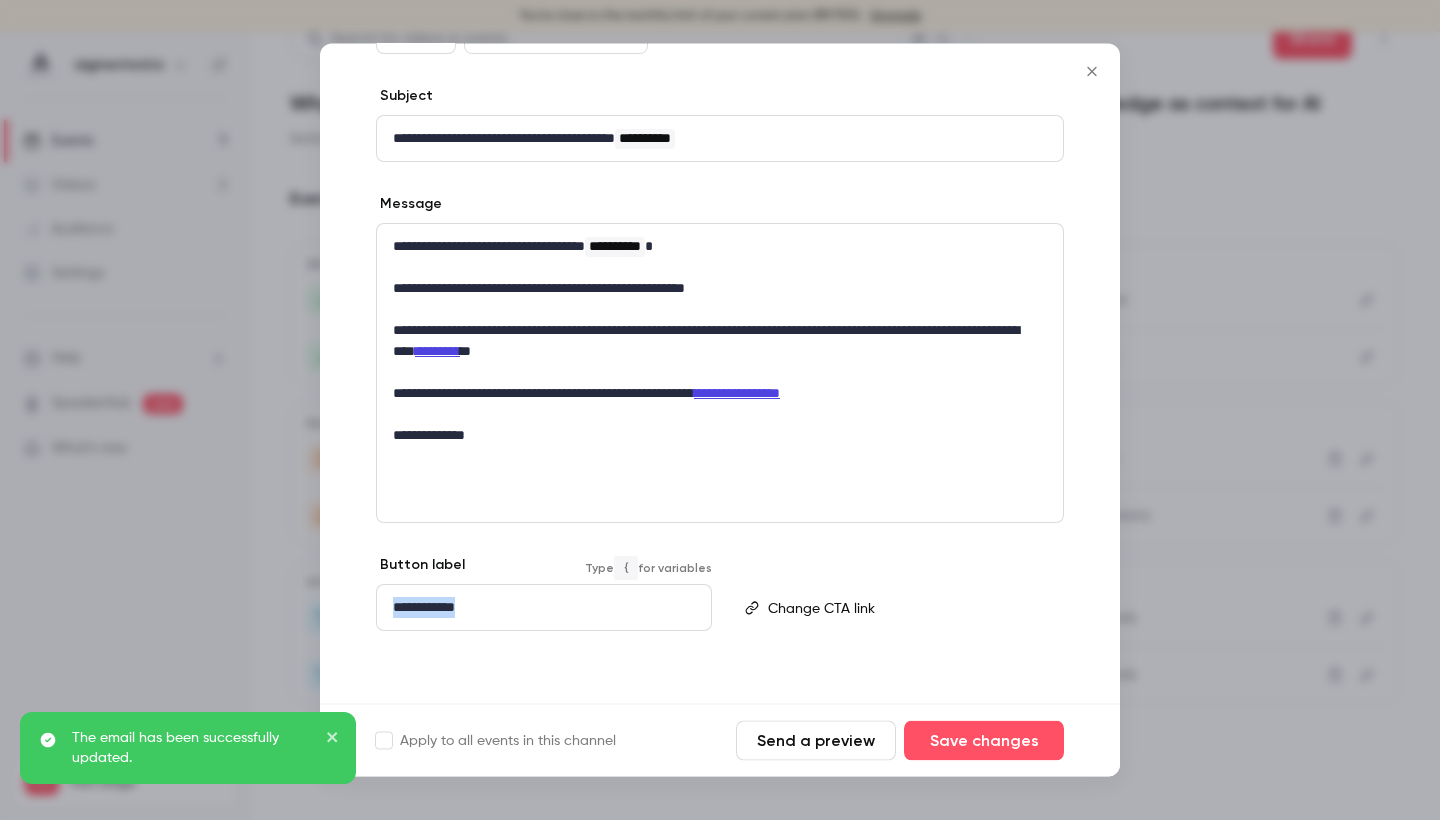 drag, startPoint x: 509, startPoint y: 617, endPoint x: 388, endPoint y: 610, distance: 121.20231 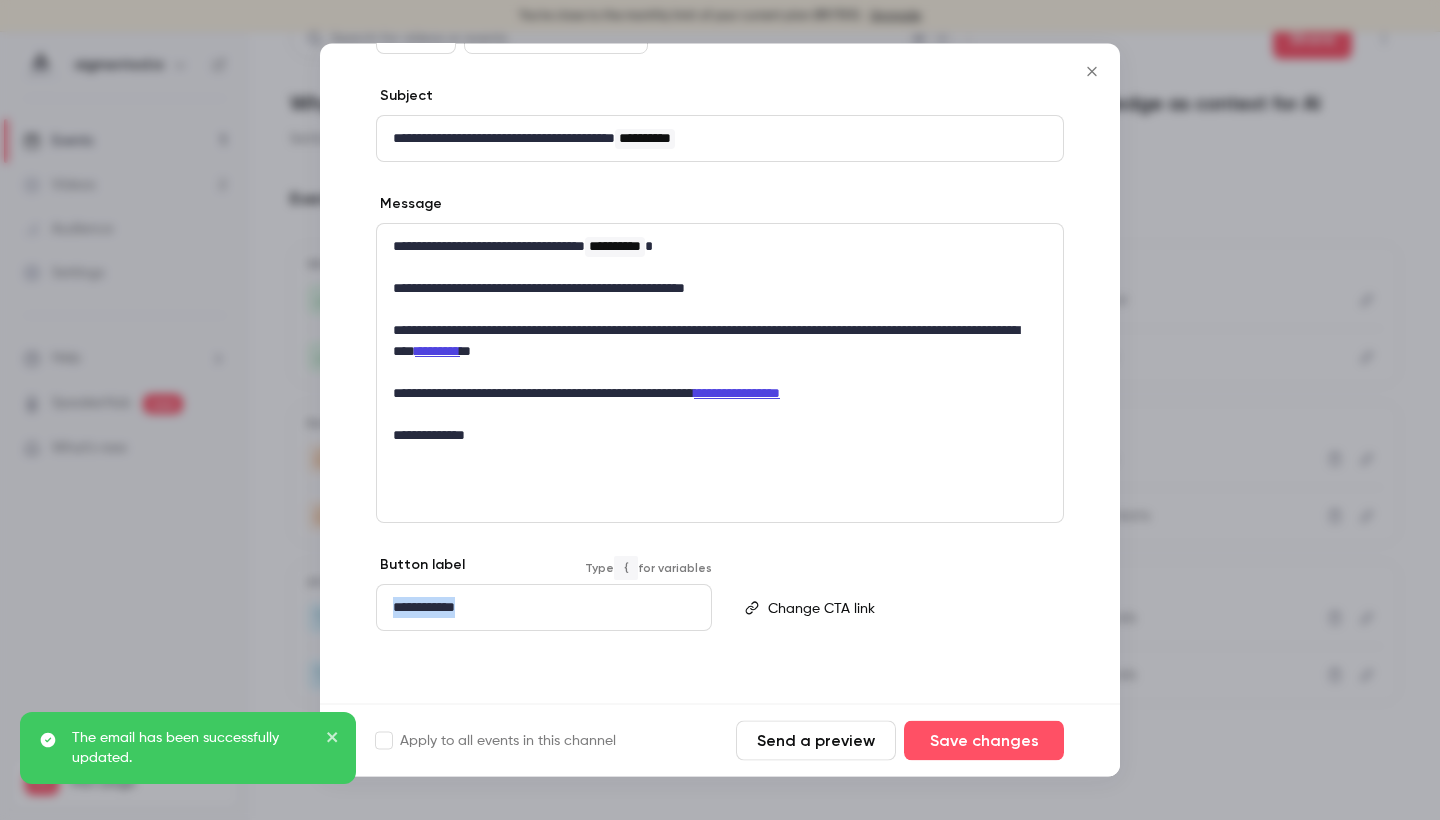 click on "**********" at bounding box center (544, 608) 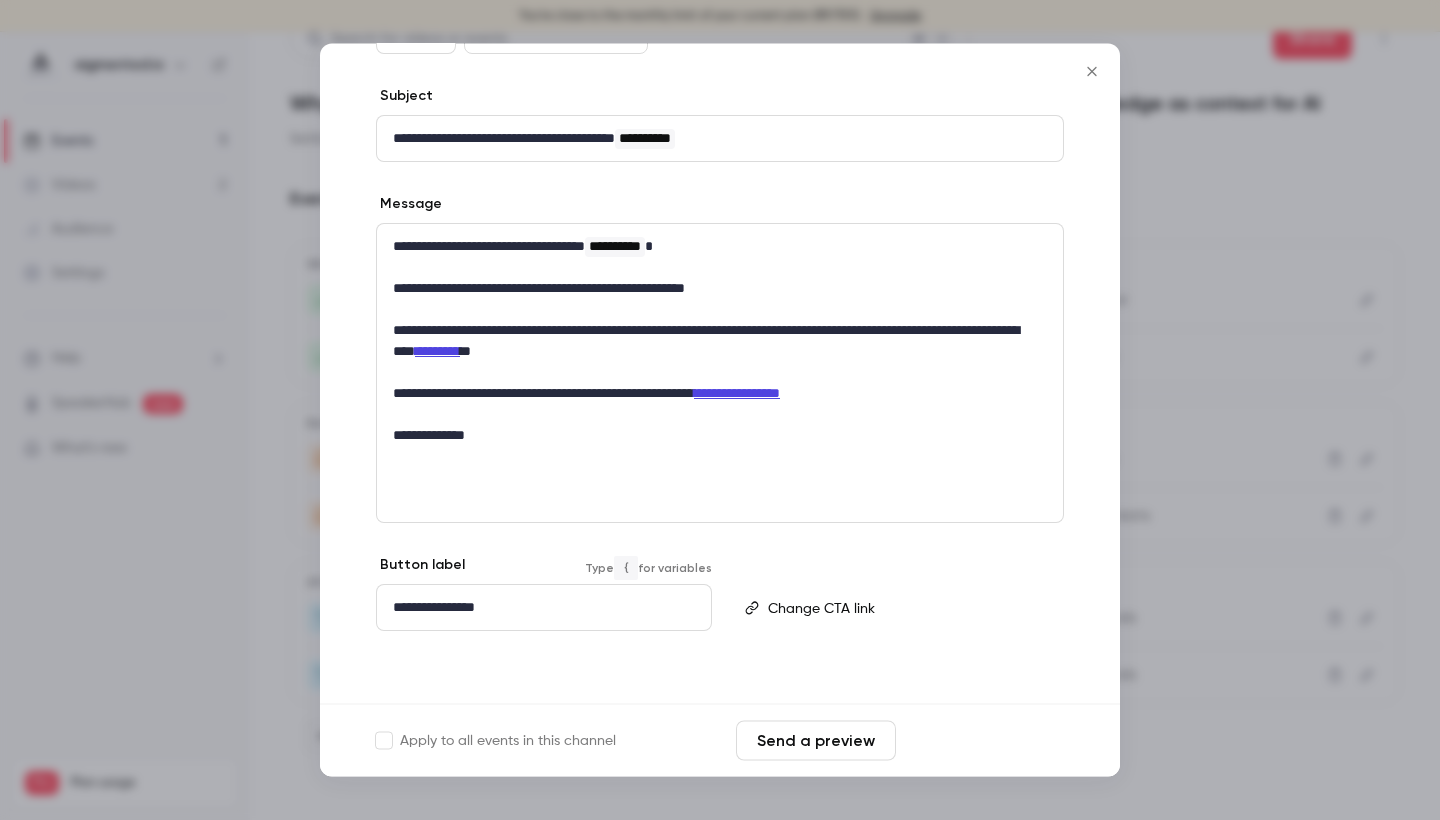 click on "Save changes" at bounding box center [984, 741] 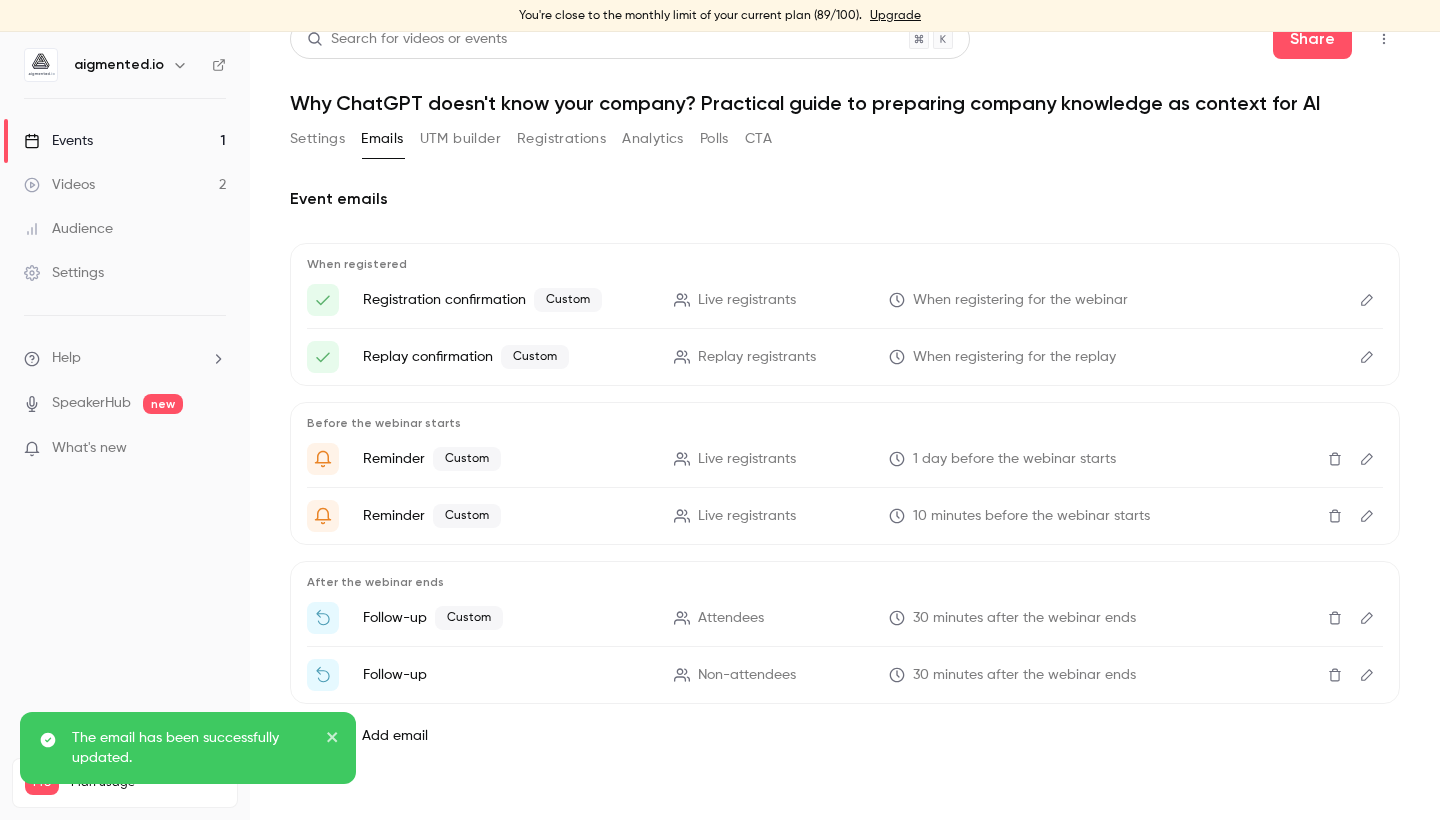 click at bounding box center [1367, 675] 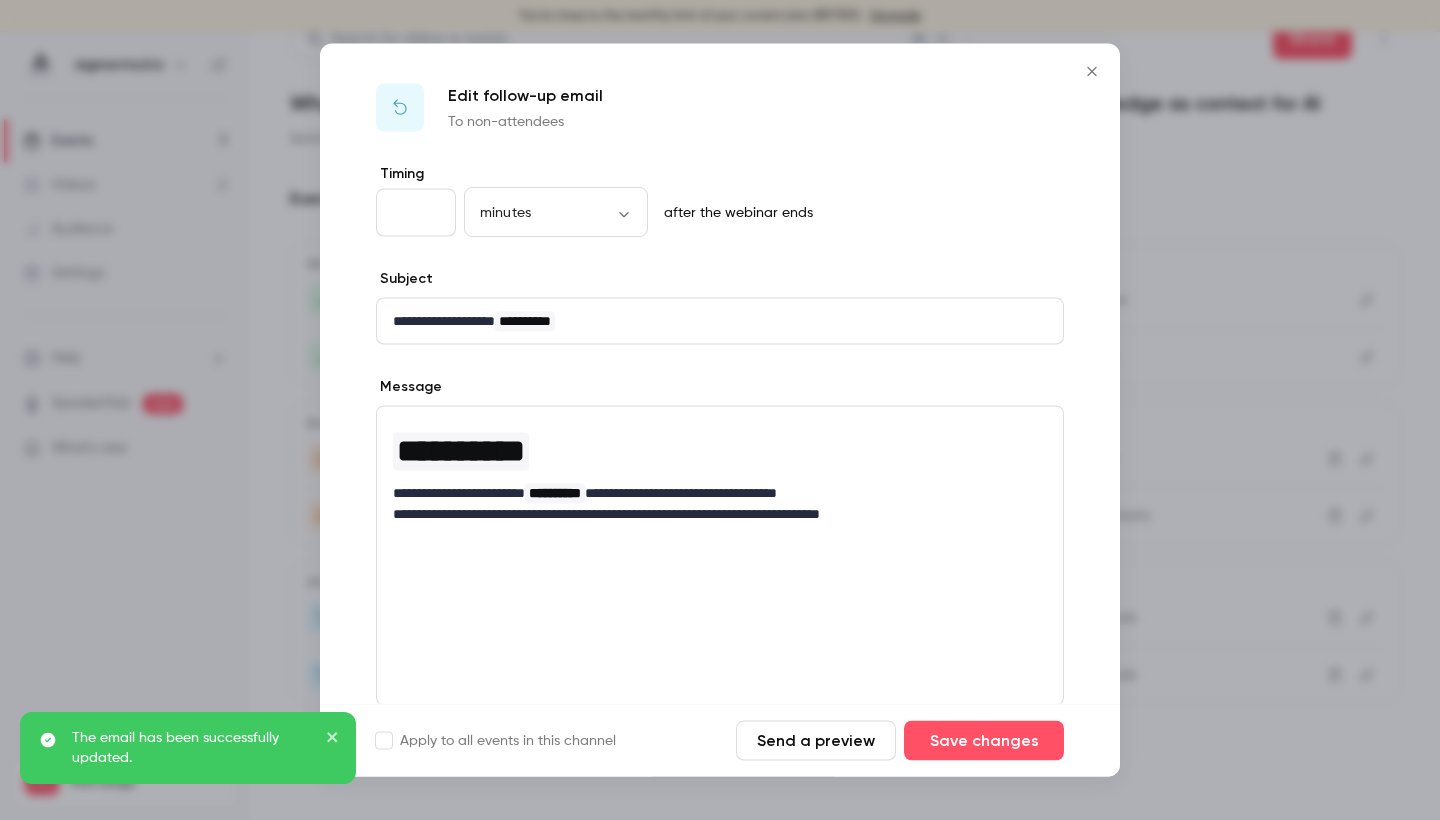 scroll, scrollTop: 182, scrollLeft: 0, axis: vertical 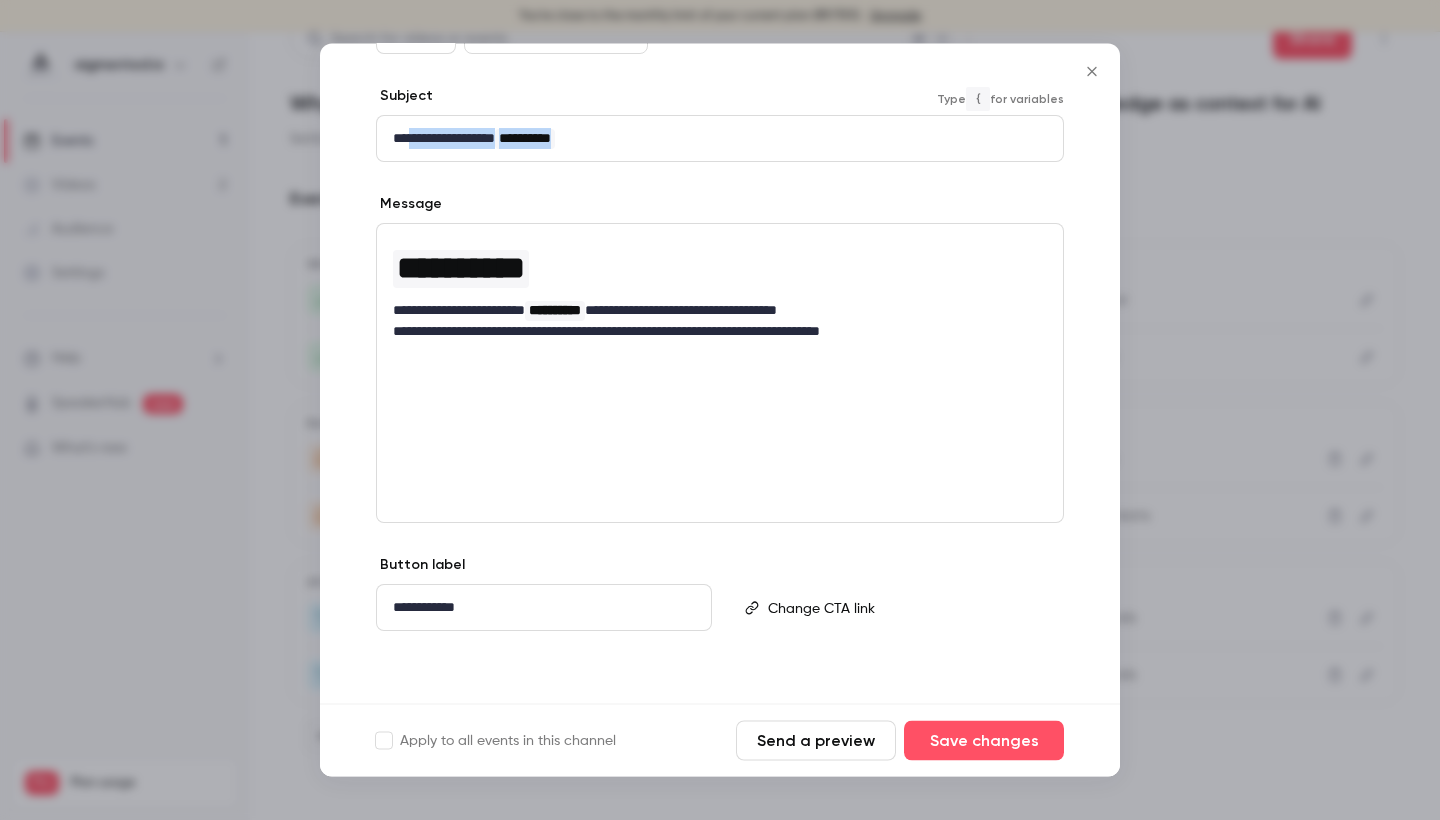 drag, startPoint x: 524, startPoint y: 135, endPoint x: 422, endPoint y: 135, distance: 102 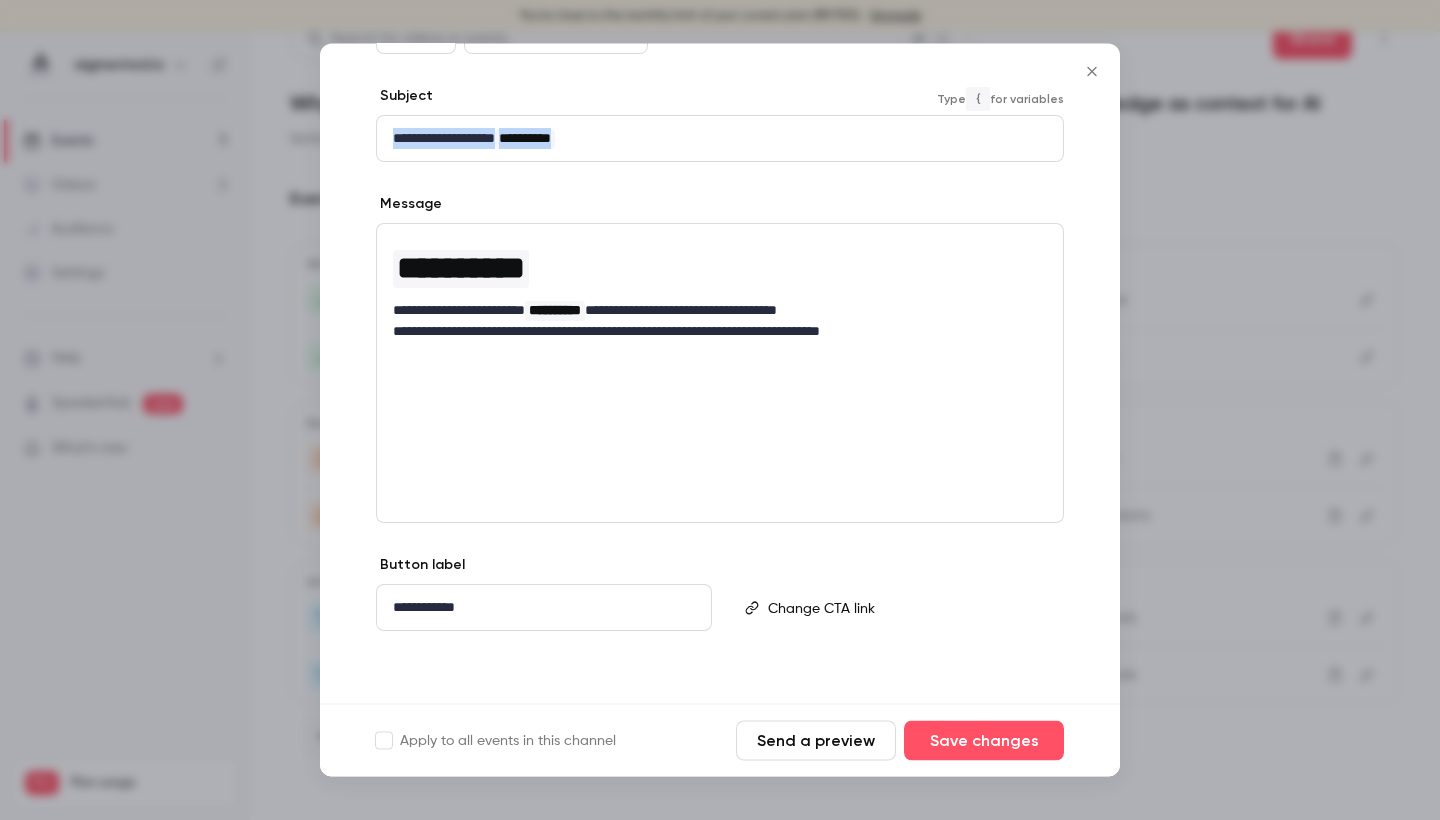 drag, startPoint x: 610, startPoint y: 129, endPoint x: 667, endPoint y: 135, distance: 57.31492 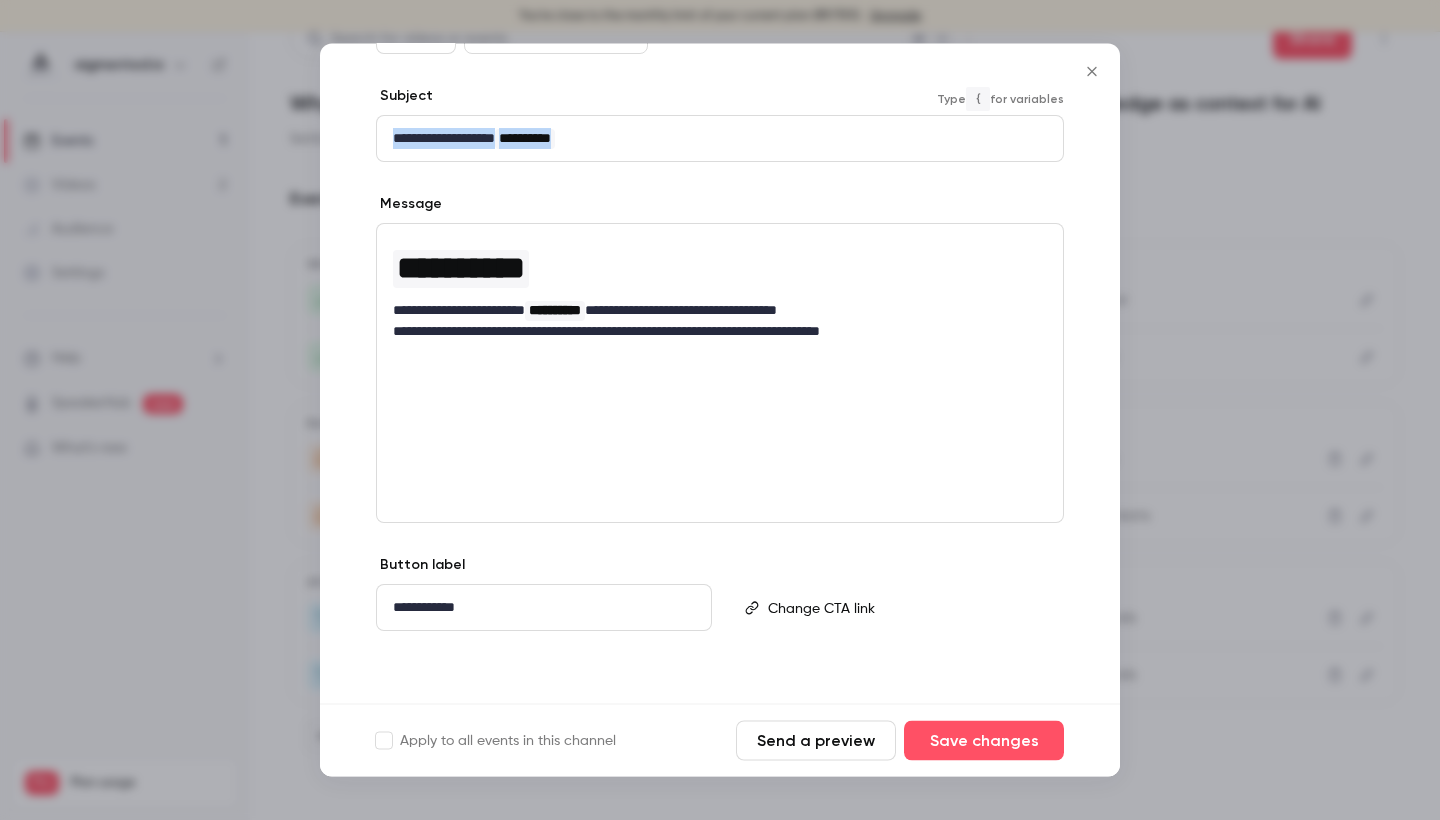 click on "**********" at bounding box center [720, 139] 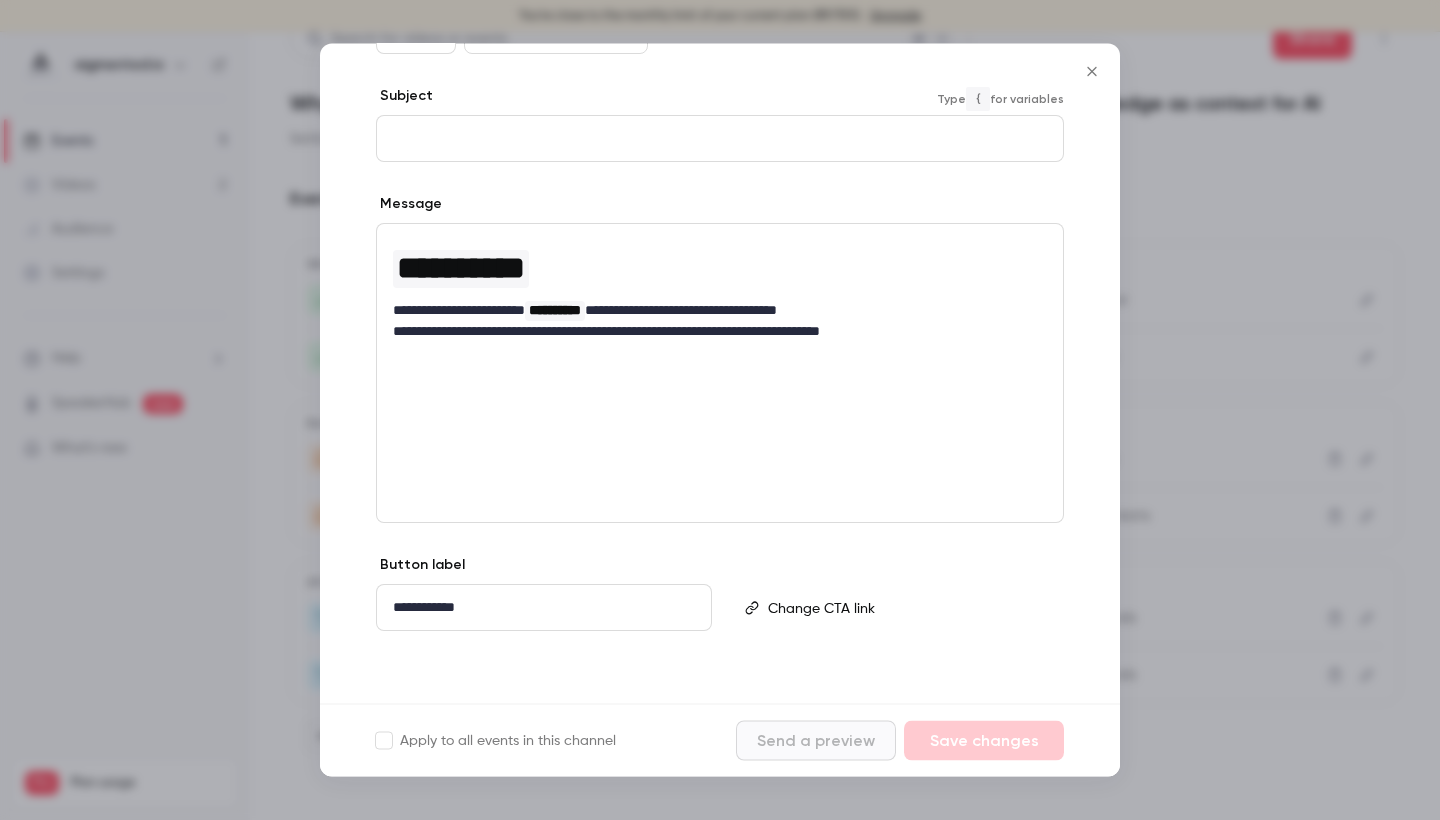scroll, scrollTop: 10, scrollLeft: 1, axis: both 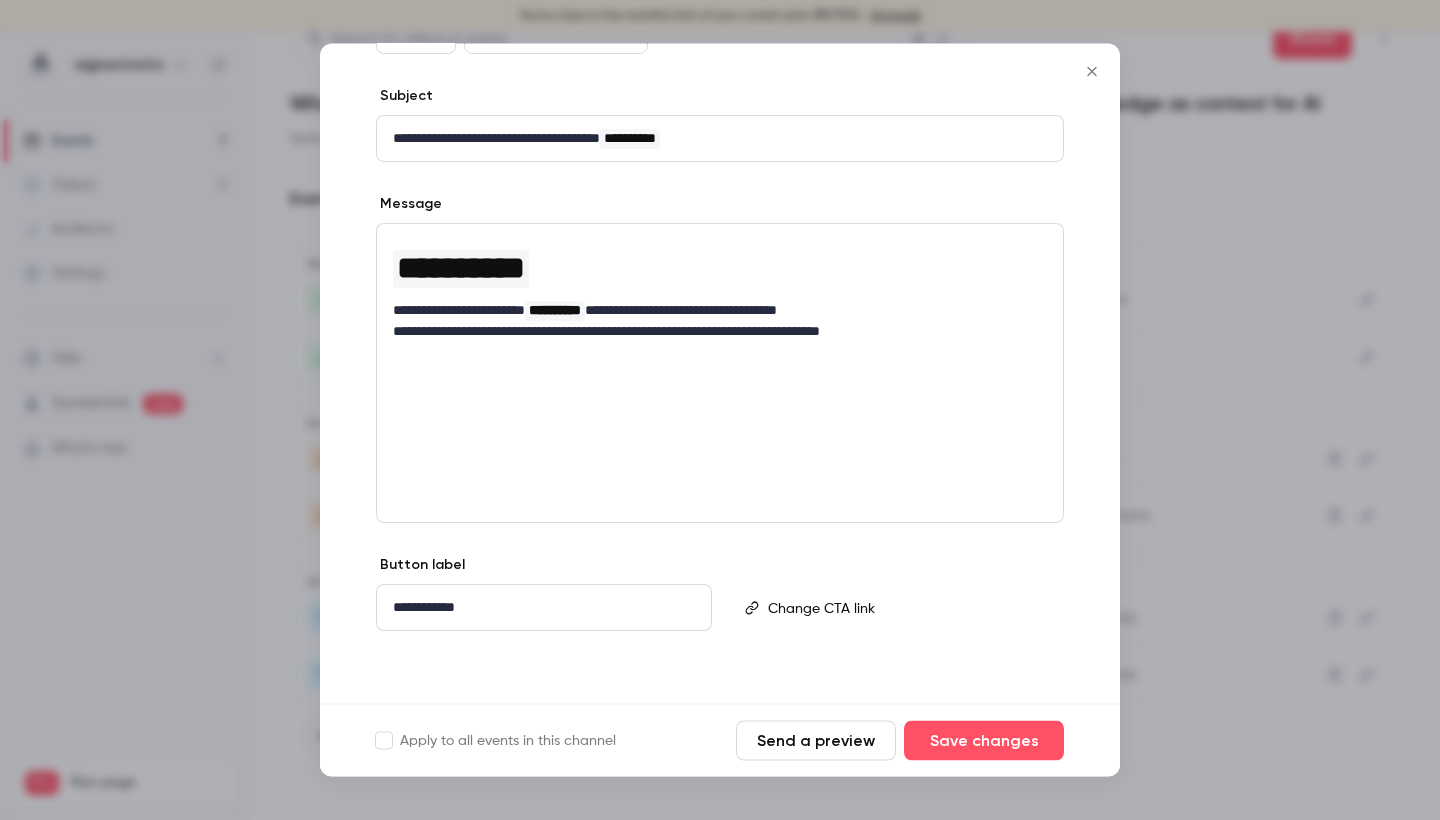 drag, startPoint x: 536, startPoint y: 427, endPoint x: 401, endPoint y: 238, distance: 232.26279 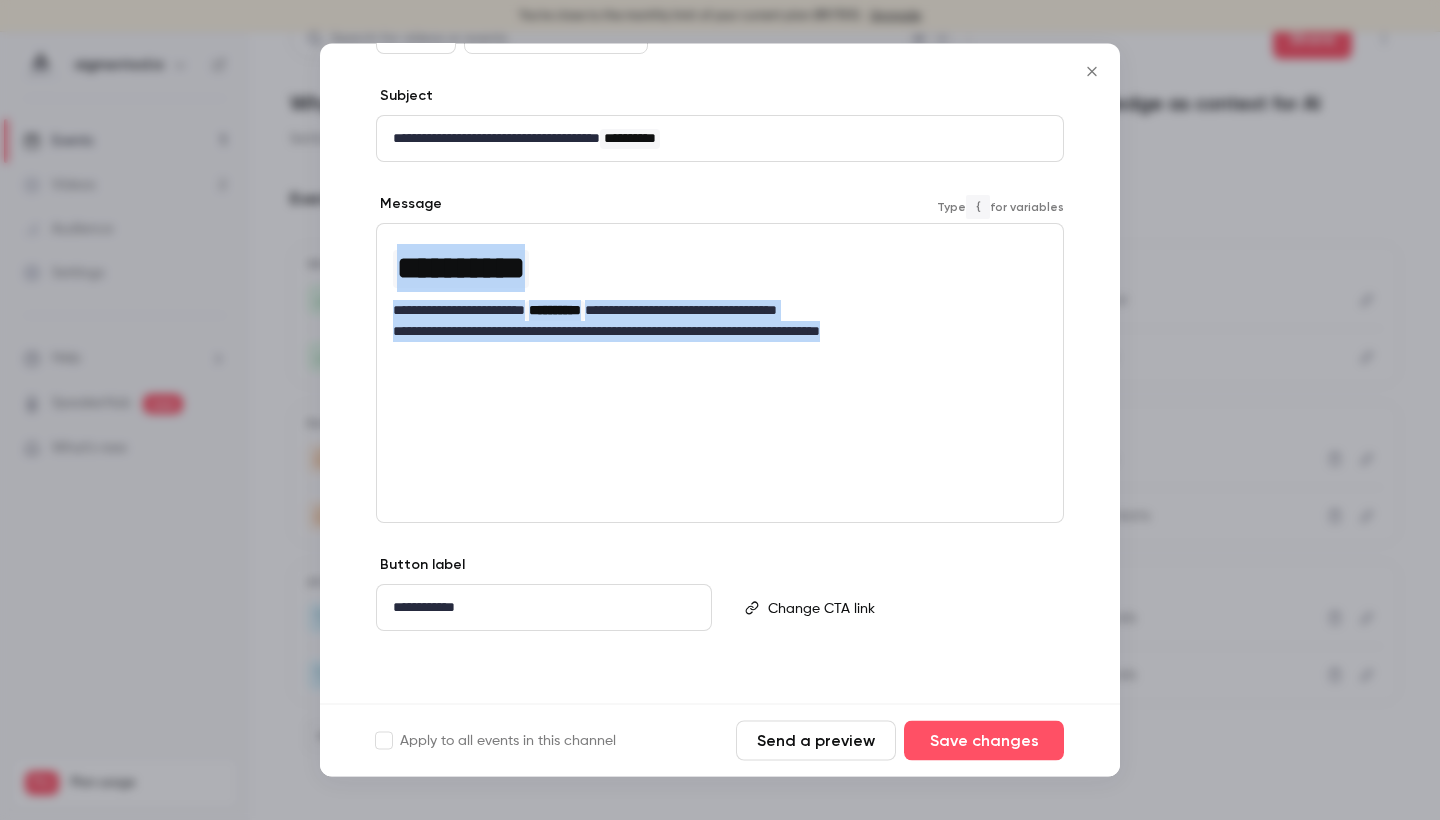 drag, startPoint x: 829, startPoint y: 308, endPoint x: 397, endPoint y: 251, distance: 435.7442 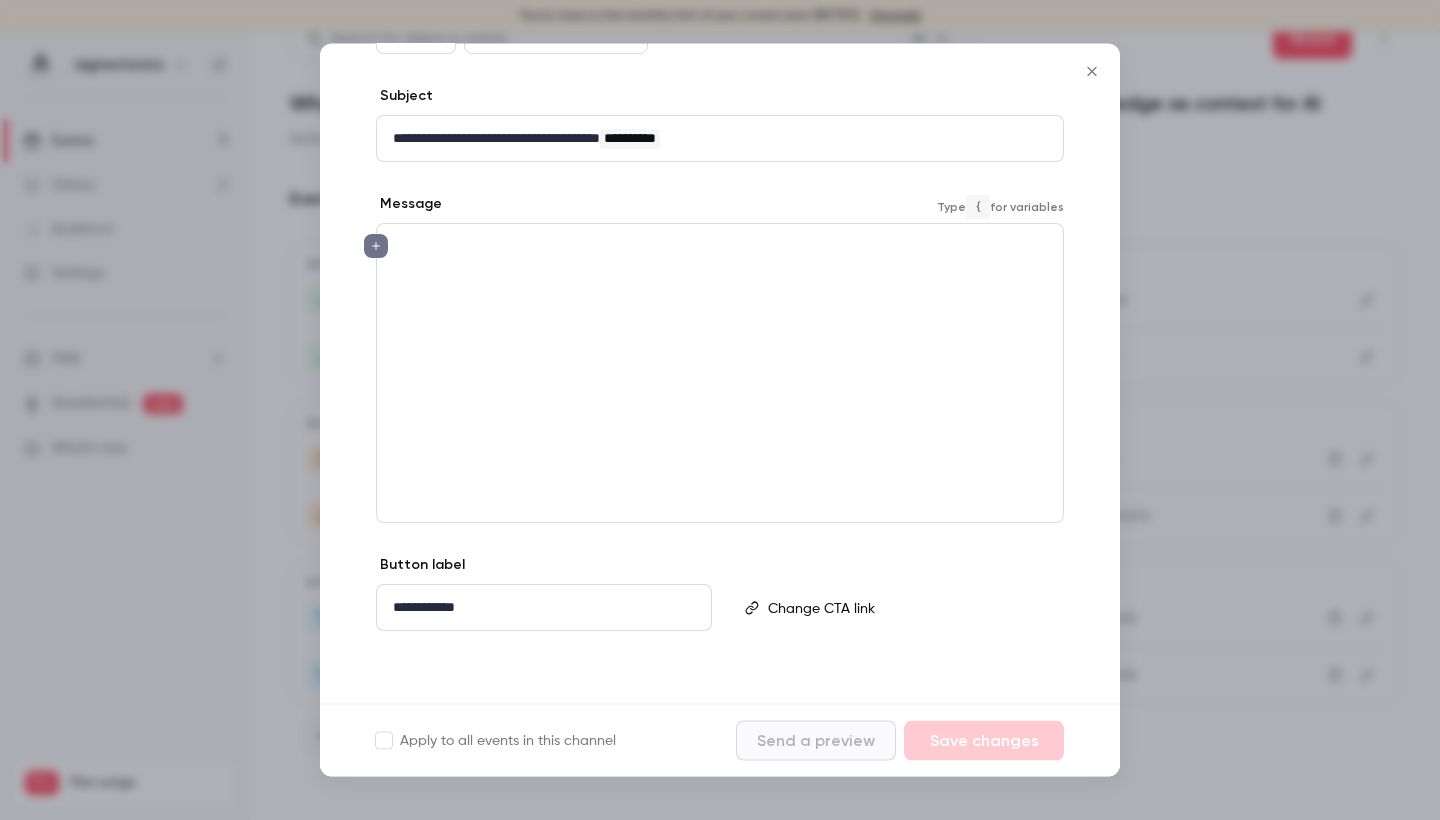 scroll, scrollTop: 19, scrollLeft: 0, axis: vertical 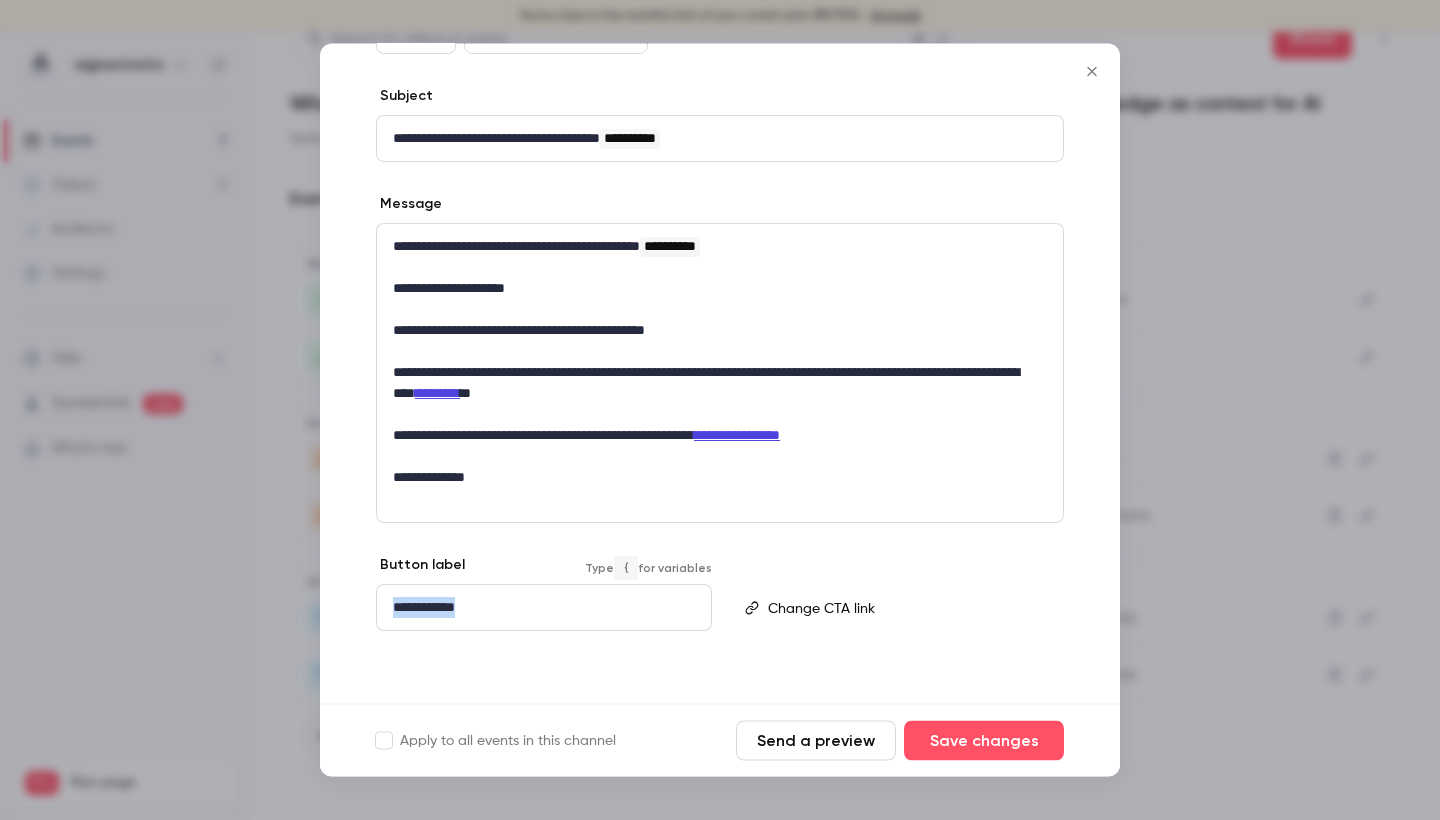 drag, startPoint x: 505, startPoint y: 615, endPoint x: 373, endPoint y: 612, distance: 132.03409 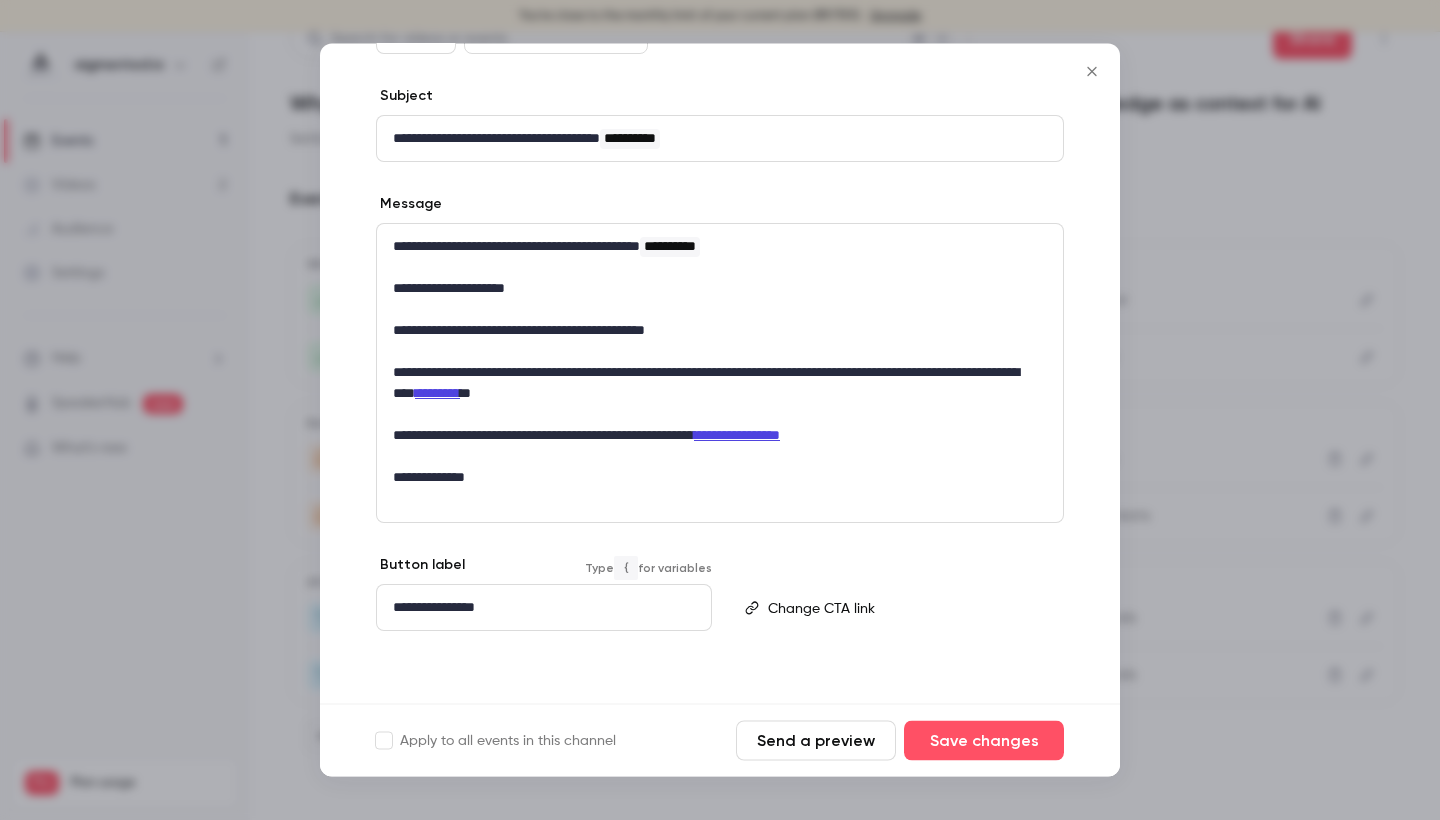 click on "**********" at bounding box center [540, 608] 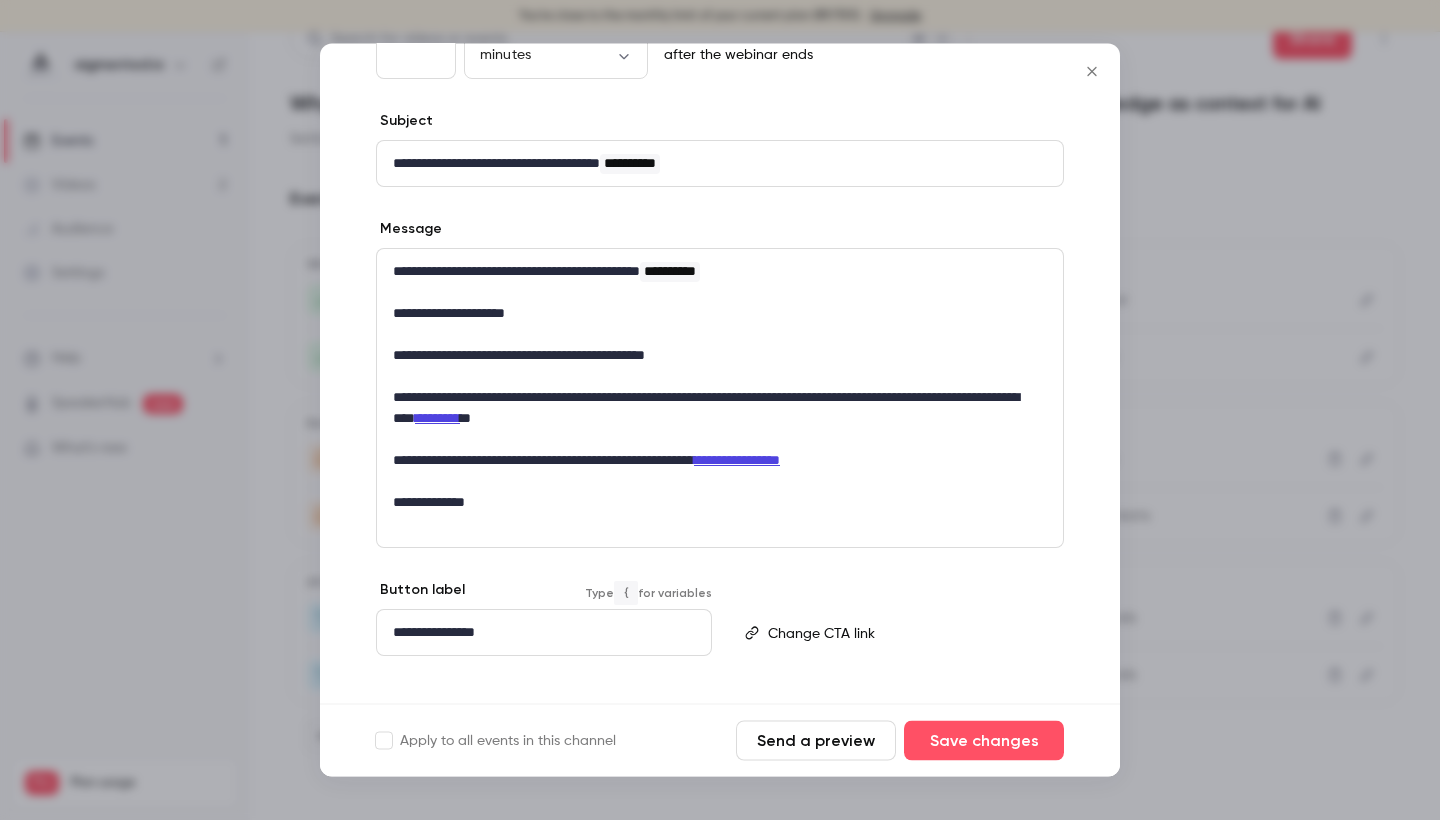 scroll, scrollTop: 144, scrollLeft: 0, axis: vertical 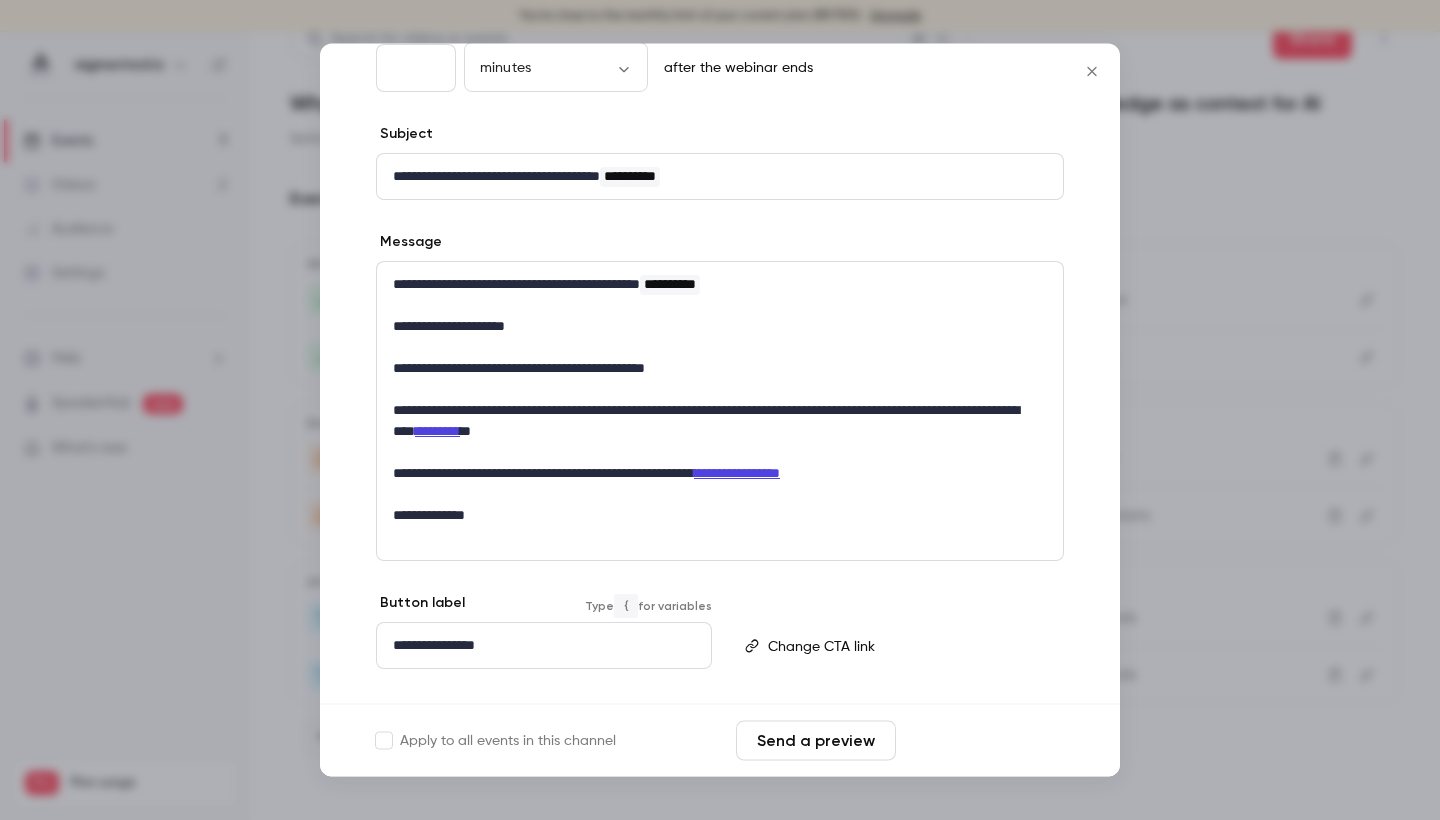click on "Save changes" at bounding box center [984, 741] 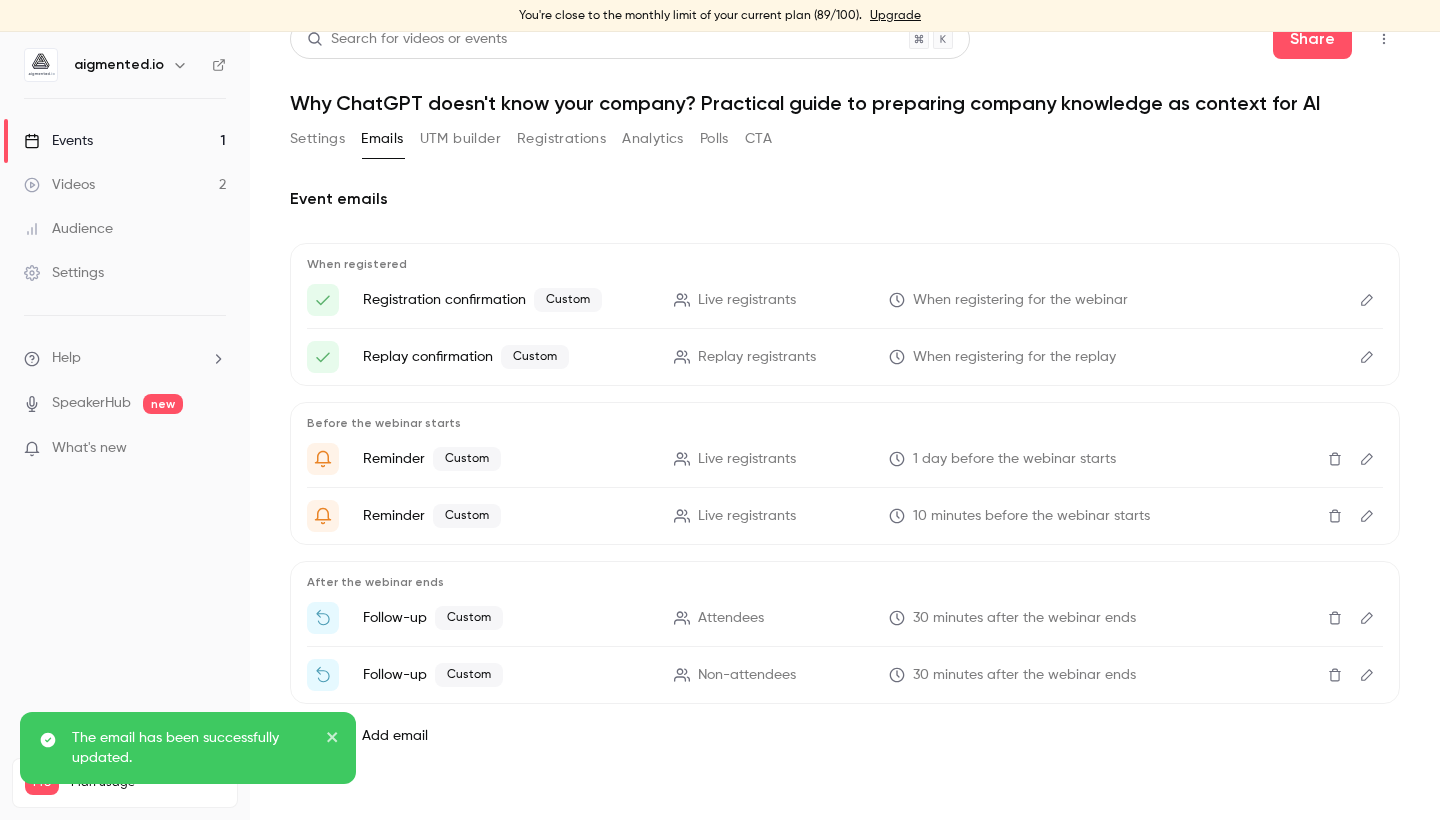 click on "Settings" at bounding box center [317, 139] 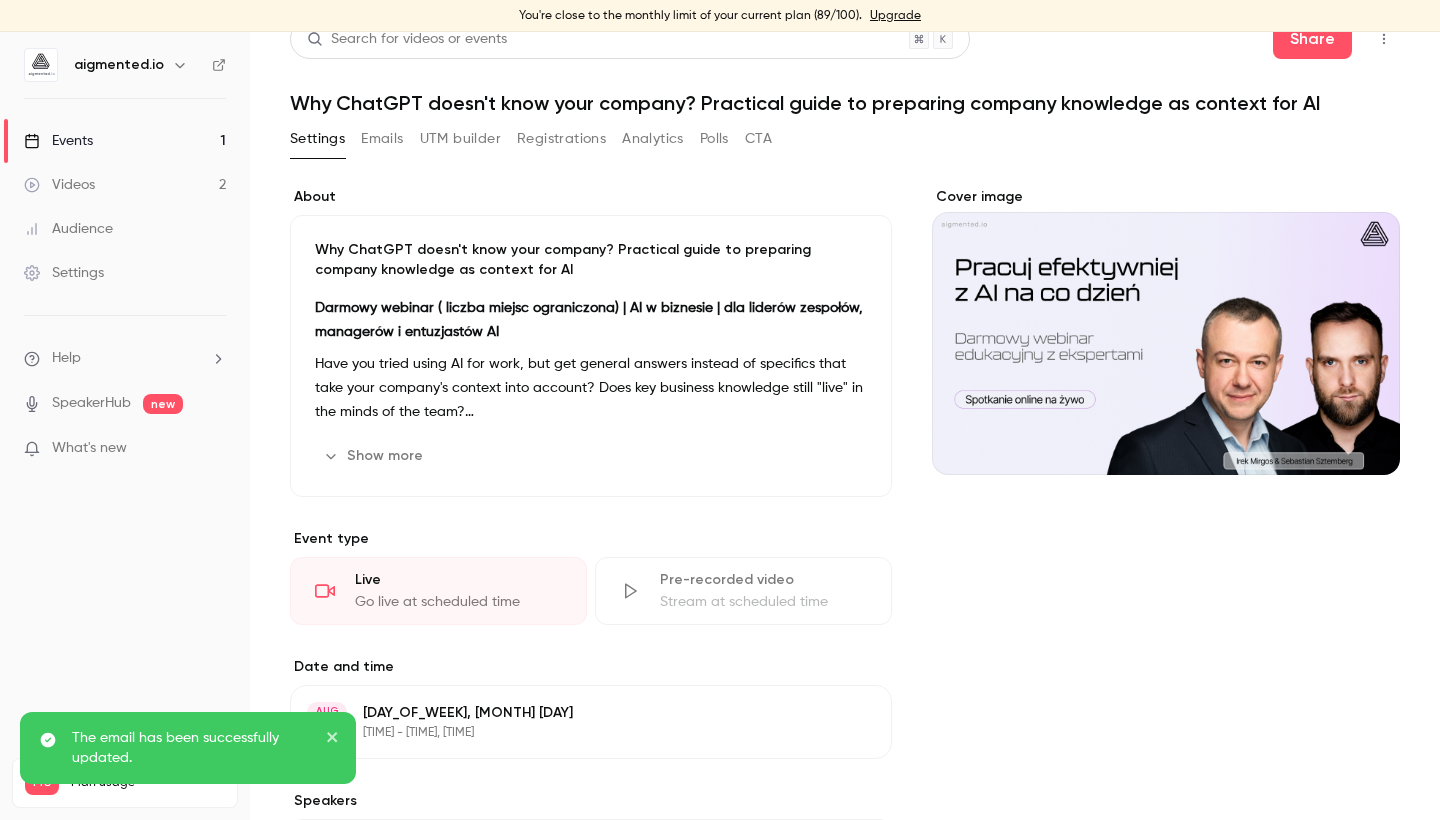 click on "Cover image" at bounding box center (1166, 788) 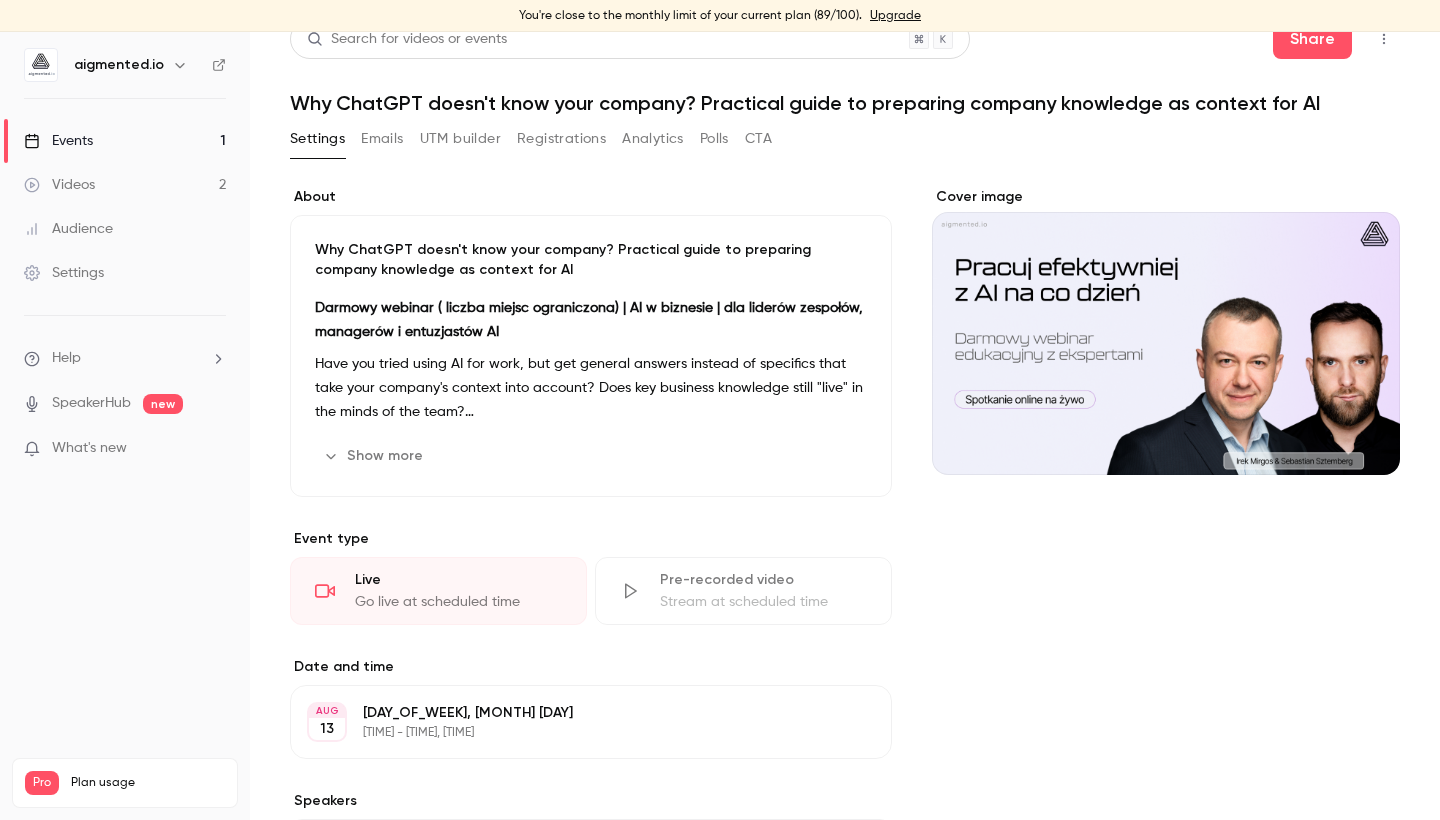 scroll, scrollTop: 112, scrollLeft: 0, axis: vertical 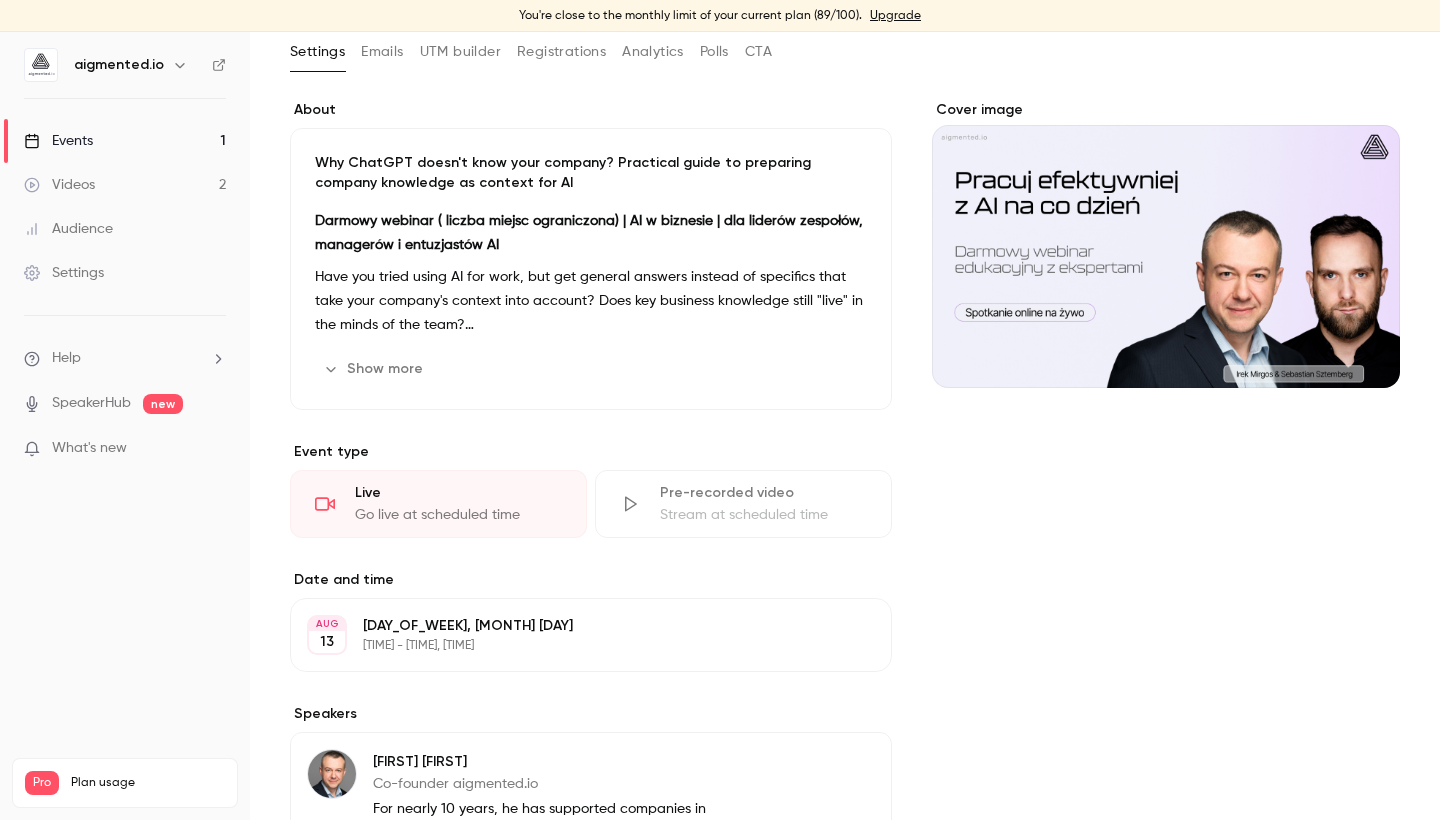 click on "Events" at bounding box center (58, 141) 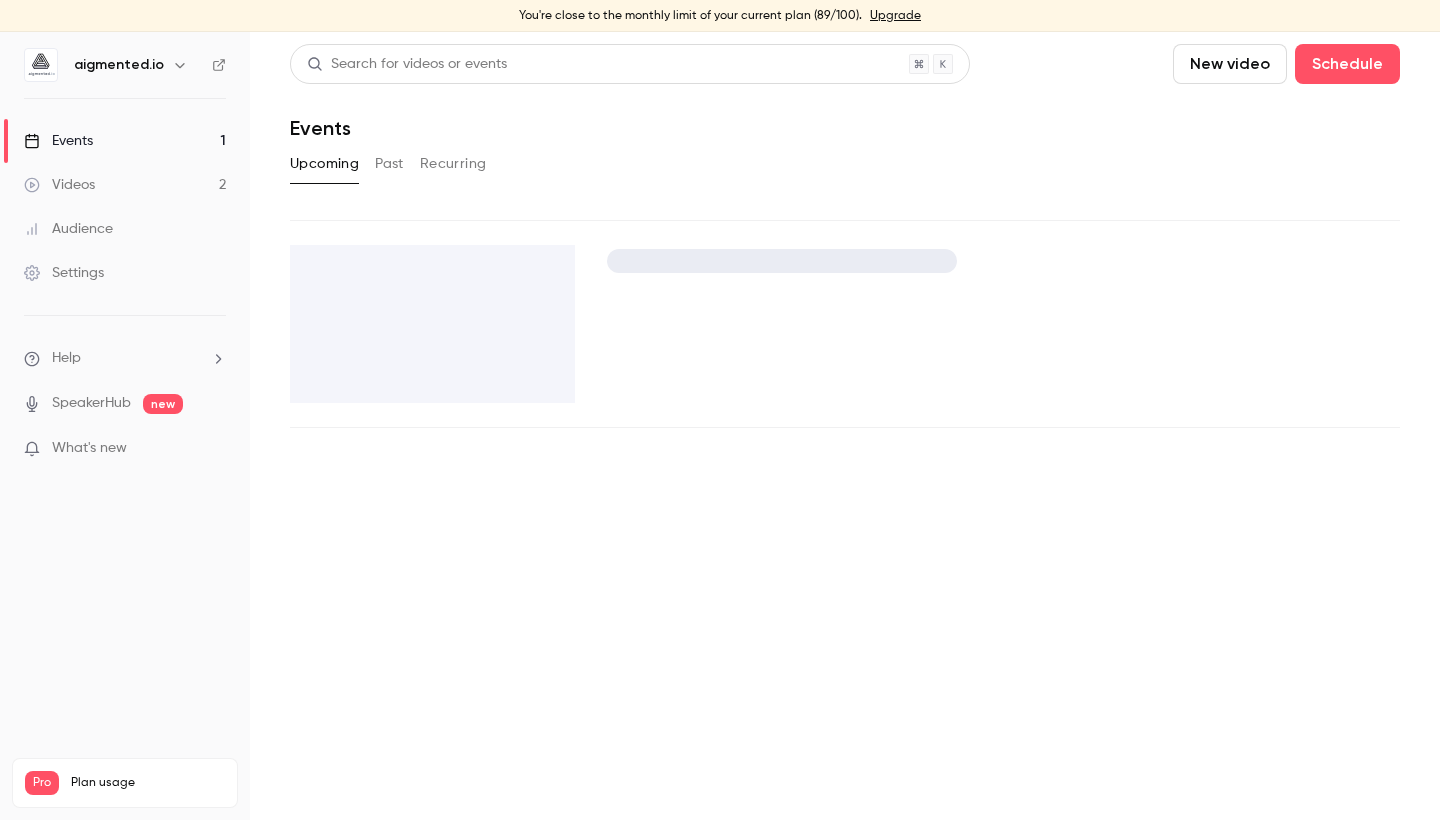 scroll, scrollTop: 0, scrollLeft: 0, axis: both 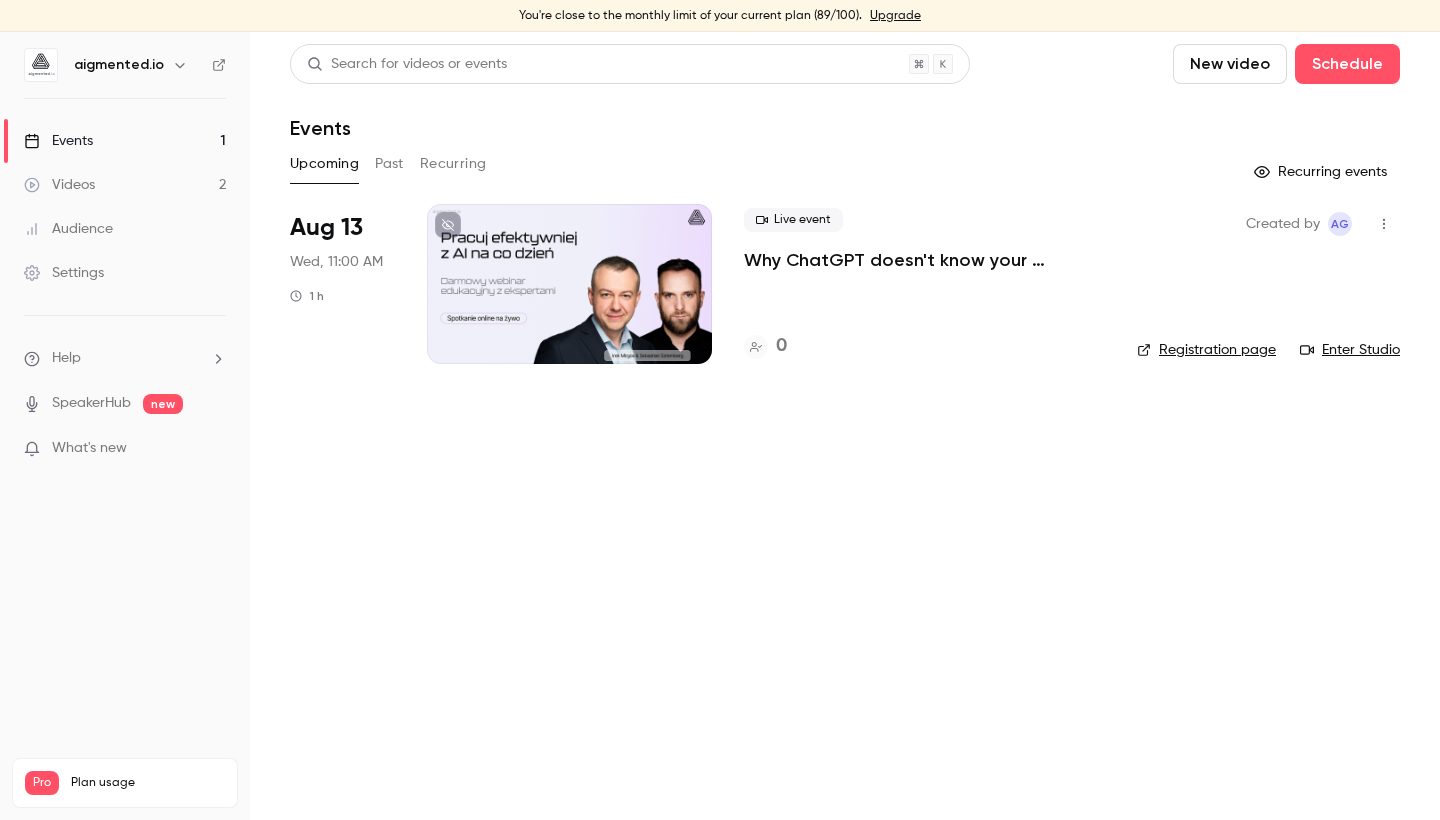 click on "Dlaczego ChatGPT nie zna Twojej firmy? Praktyczny przewodnik przygotowania wiedzy firmowej jako kontekstu dla AI" at bounding box center (924, 260) 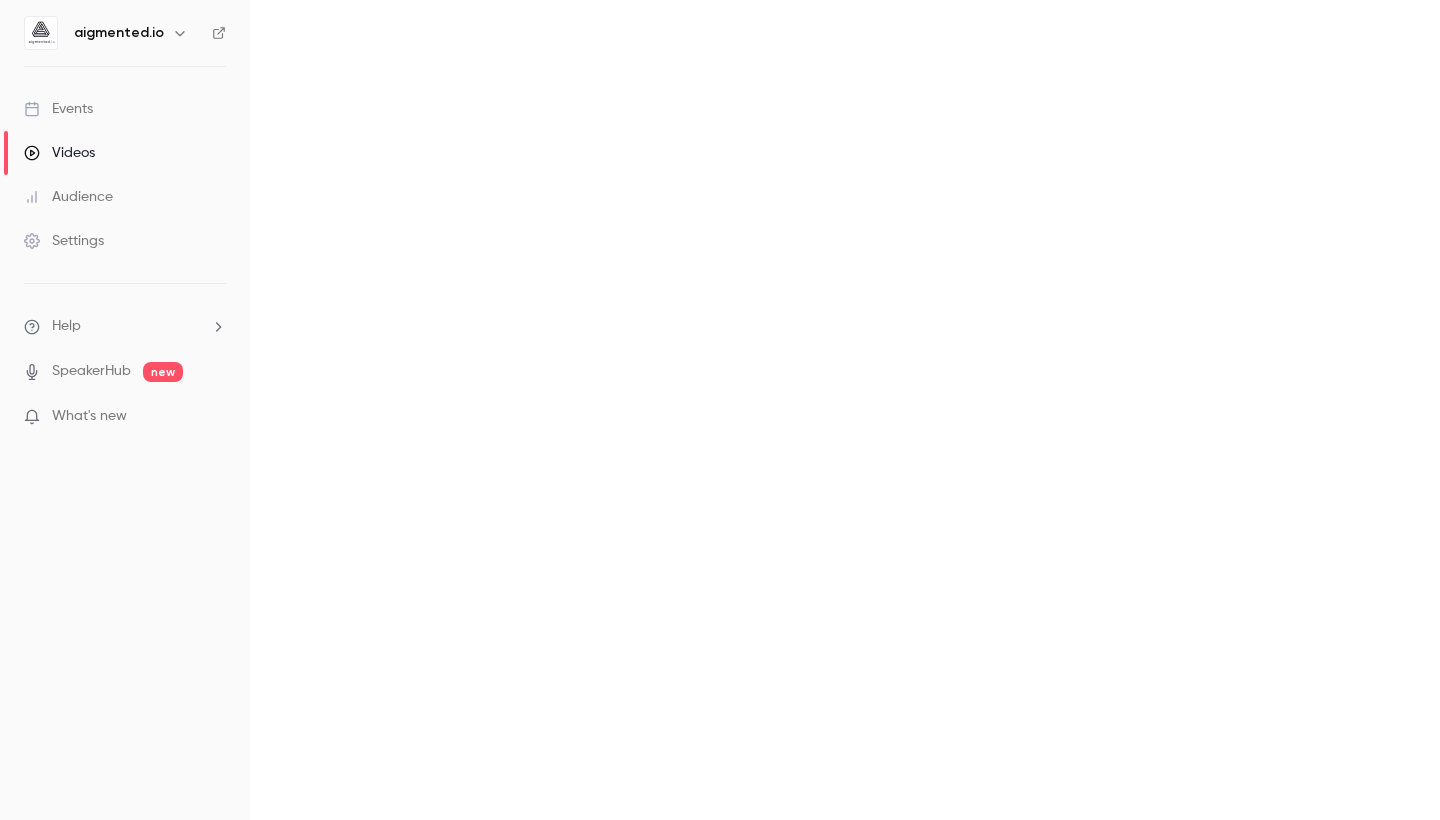 scroll, scrollTop: 0, scrollLeft: 0, axis: both 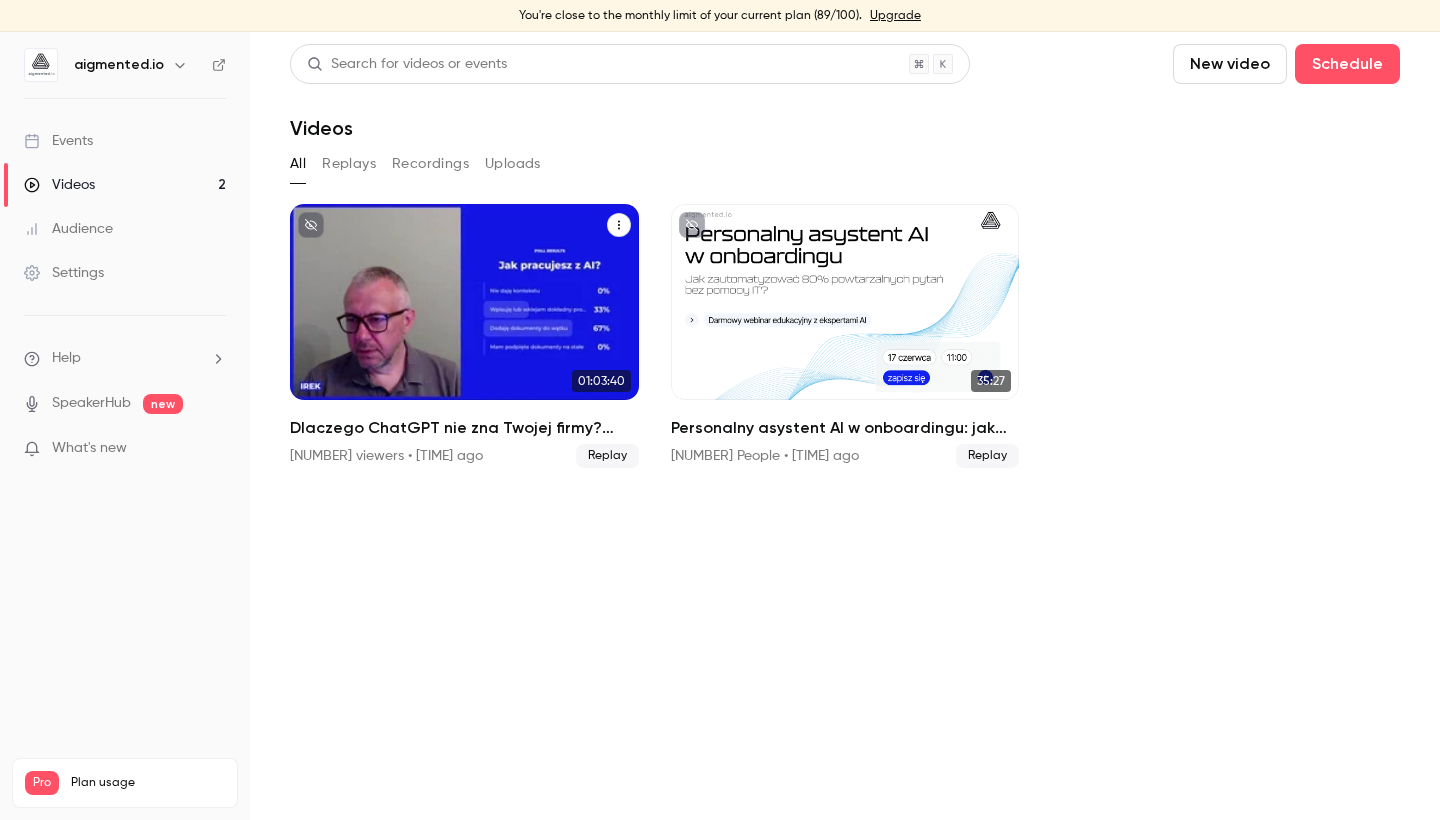 click on "Dlaczego ChatGPT nie zna Twojej firmy? Praktyczny przewodnik przygotowania wiedzy firmowej jako kontekstu dla AI" at bounding box center (464, 428) 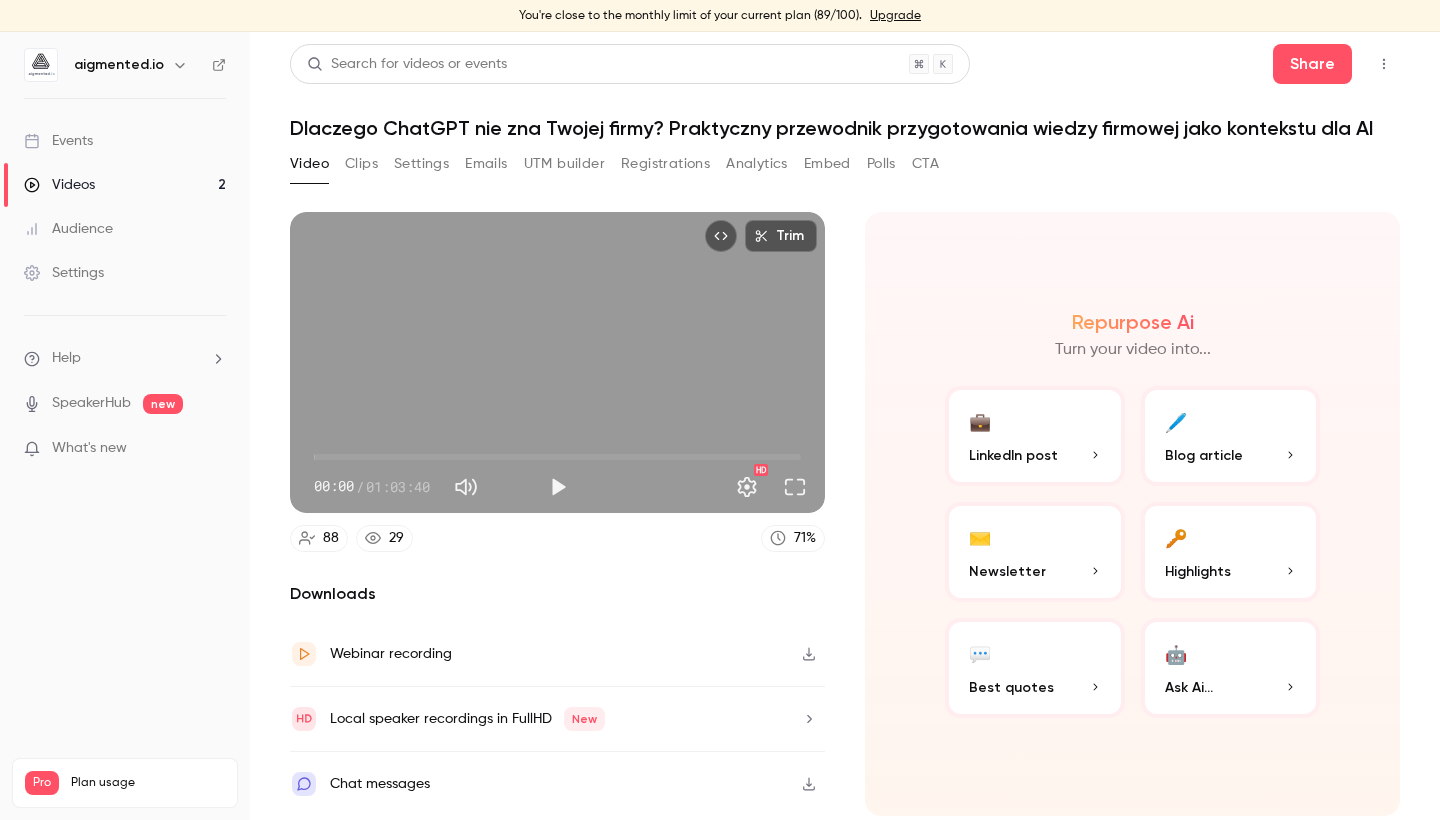 click on "Registrations" at bounding box center [665, 164] 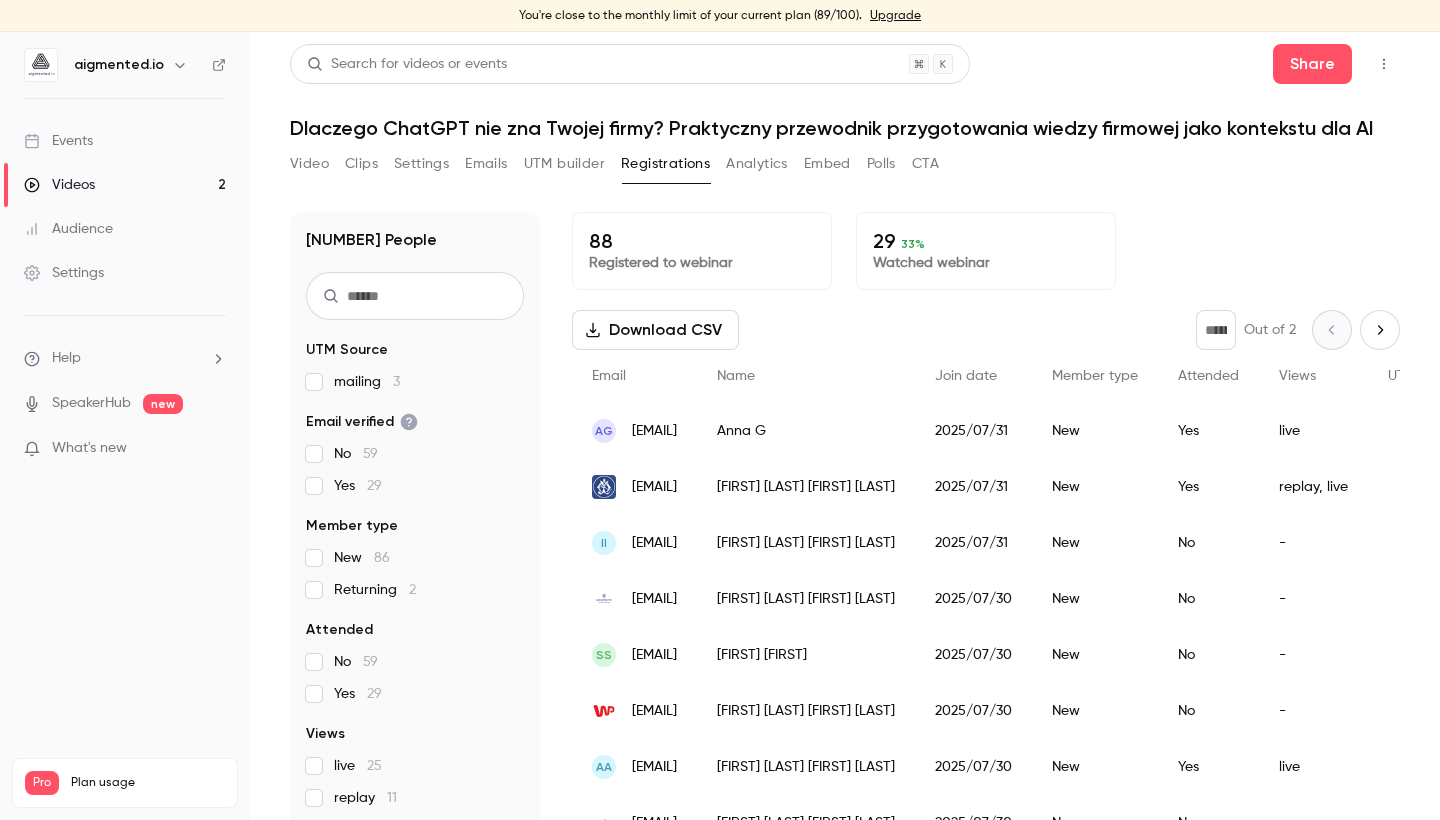 click on "Settings" at bounding box center (421, 164) 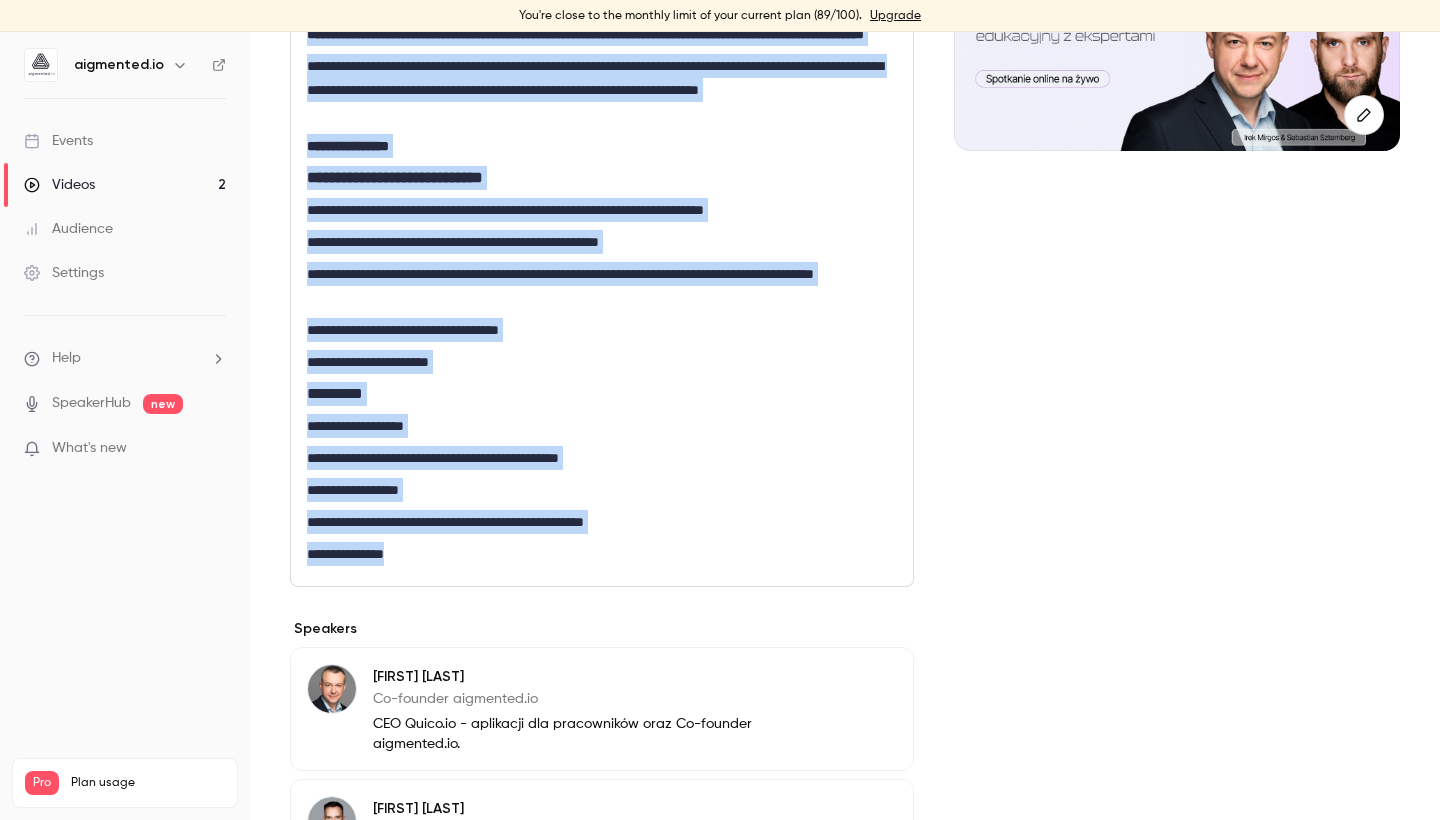 scroll, scrollTop: 440, scrollLeft: 0, axis: vertical 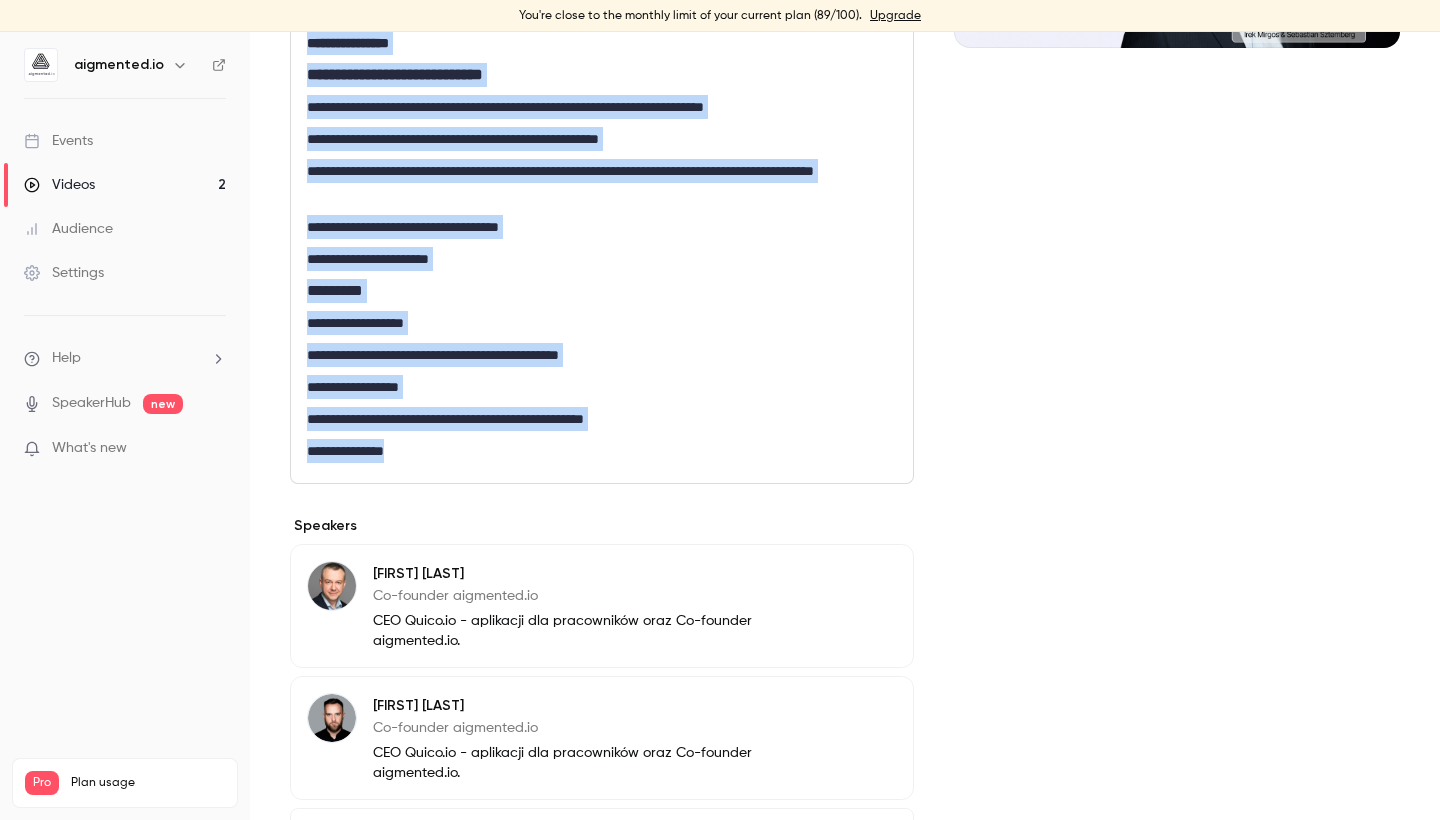 drag, startPoint x: 308, startPoint y: 371, endPoint x: 527, endPoint y: 475, distance: 242.43968 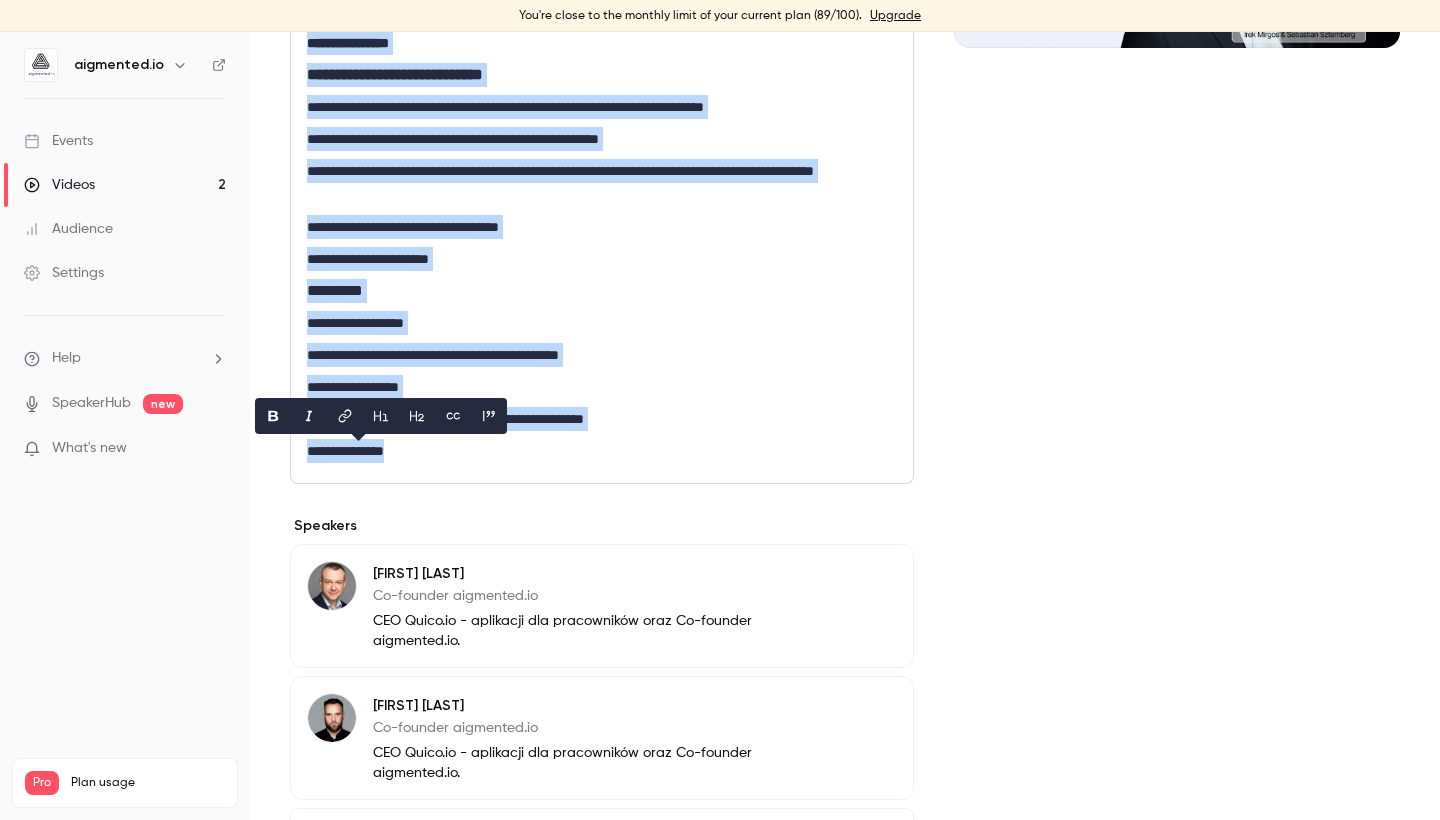 scroll, scrollTop: 0, scrollLeft: 0, axis: both 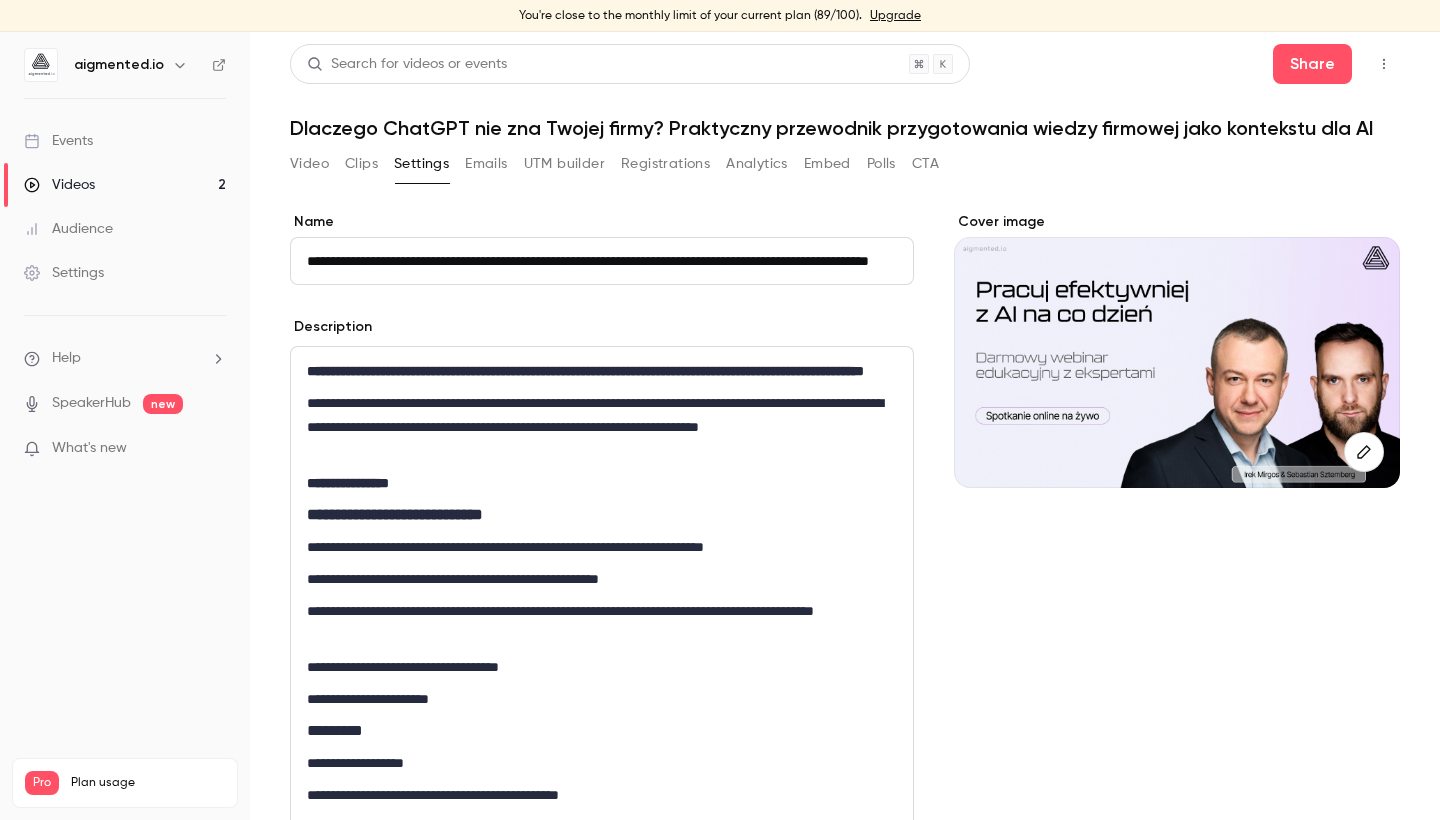 click on "Cover image" at bounding box center (1177, 819) 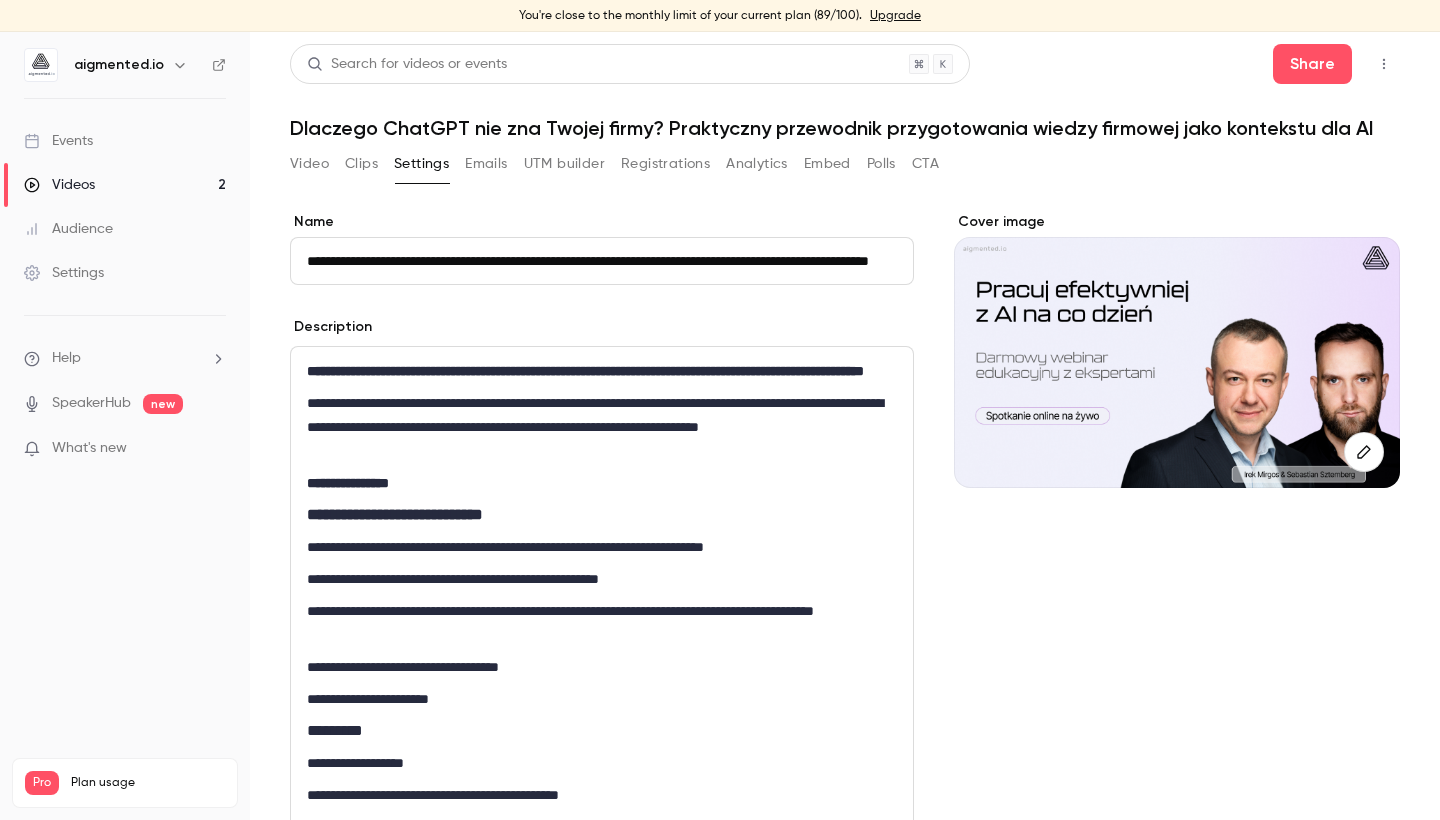 click on "Emails" at bounding box center [486, 164] 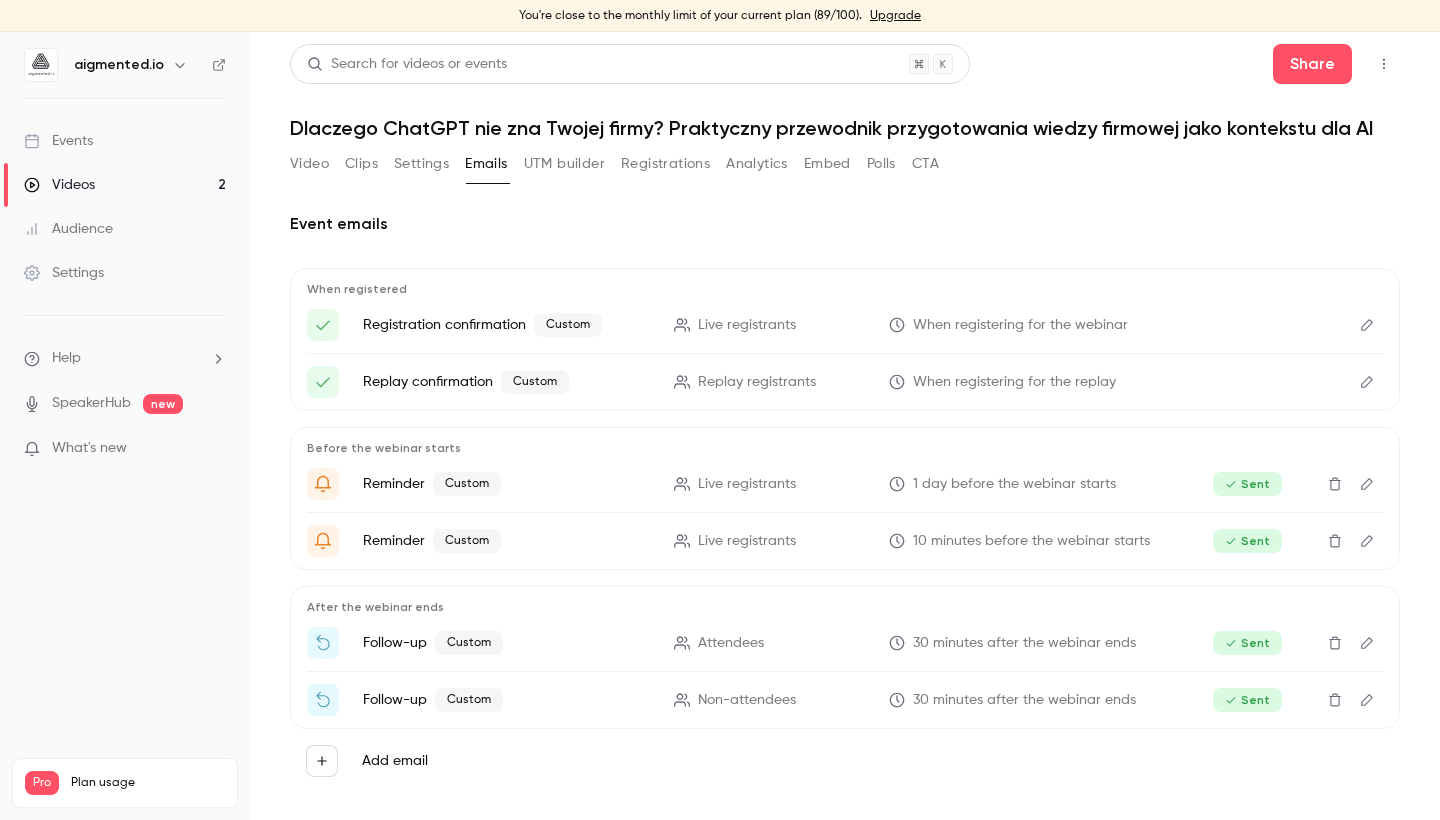 click at bounding box center [1367, 325] 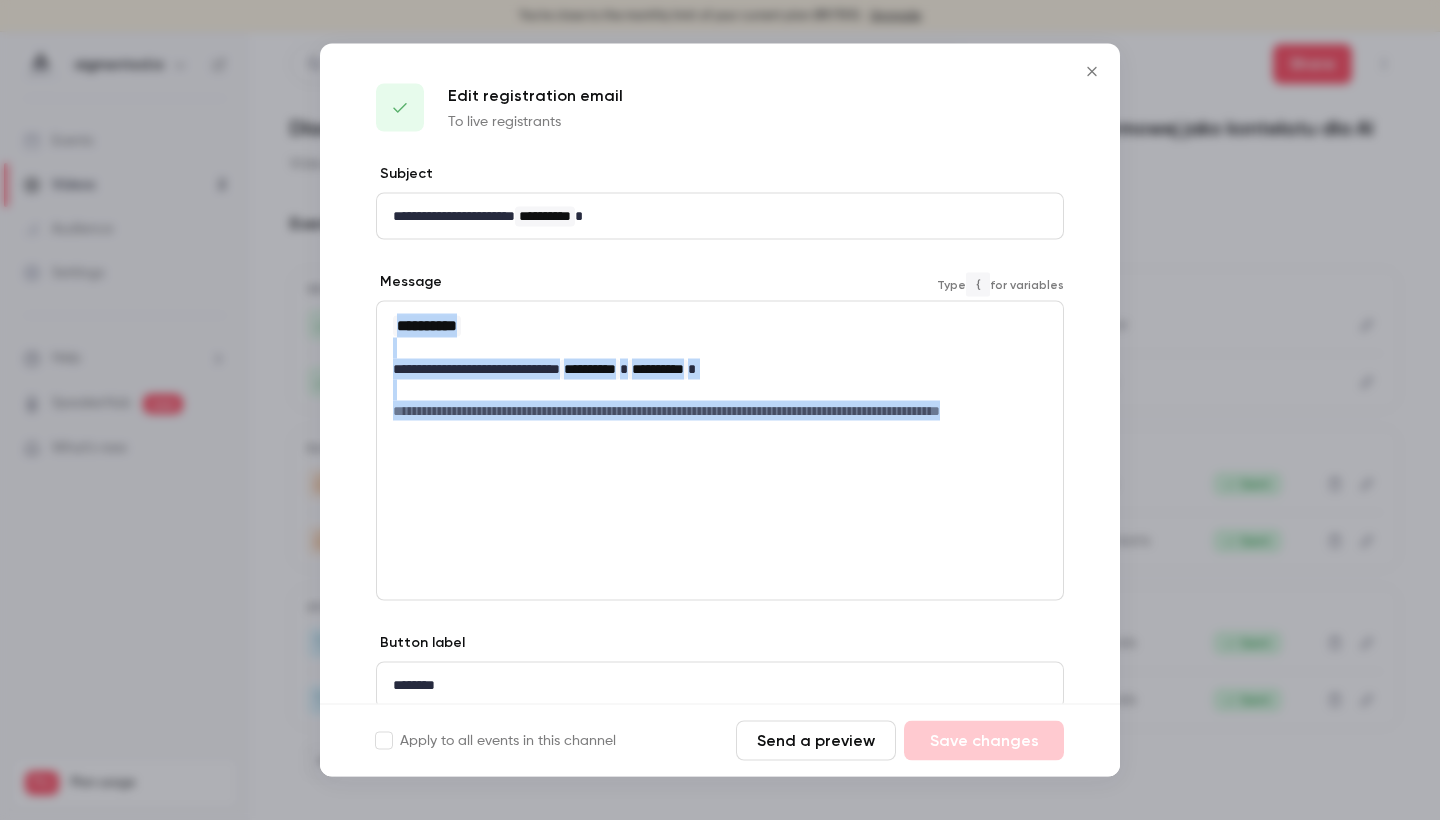 drag, startPoint x: 572, startPoint y: 433, endPoint x: 378, endPoint y: 327, distance: 221.07013 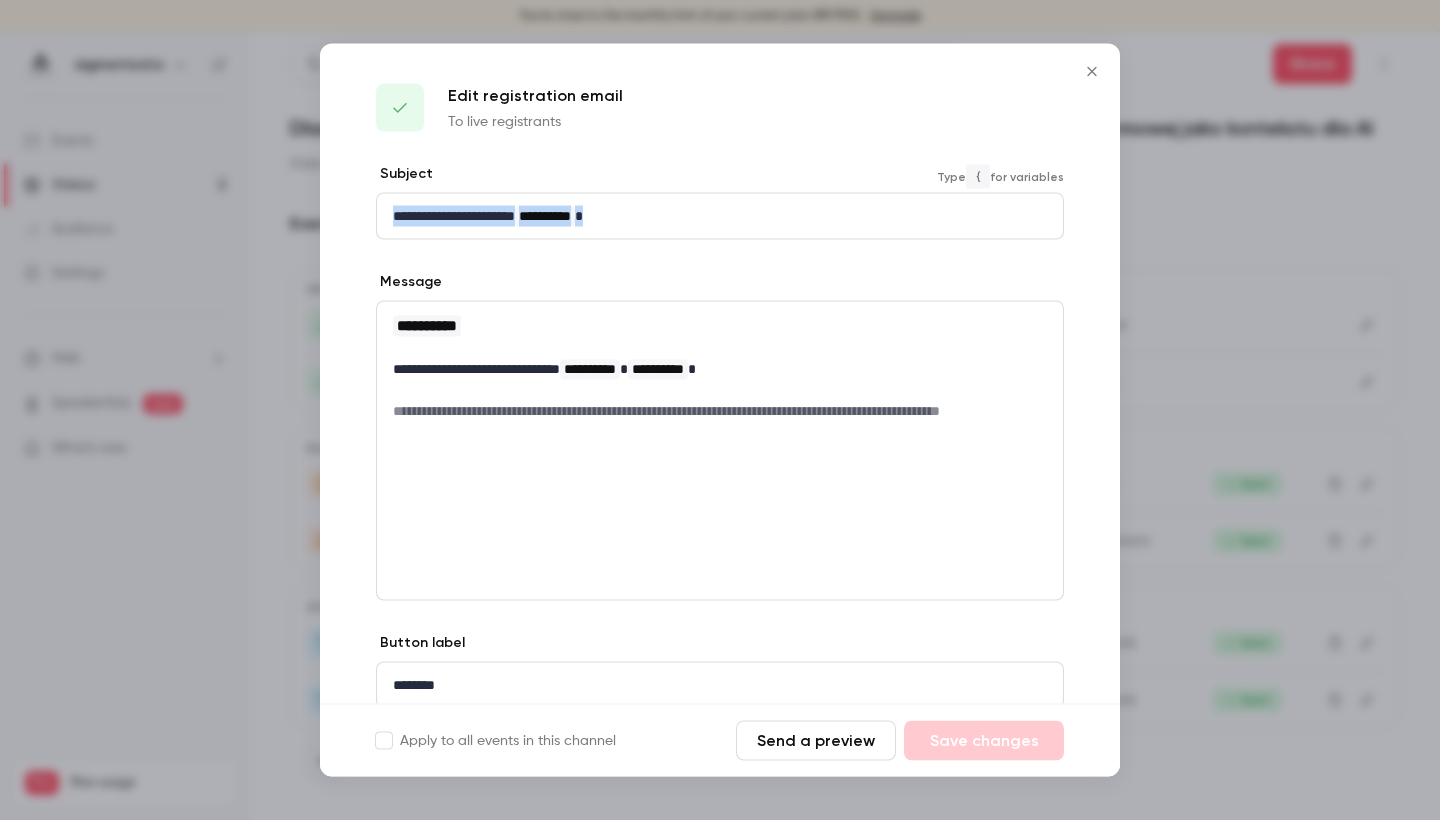 drag, startPoint x: 657, startPoint y: 215, endPoint x: 350, endPoint y: 216, distance: 307.00162 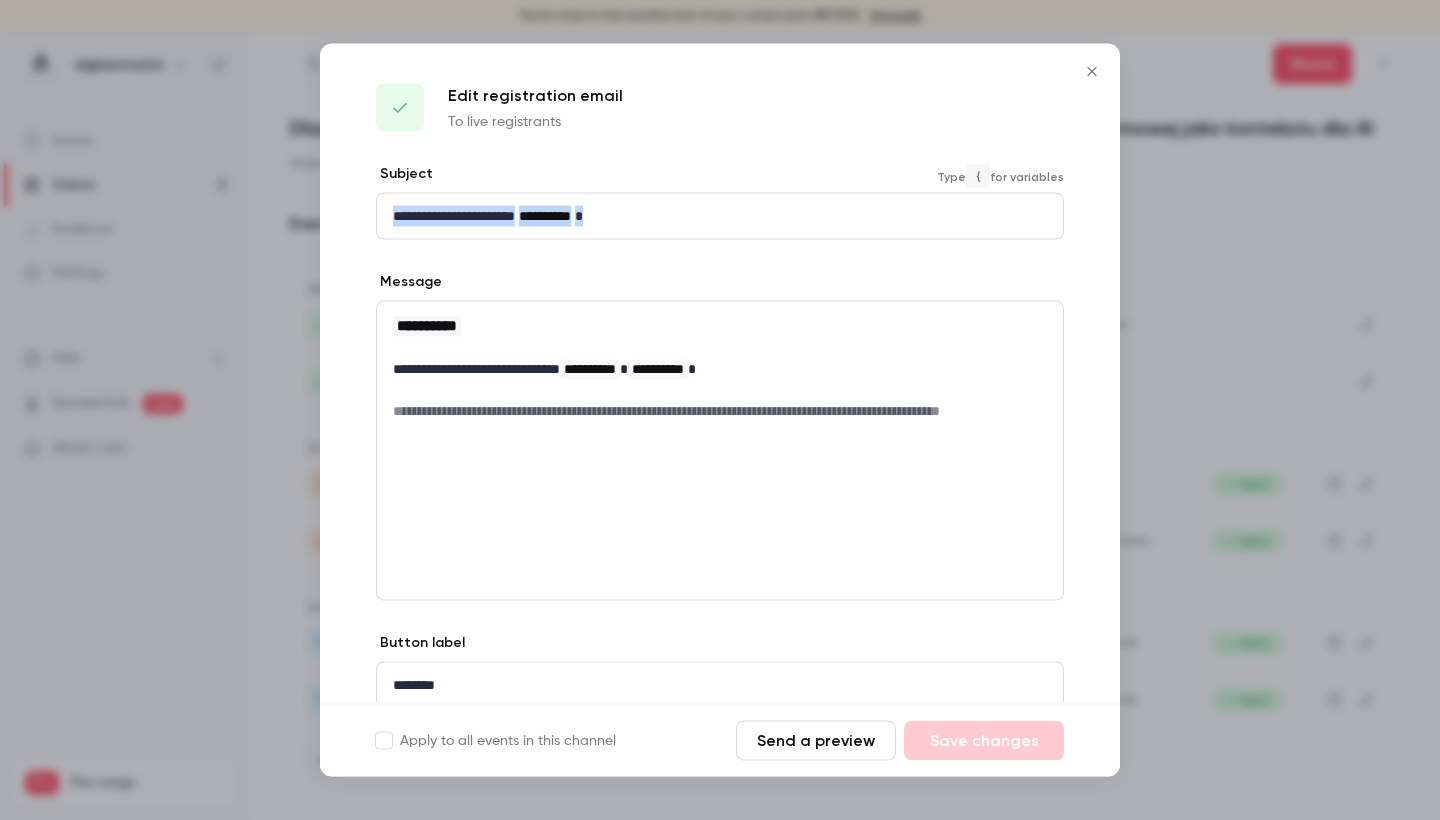 click on "**********" at bounding box center (720, 472) 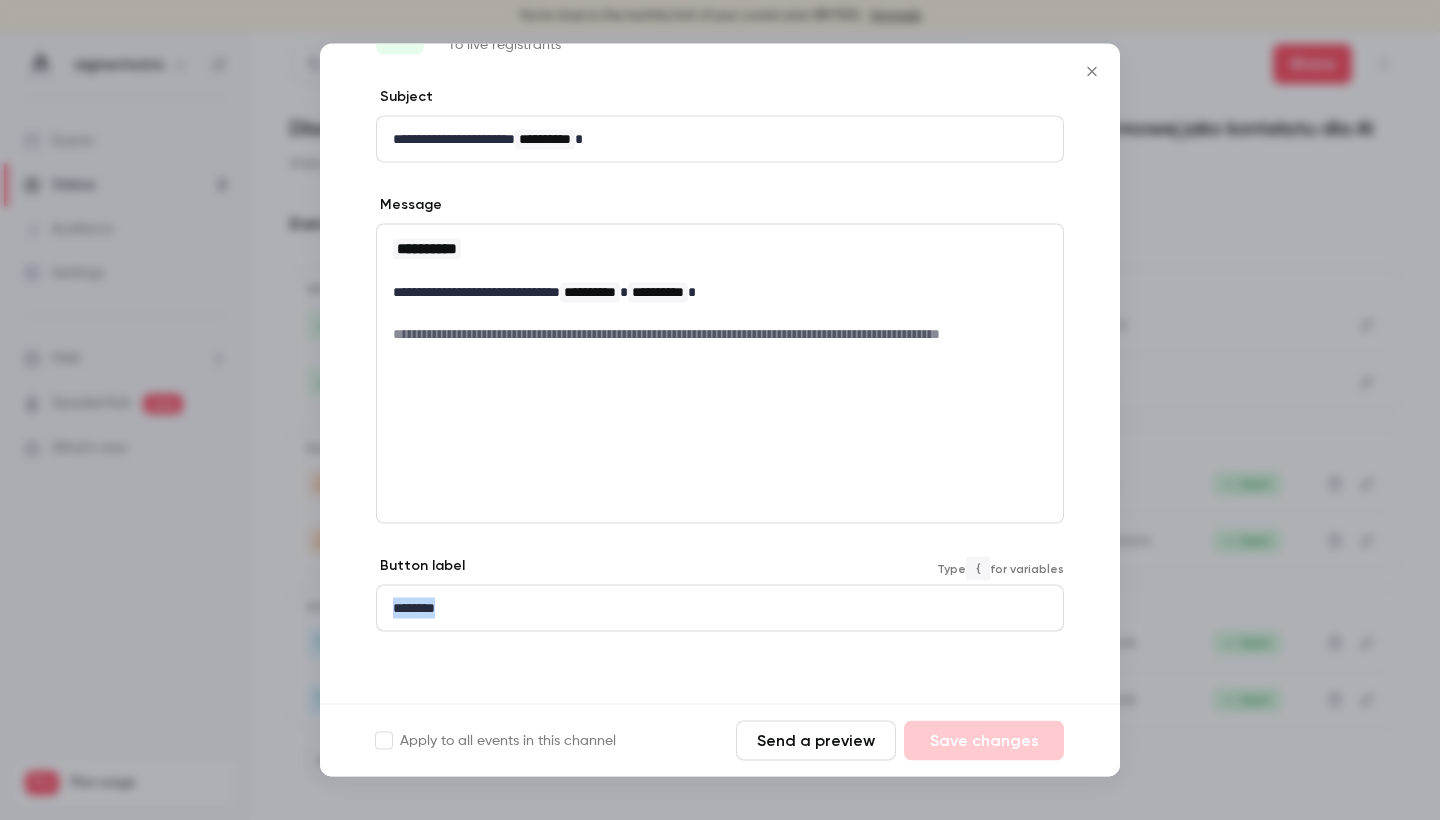 drag, startPoint x: 442, startPoint y: 608, endPoint x: 372, endPoint y: 608, distance: 70 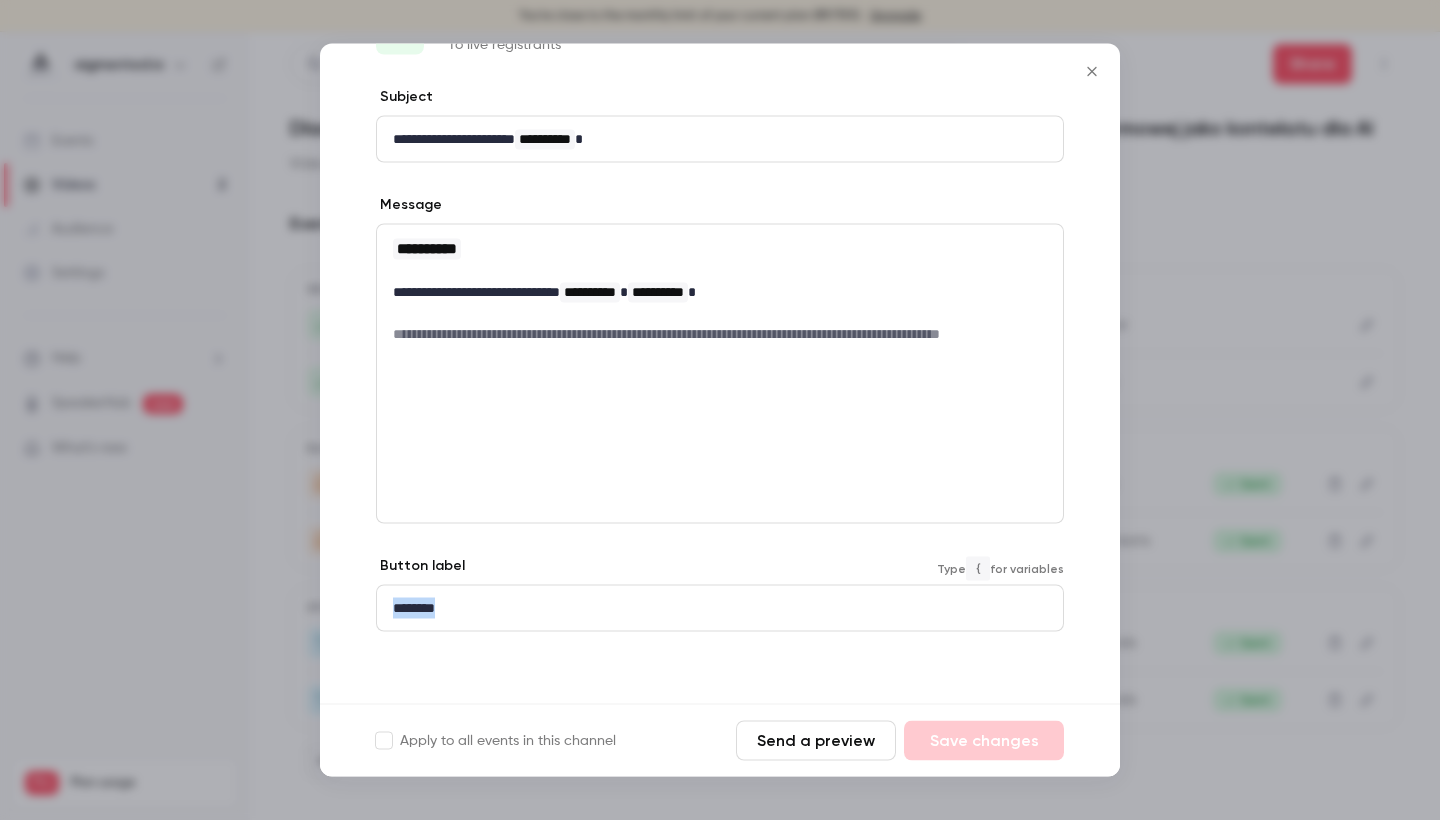 click on "**********" at bounding box center (720, 395) 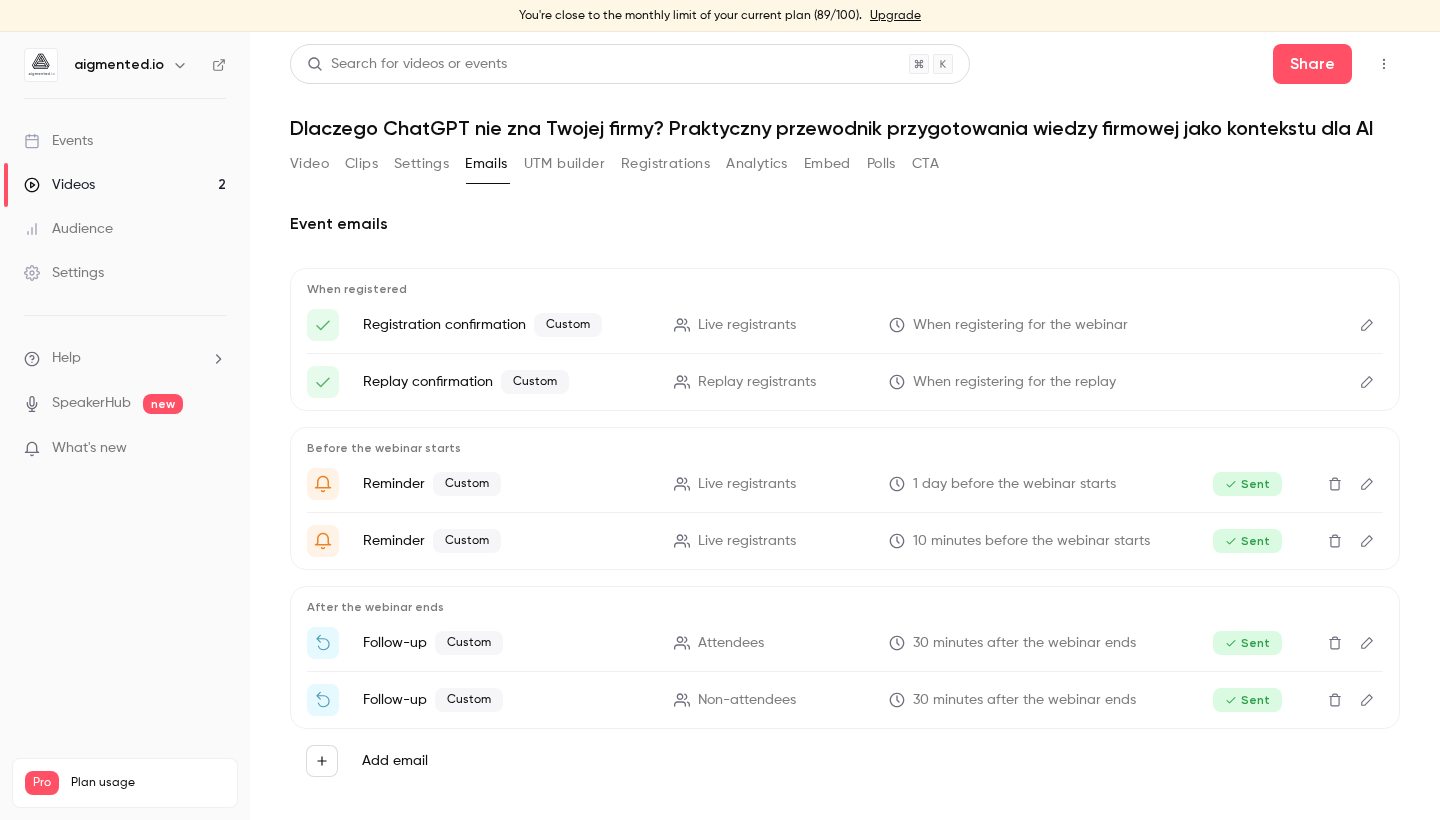 click at bounding box center [1367, 382] 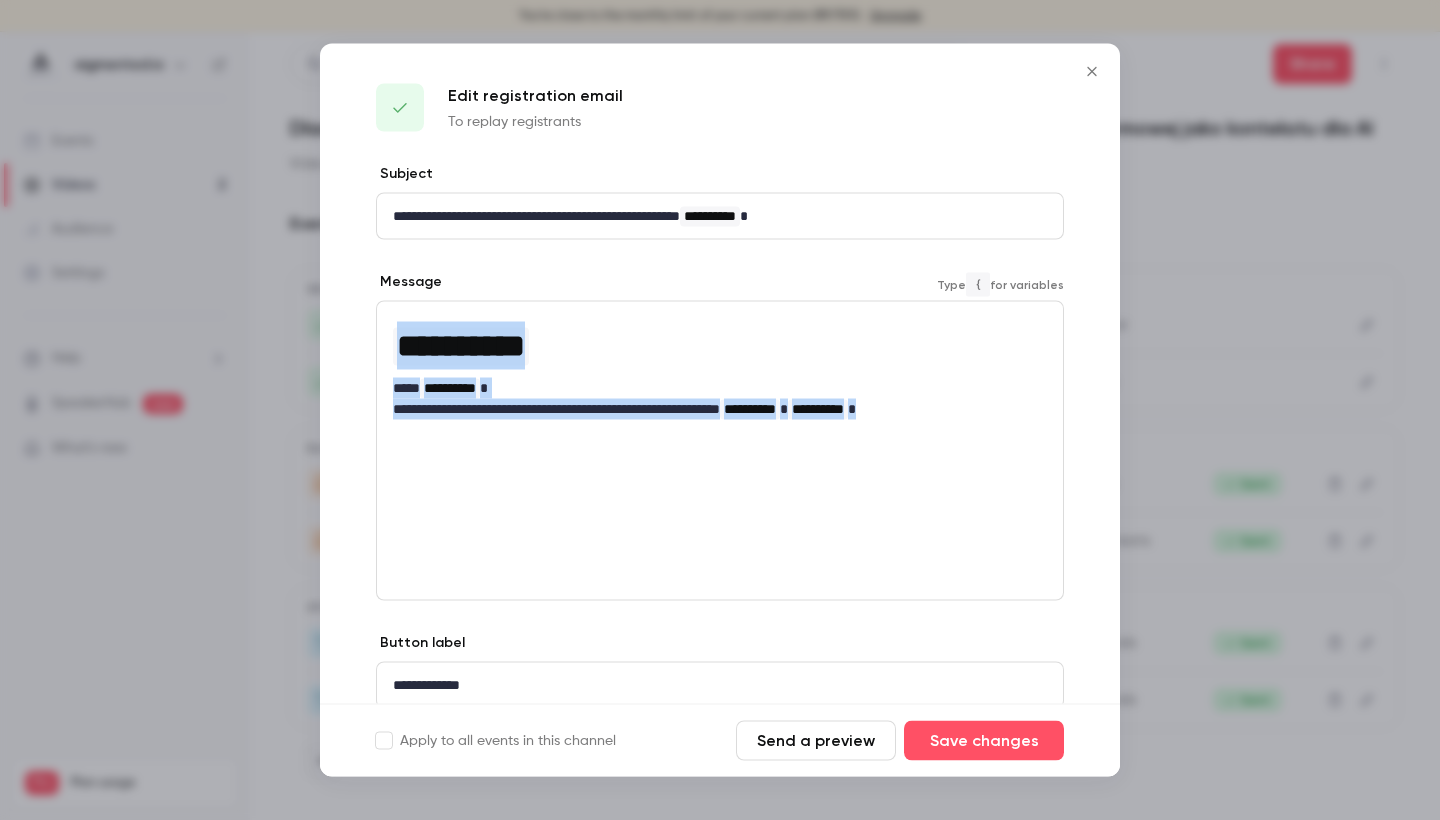 drag, startPoint x: 729, startPoint y: 389, endPoint x: 401, endPoint y: 333, distance: 332.74615 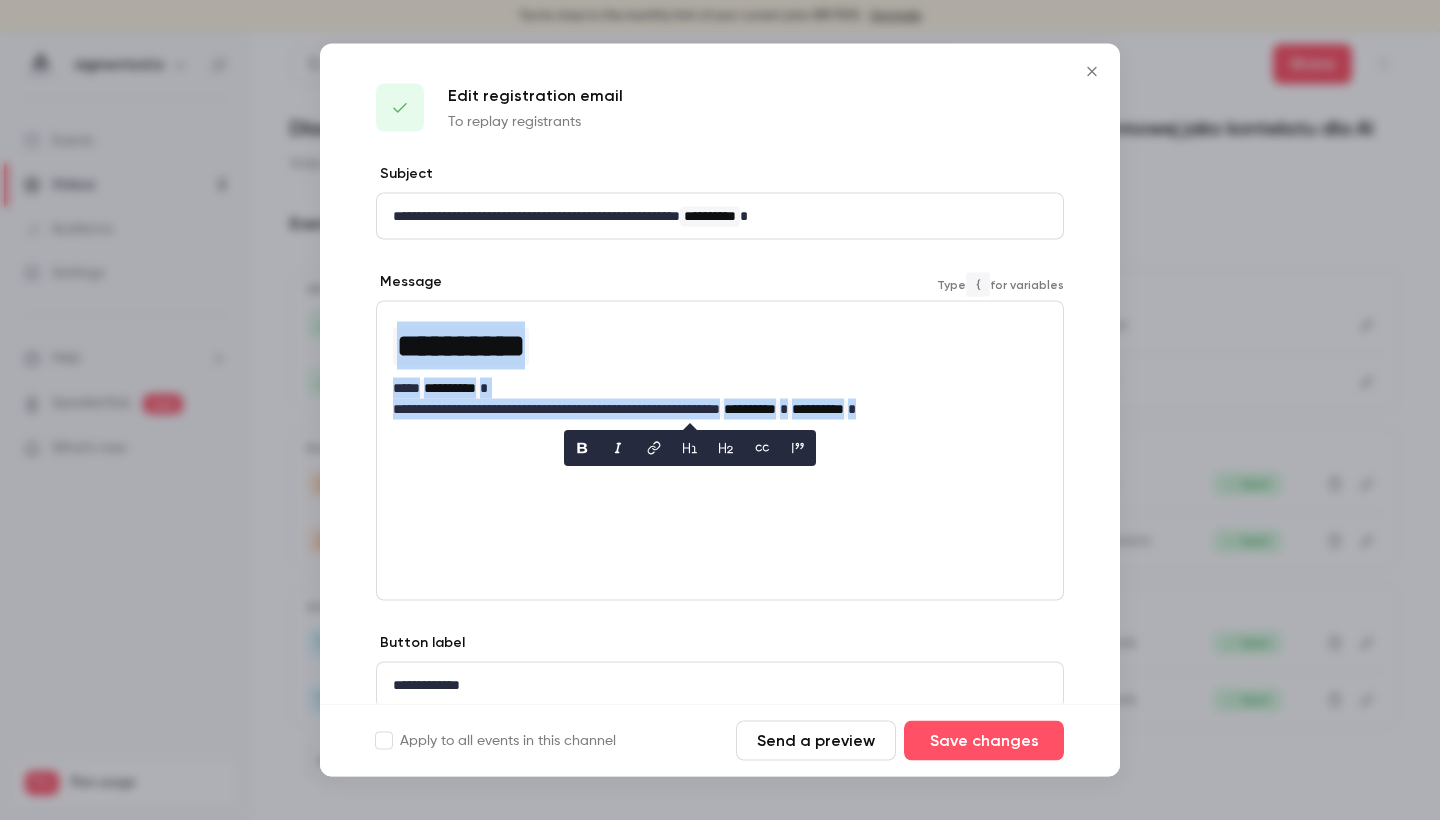 copy on "**********" 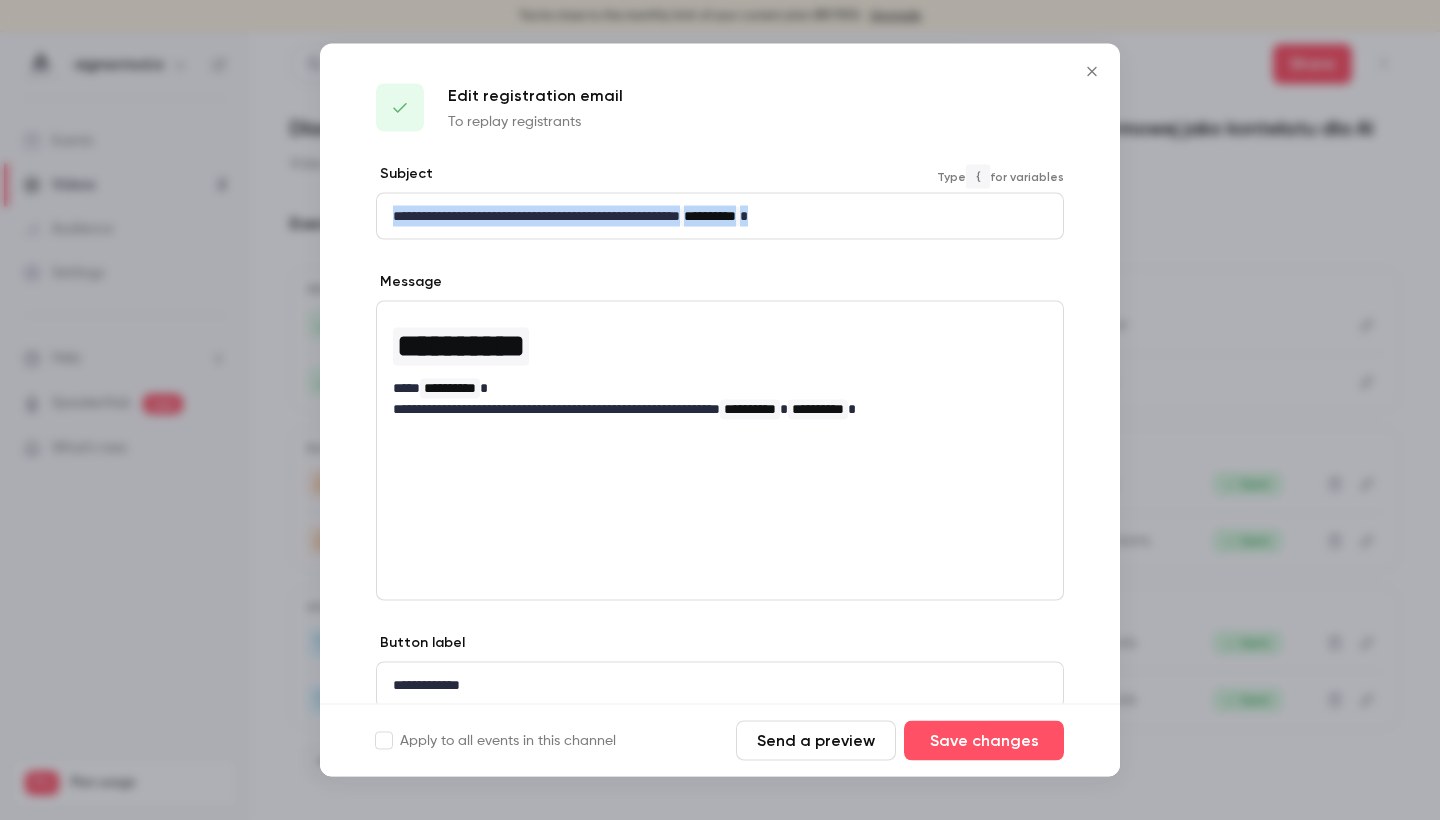 drag, startPoint x: 688, startPoint y: 209, endPoint x: 380, endPoint y: 214, distance: 308.0406 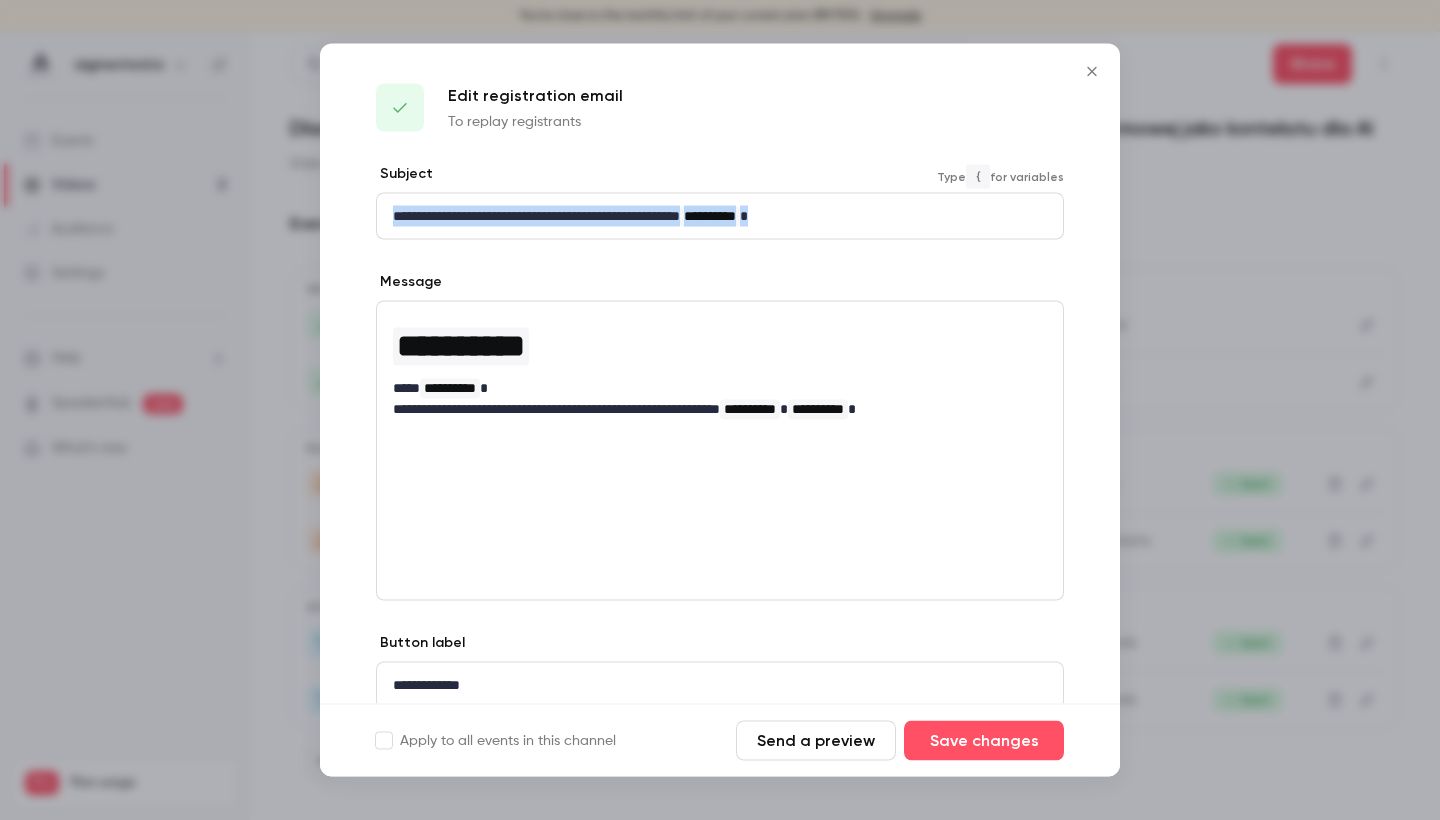 click on "**********" at bounding box center [720, 216] 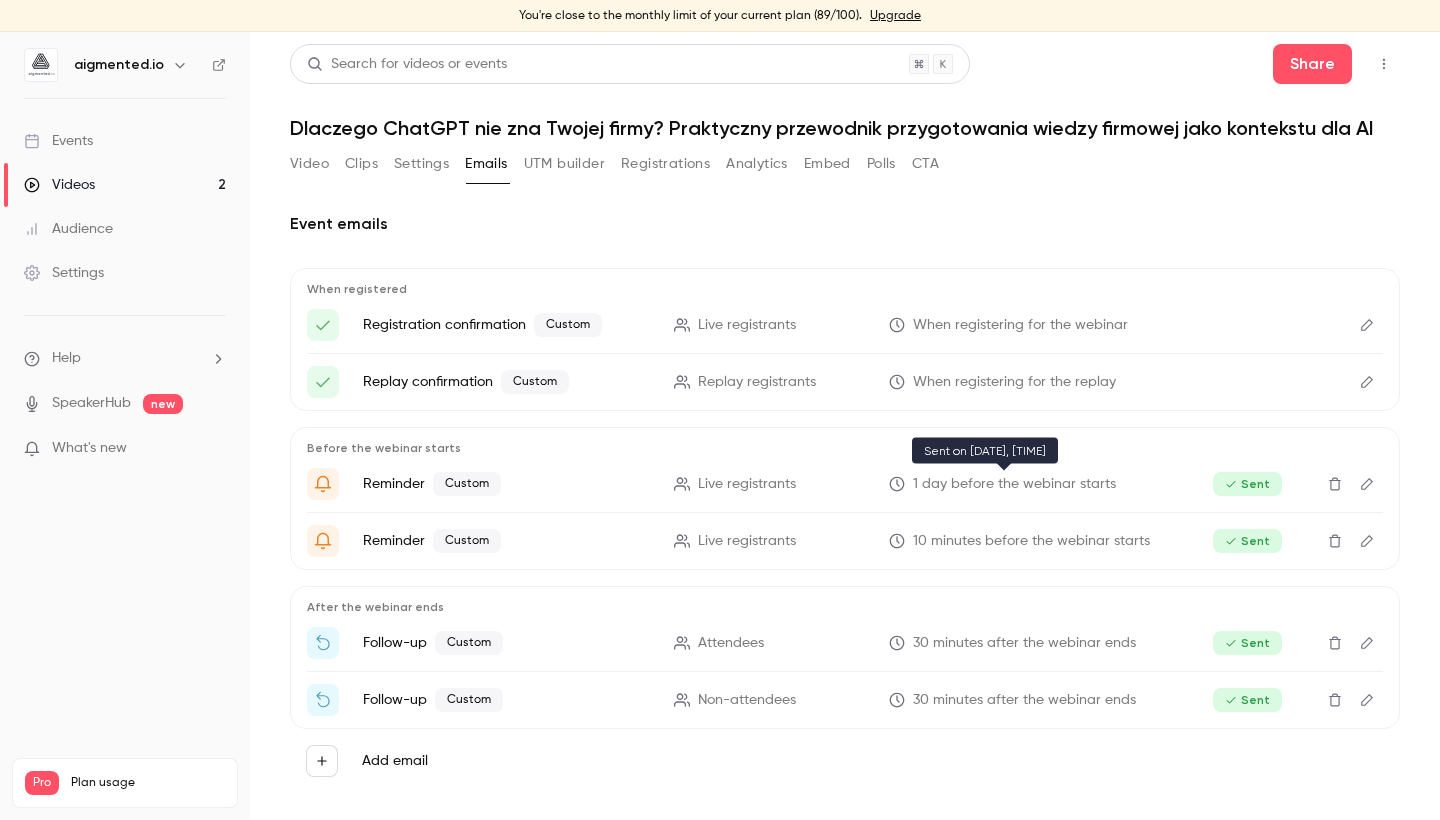 scroll, scrollTop: 13, scrollLeft: 0, axis: vertical 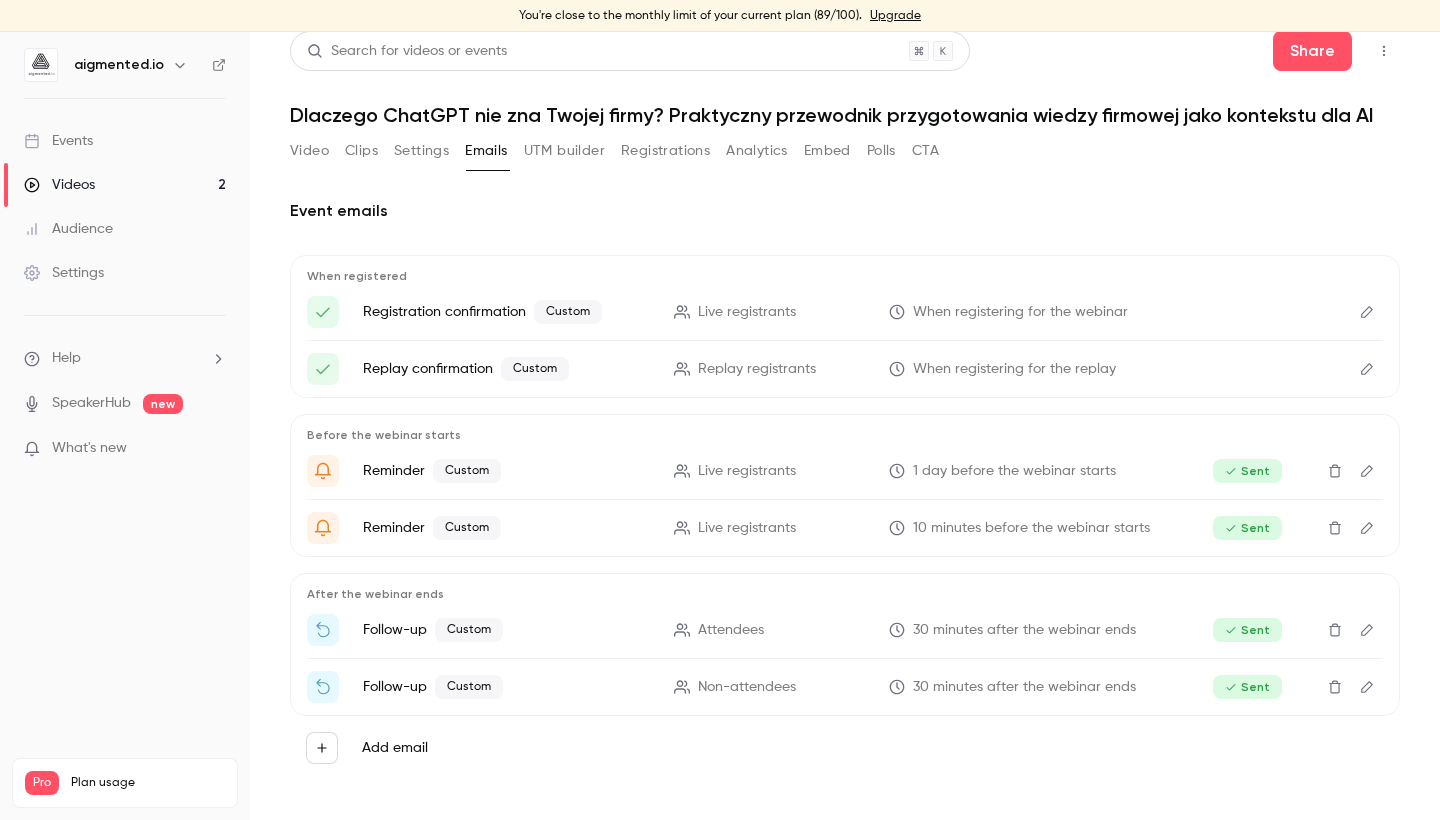 click 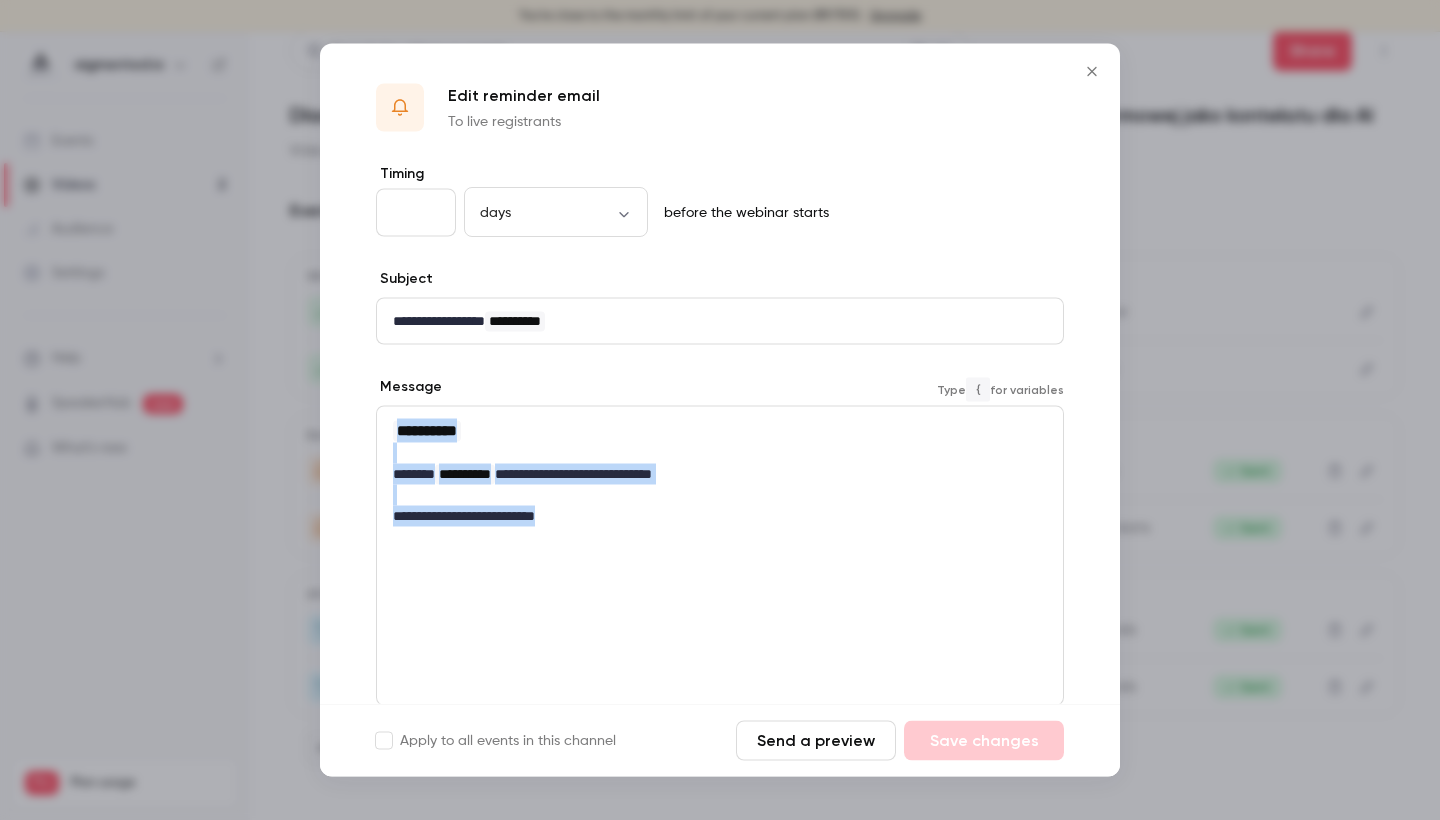 drag, startPoint x: 636, startPoint y: 513, endPoint x: 391, endPoint y: 428, distance: 259.32605 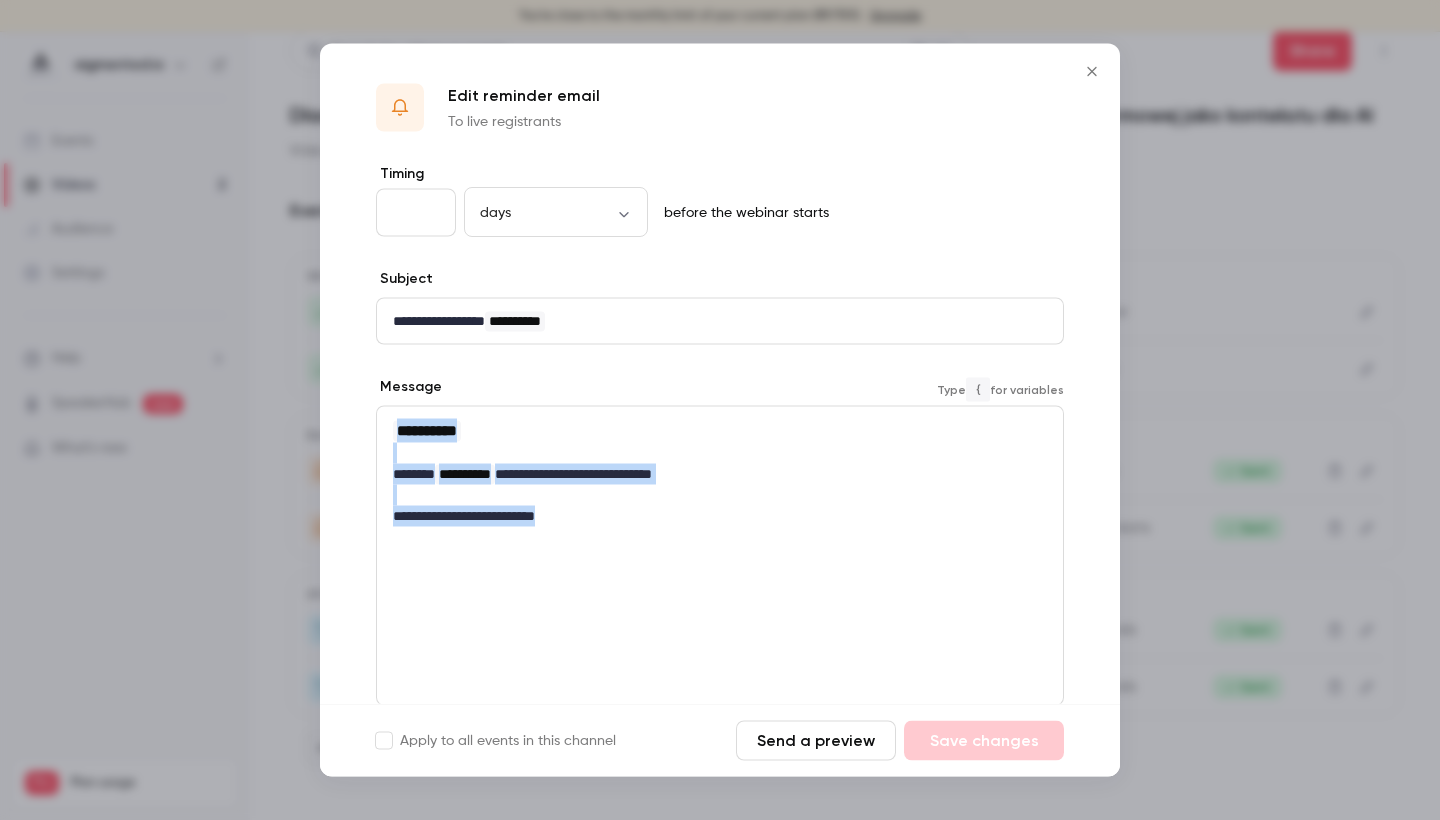 click on "**********" at bounding box center (720, 473) 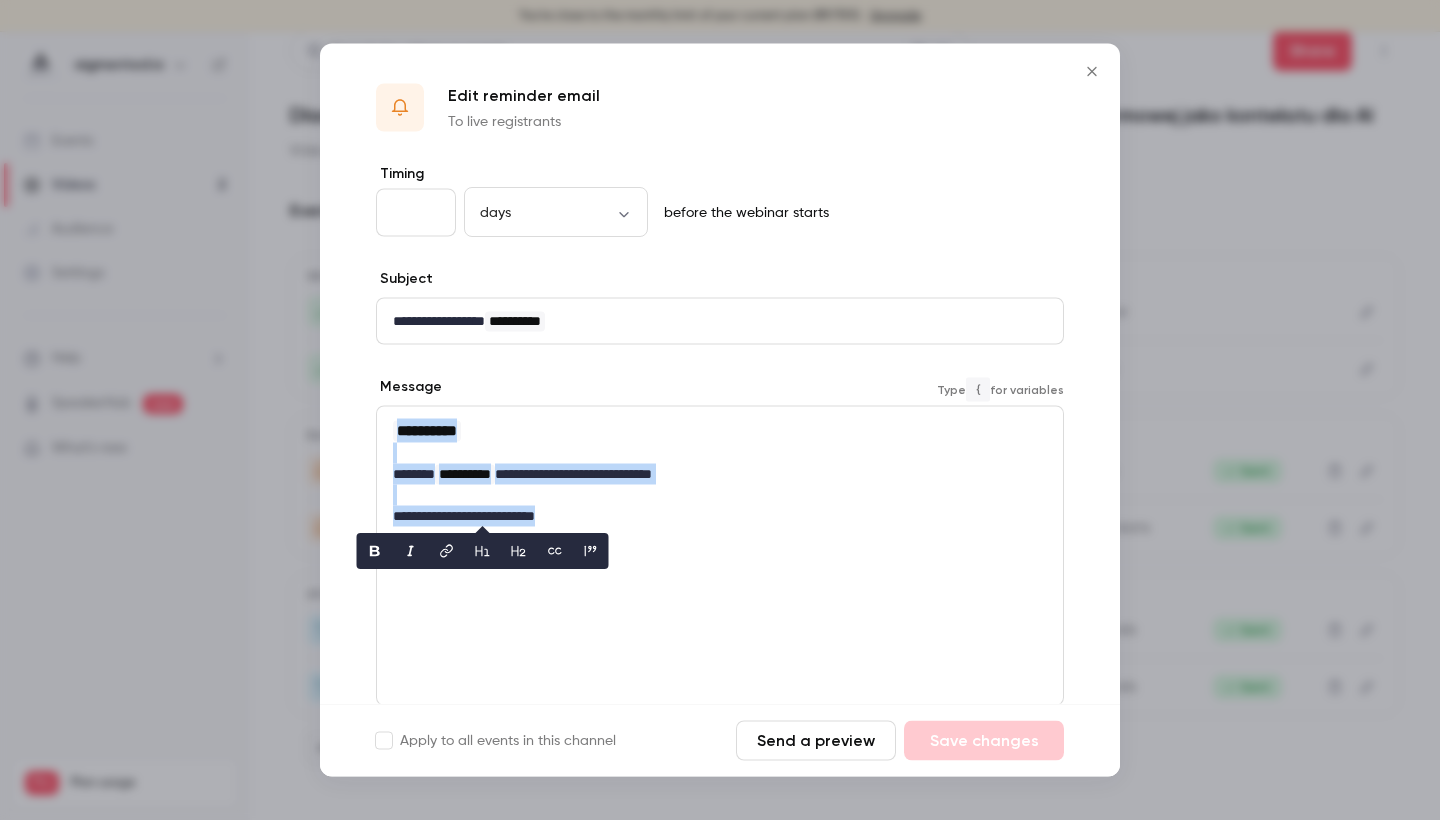 copy on "**********" 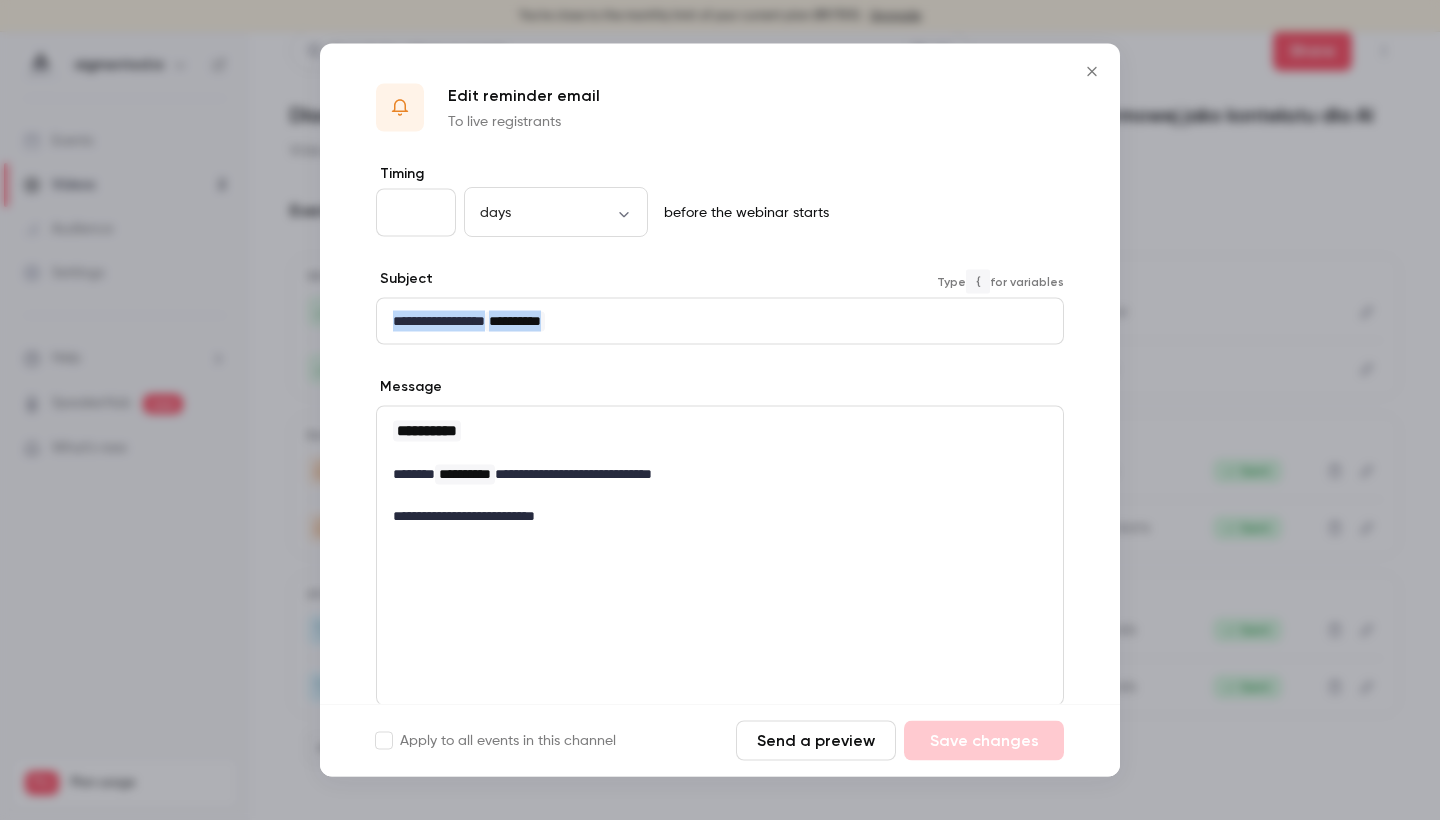 drag, startPoint x: 579, startPoint y: 315, endPoint x: 362, endPoint y: 312, distance: 217.02074 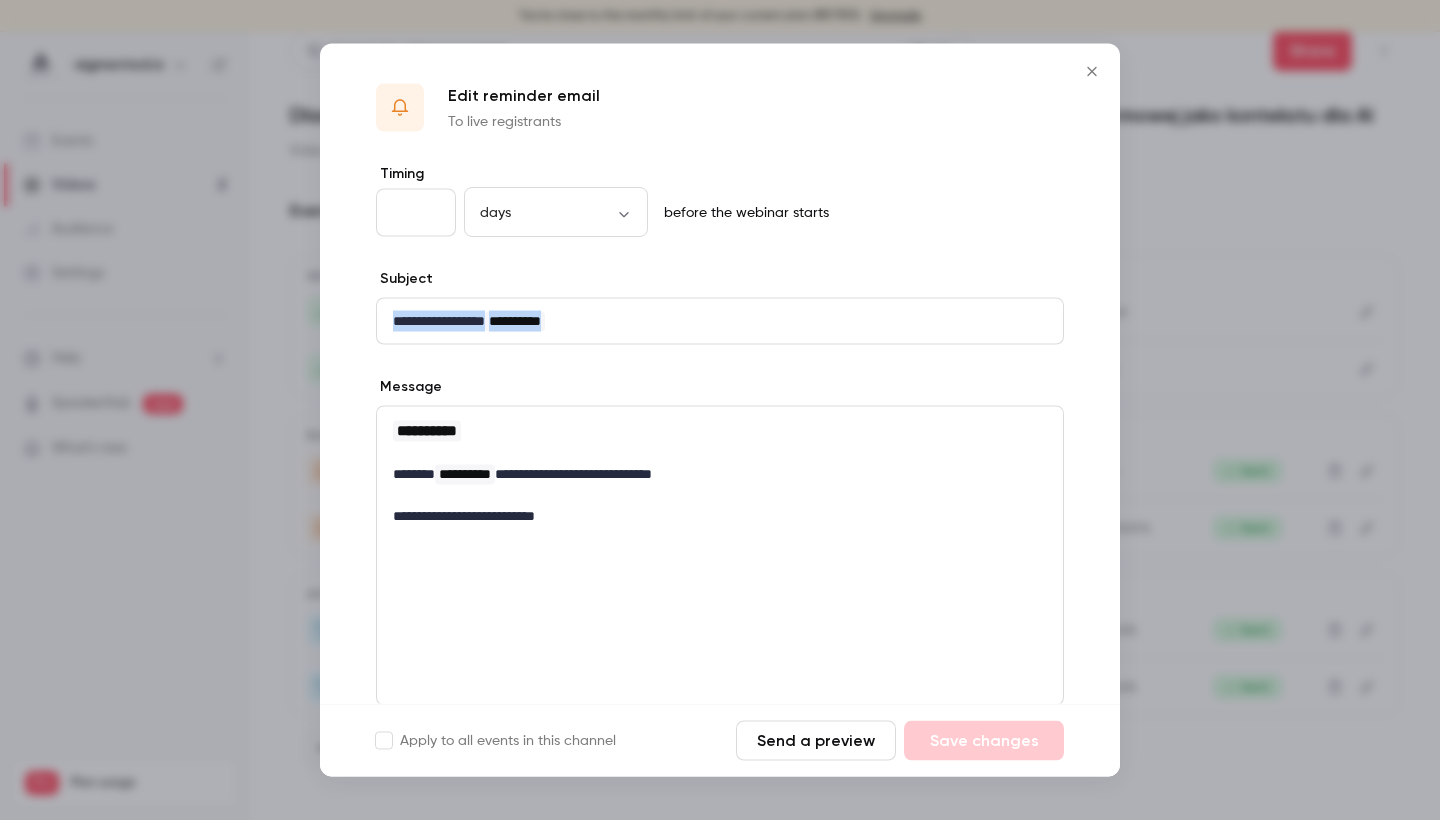 click 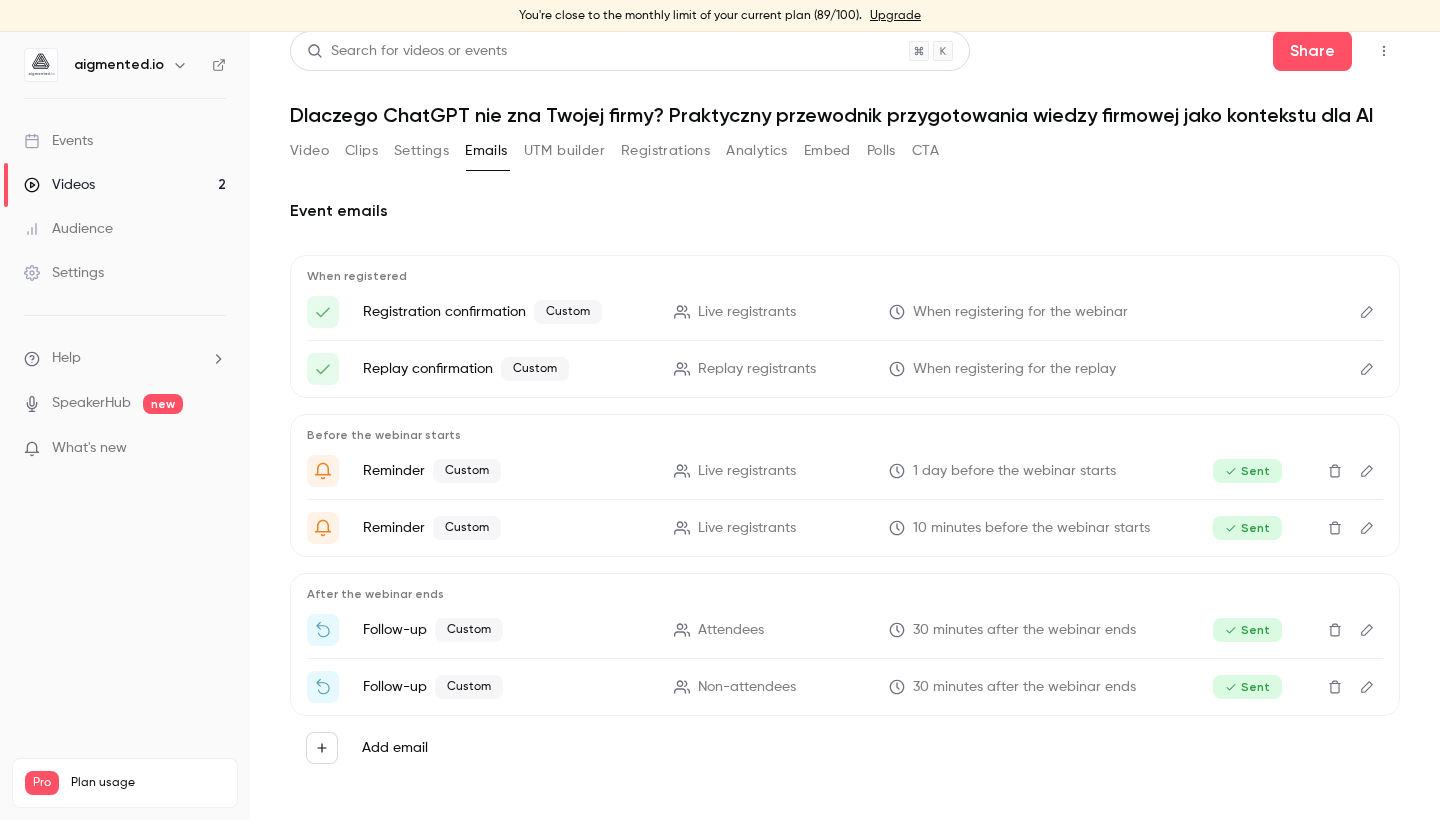 click 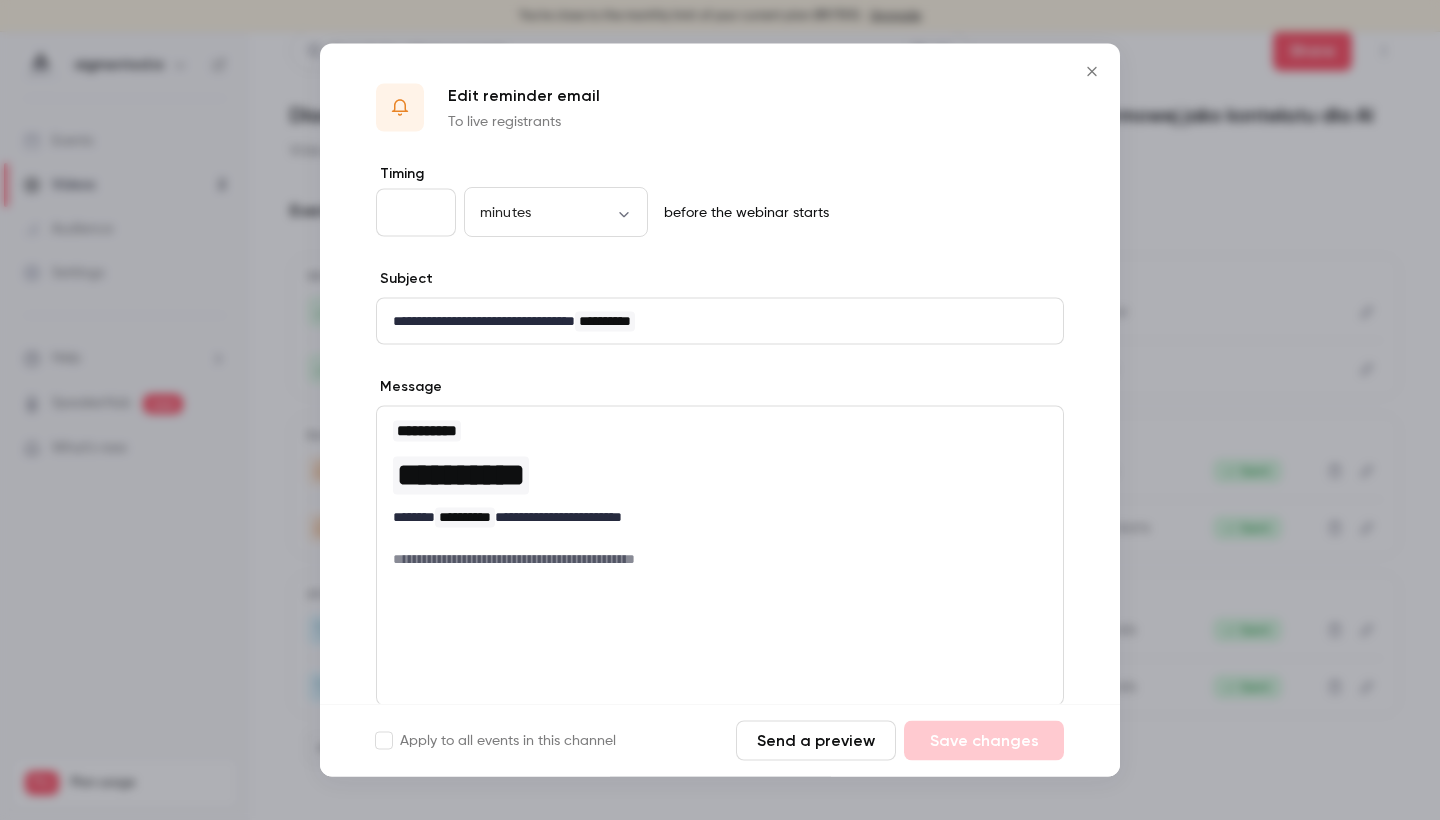 scroll, scrollTop: 180, scrollLeft: 0, axis: vertical 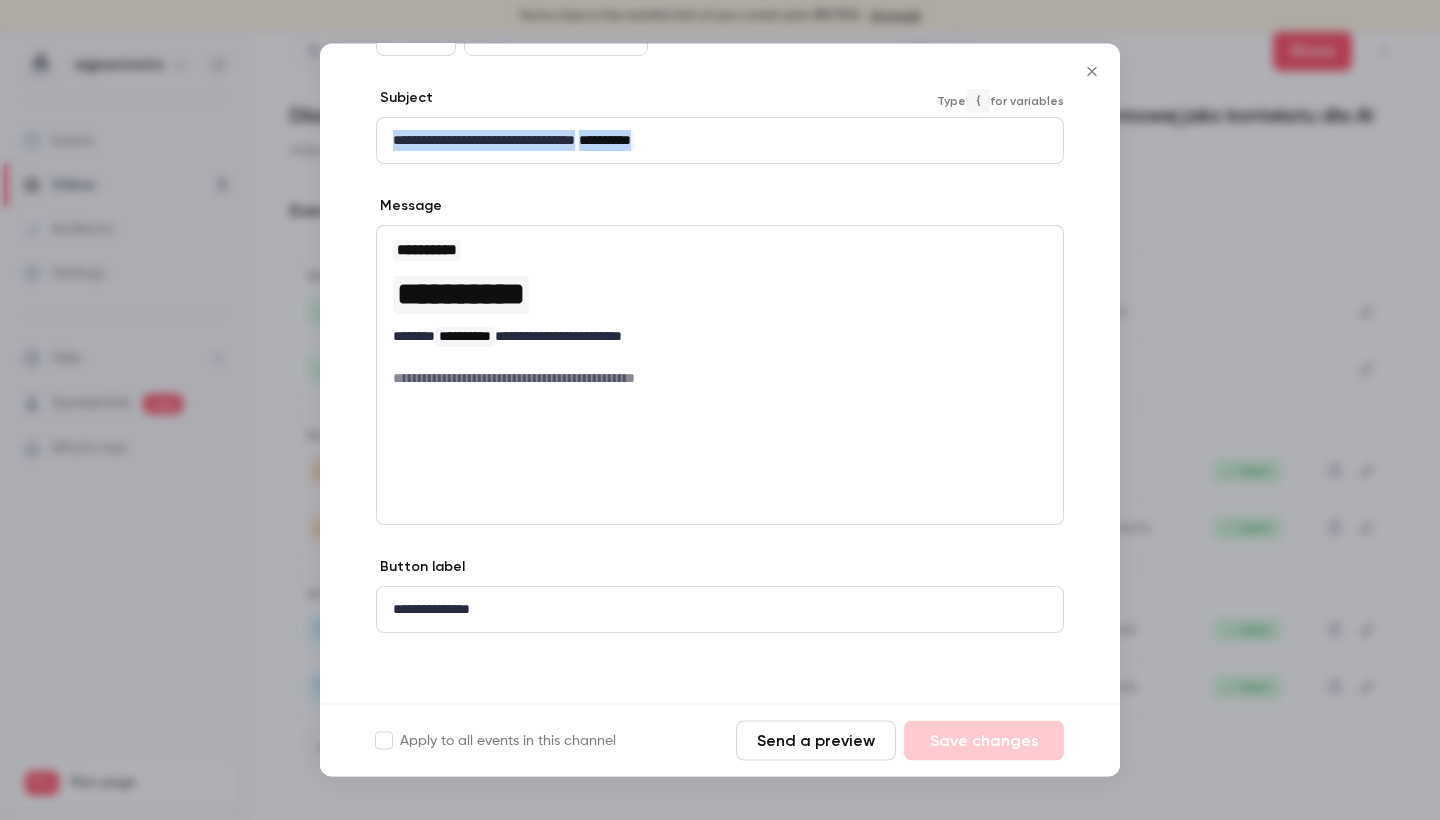 drag, startPoint x: 705, startPoint y: 140, endPoint x: 385, endPoint y: 139, distance: 320.00156 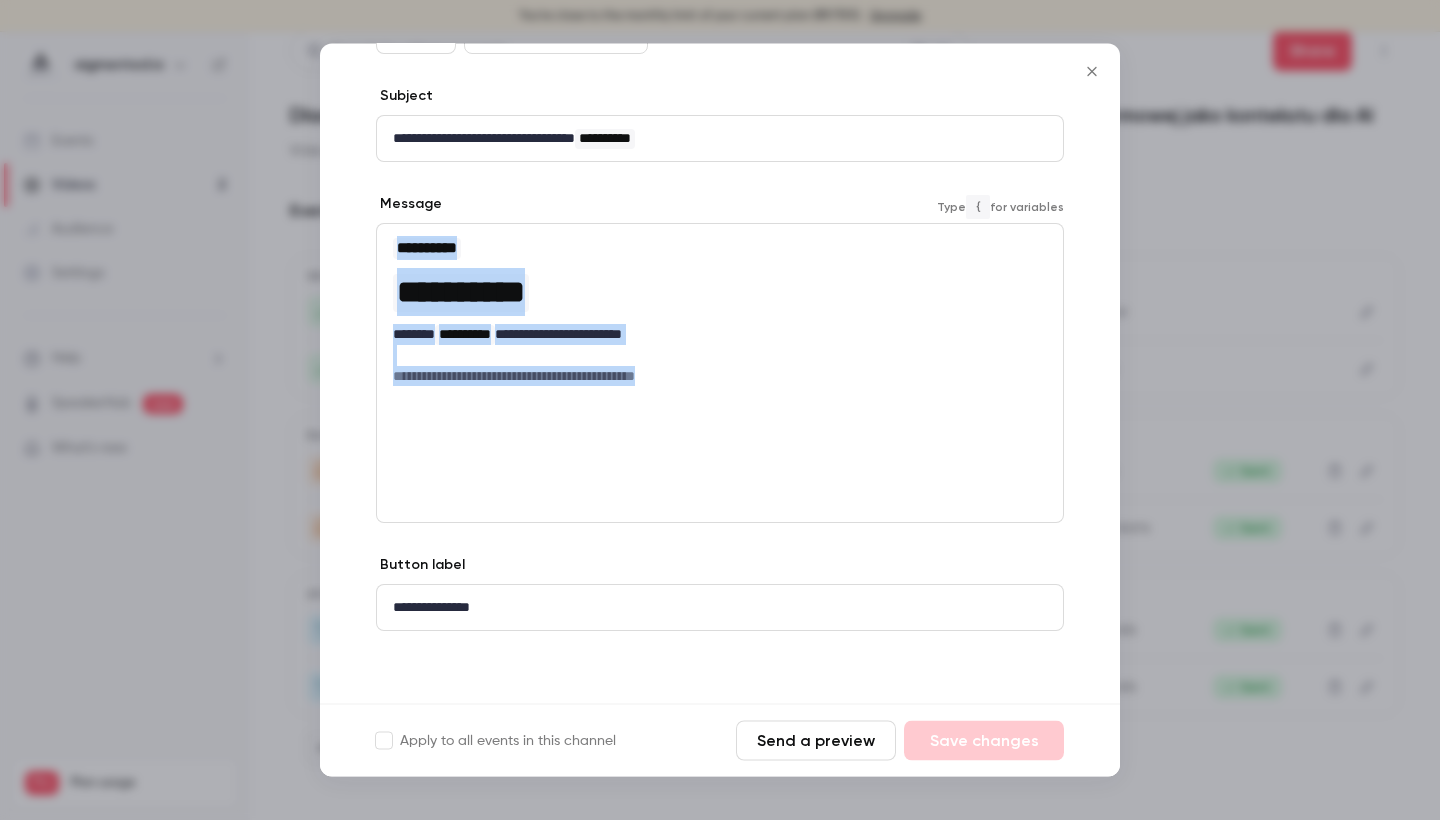 drag, startPoint x: 728, startPoint y: 375, endPoint x: 368, endPoint y: 248, distance: 381.7447 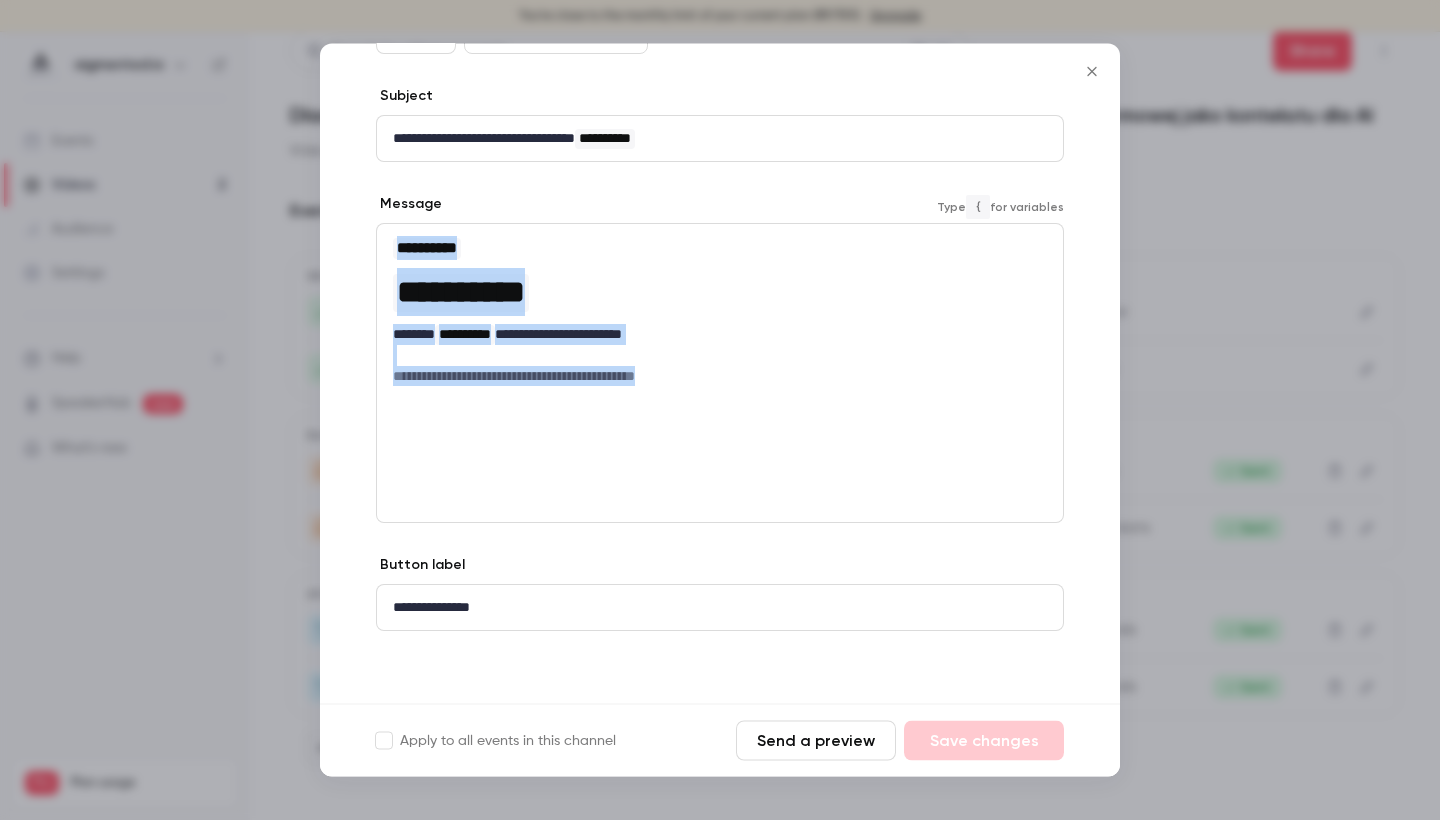 click on "**********" at bounding box center (720, 343) 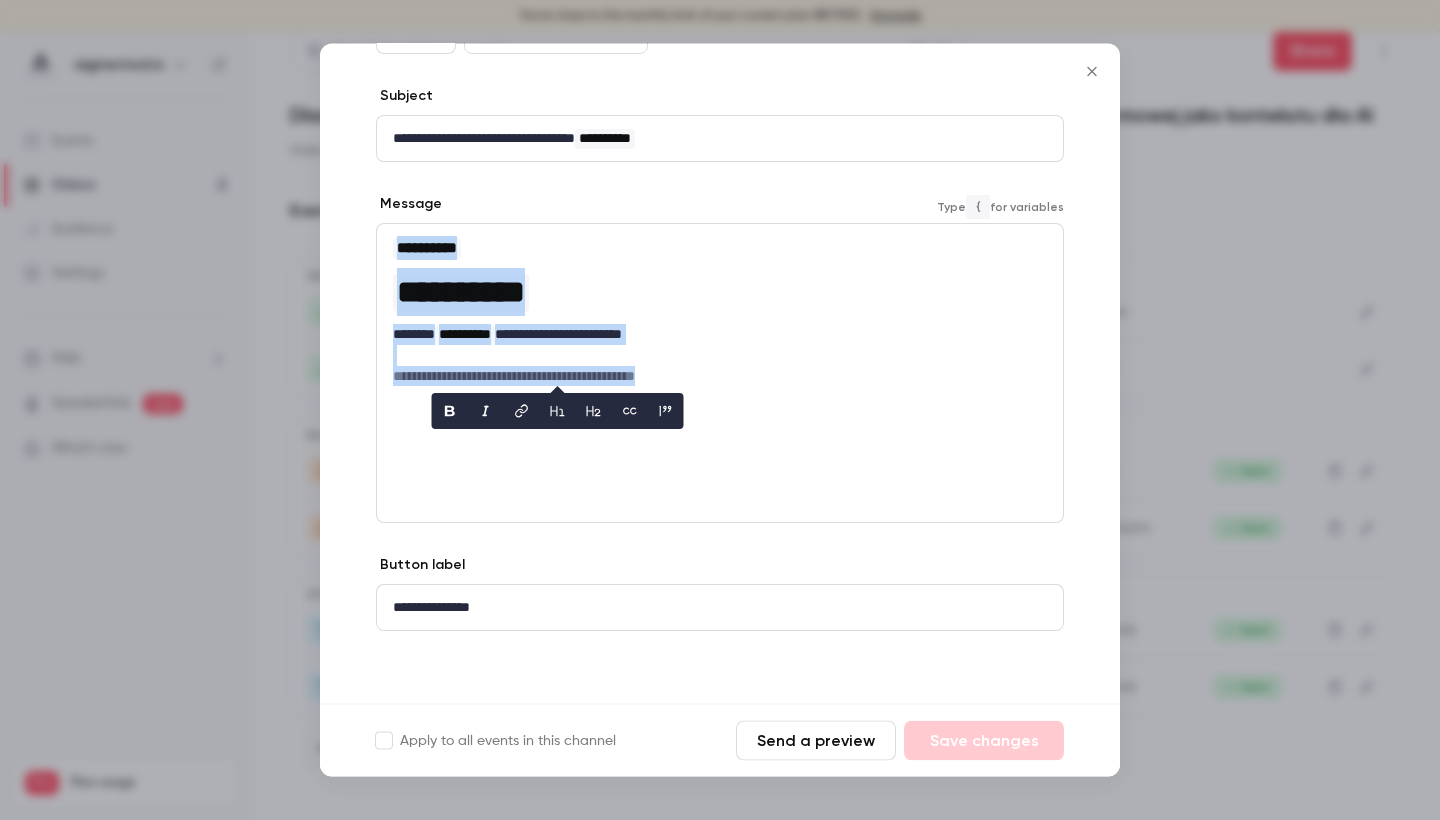 copy on "**********" 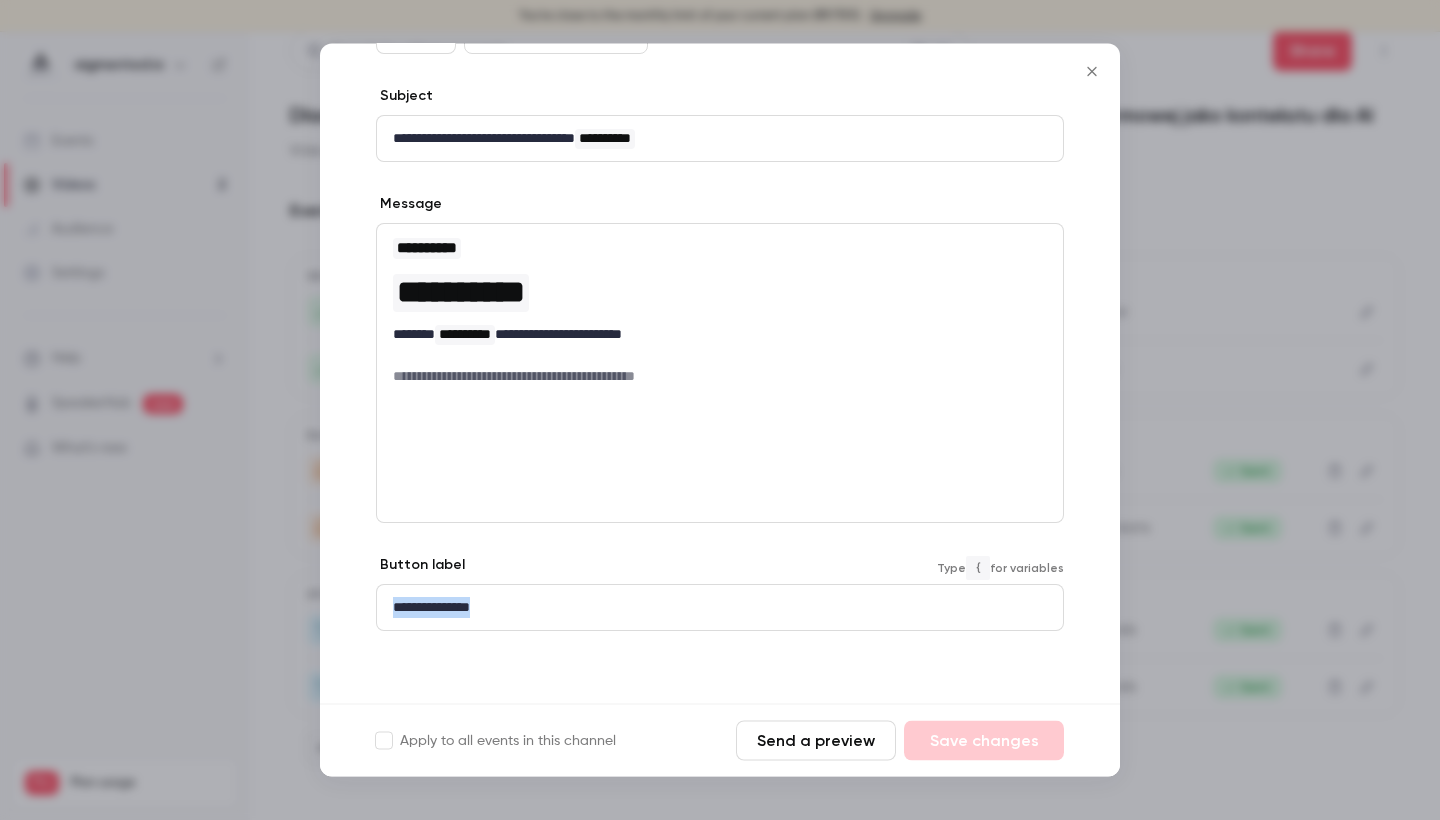 drag, startPoint x: 533, startPoint y: 617, endPoint x: 375, endPoint y: 614, distance: 158.02847 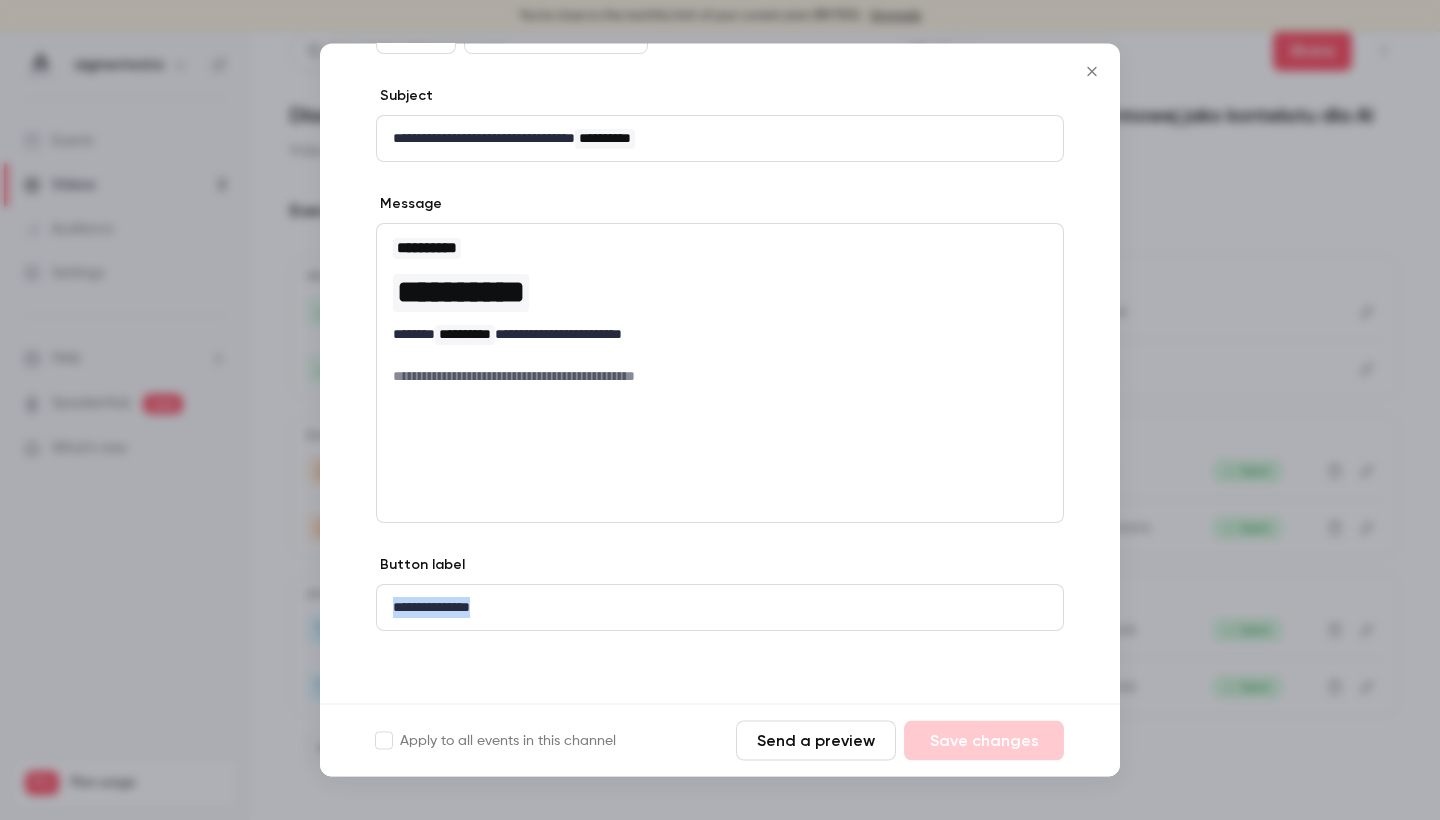 click 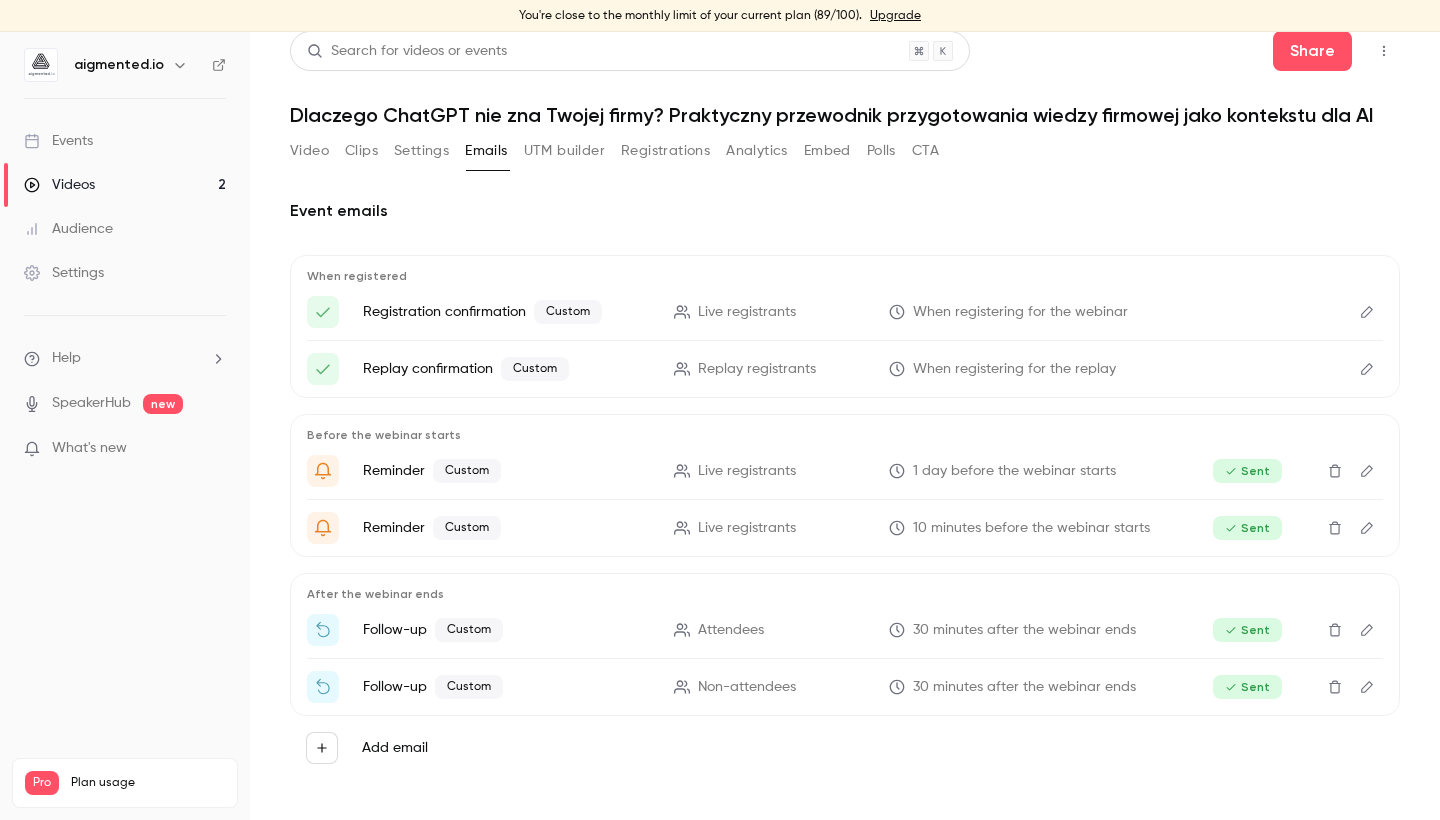 click 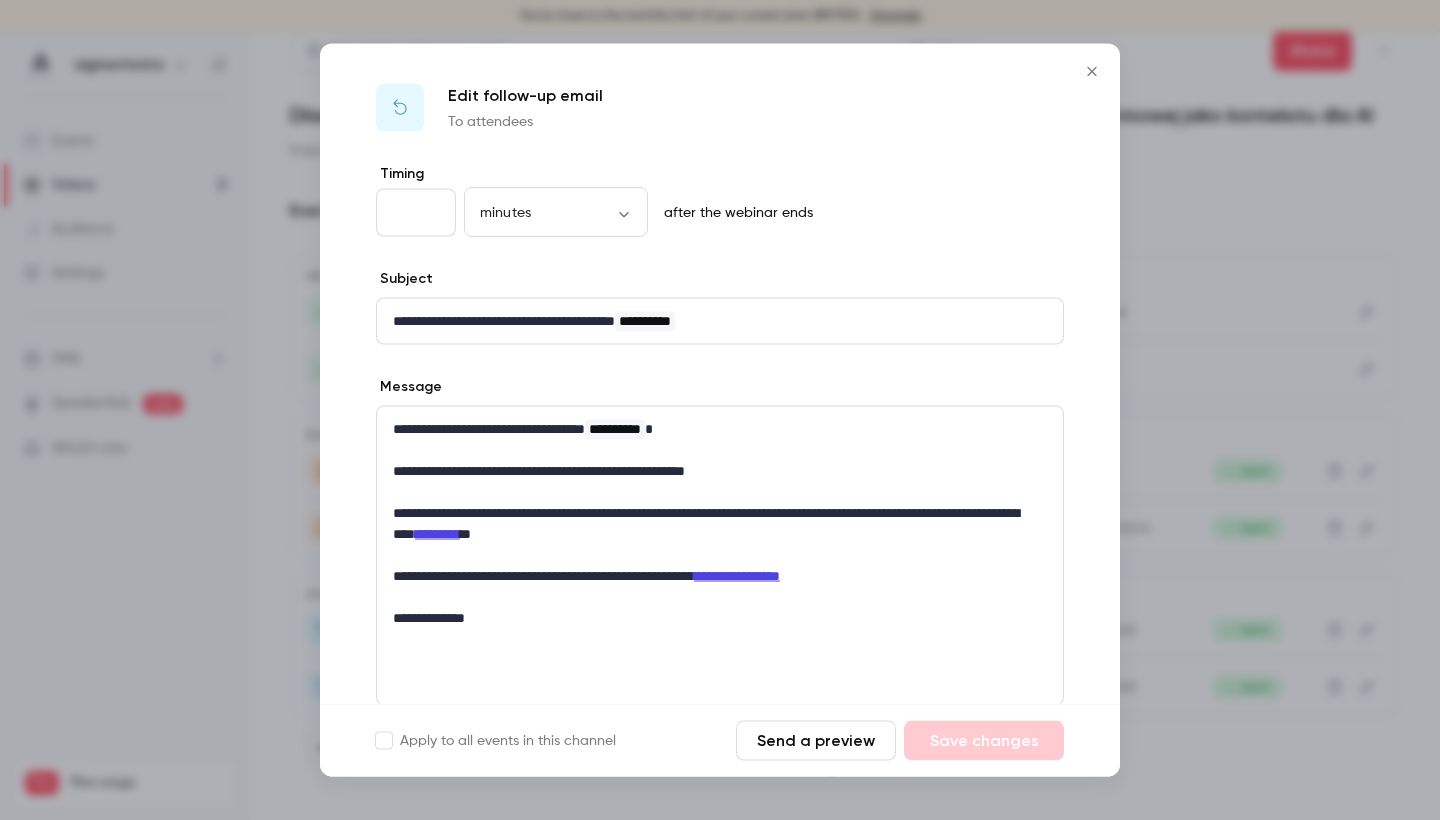 scroll, scrollTop: 26, scrollLeft: 0, axis: vertical 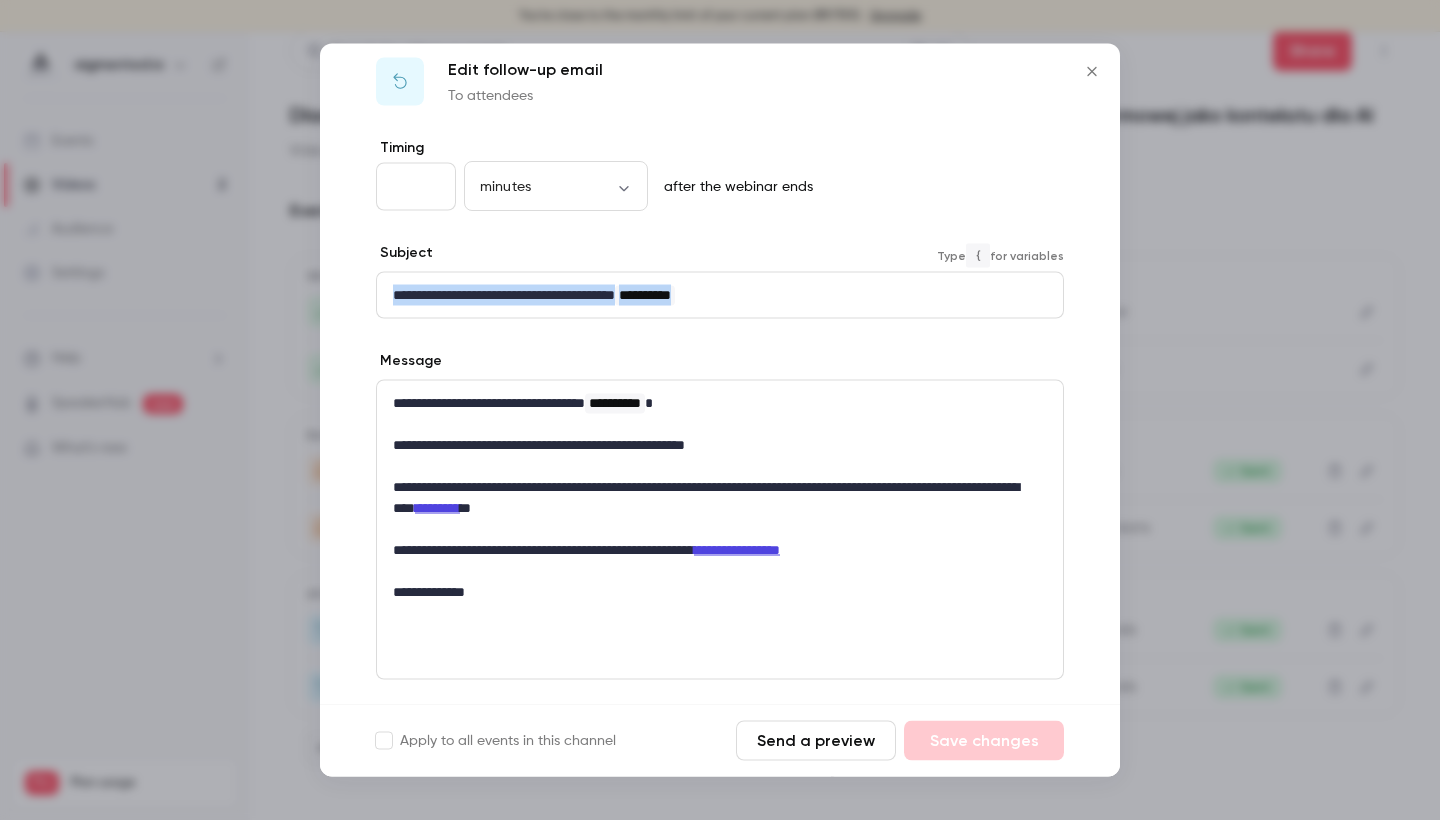 drag, startPoint x: 799, startPoint y: 289, endPoint x: 381, endPoint y: 283, distance: 418.04306 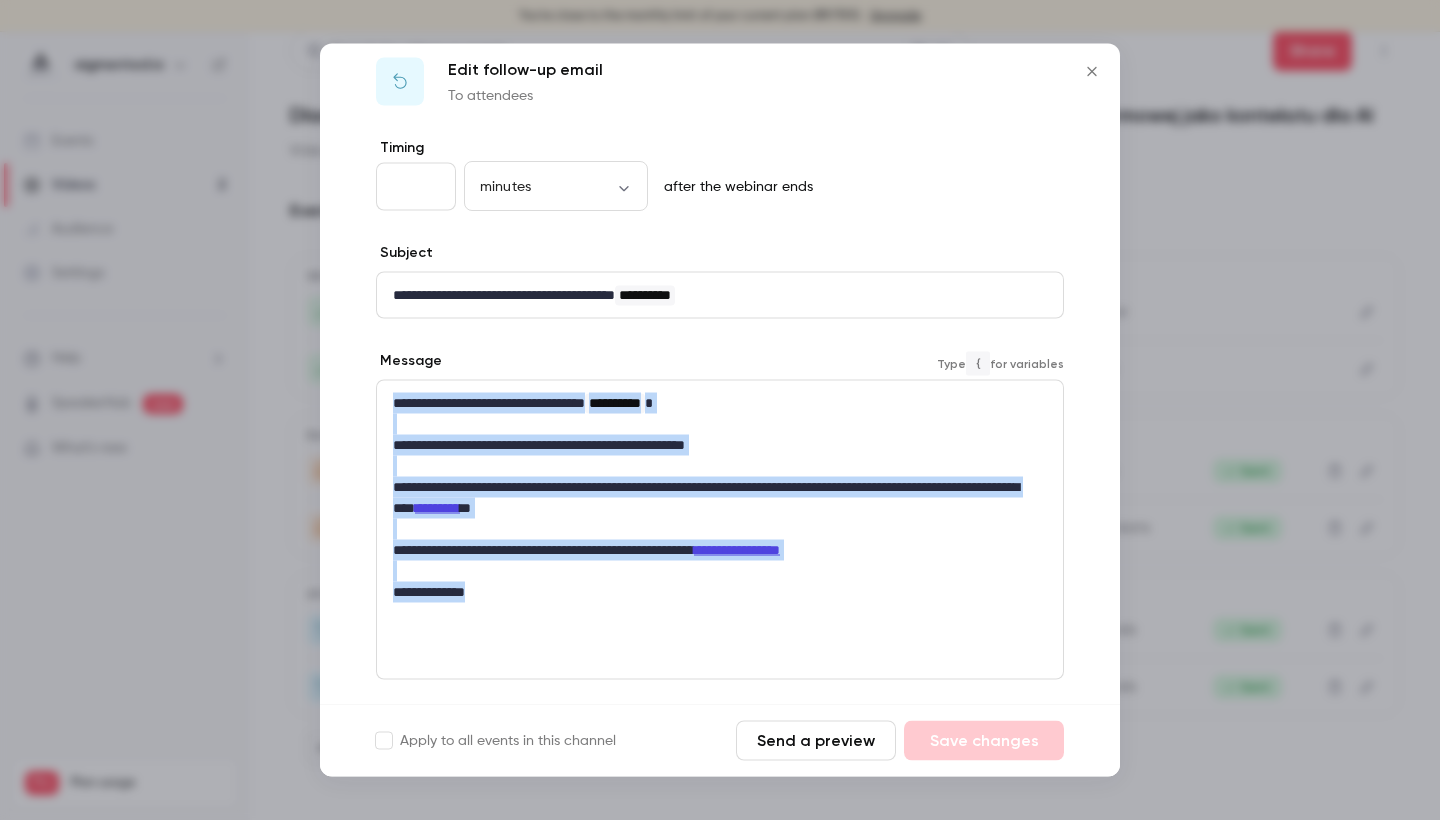 drag, startPoint x: 489, startPoint y: 572, endPoint x: 374, endPoint y: 398, distance: 208.56894 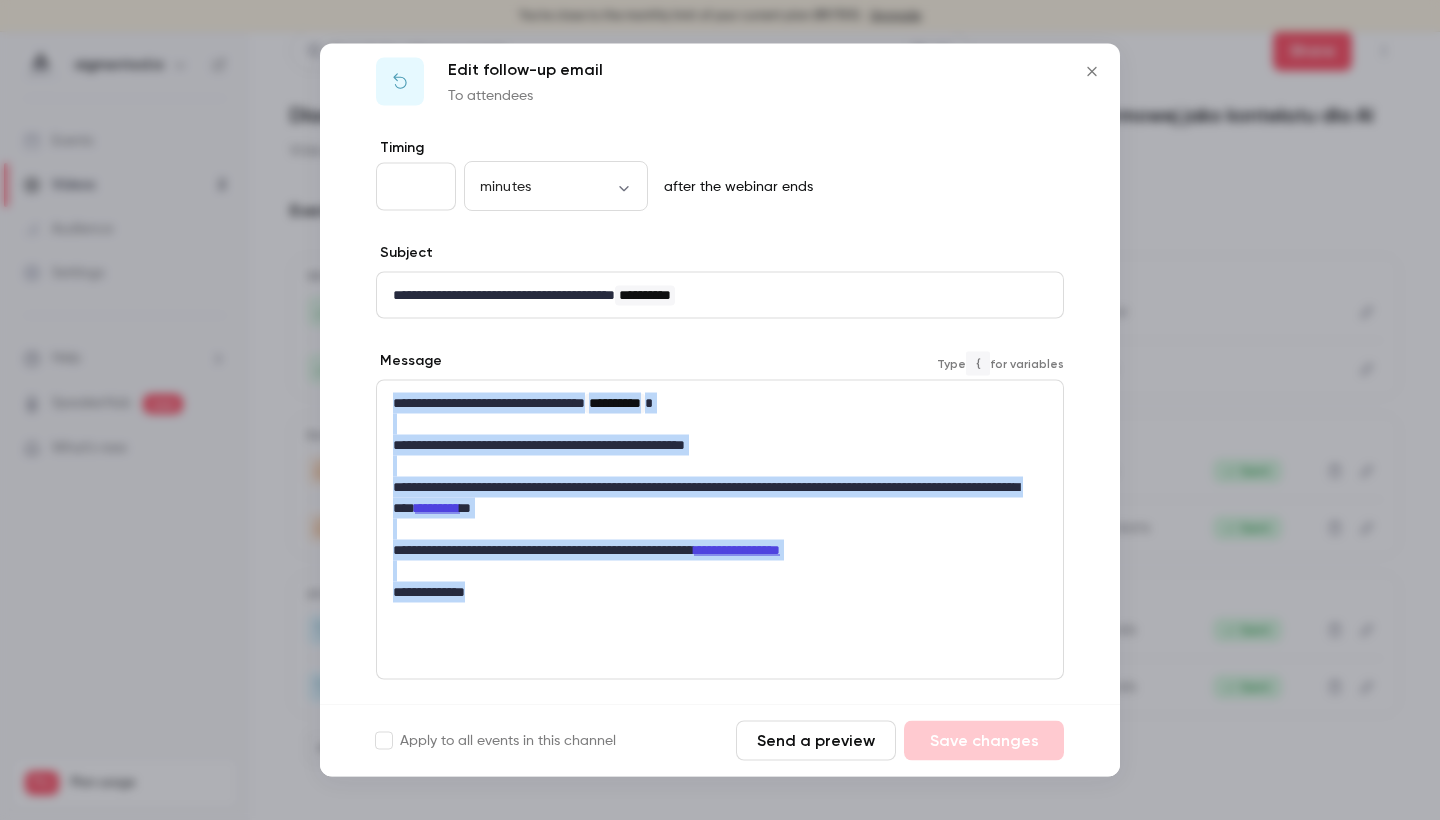 click on "**********" at bounding box center (720, 499) 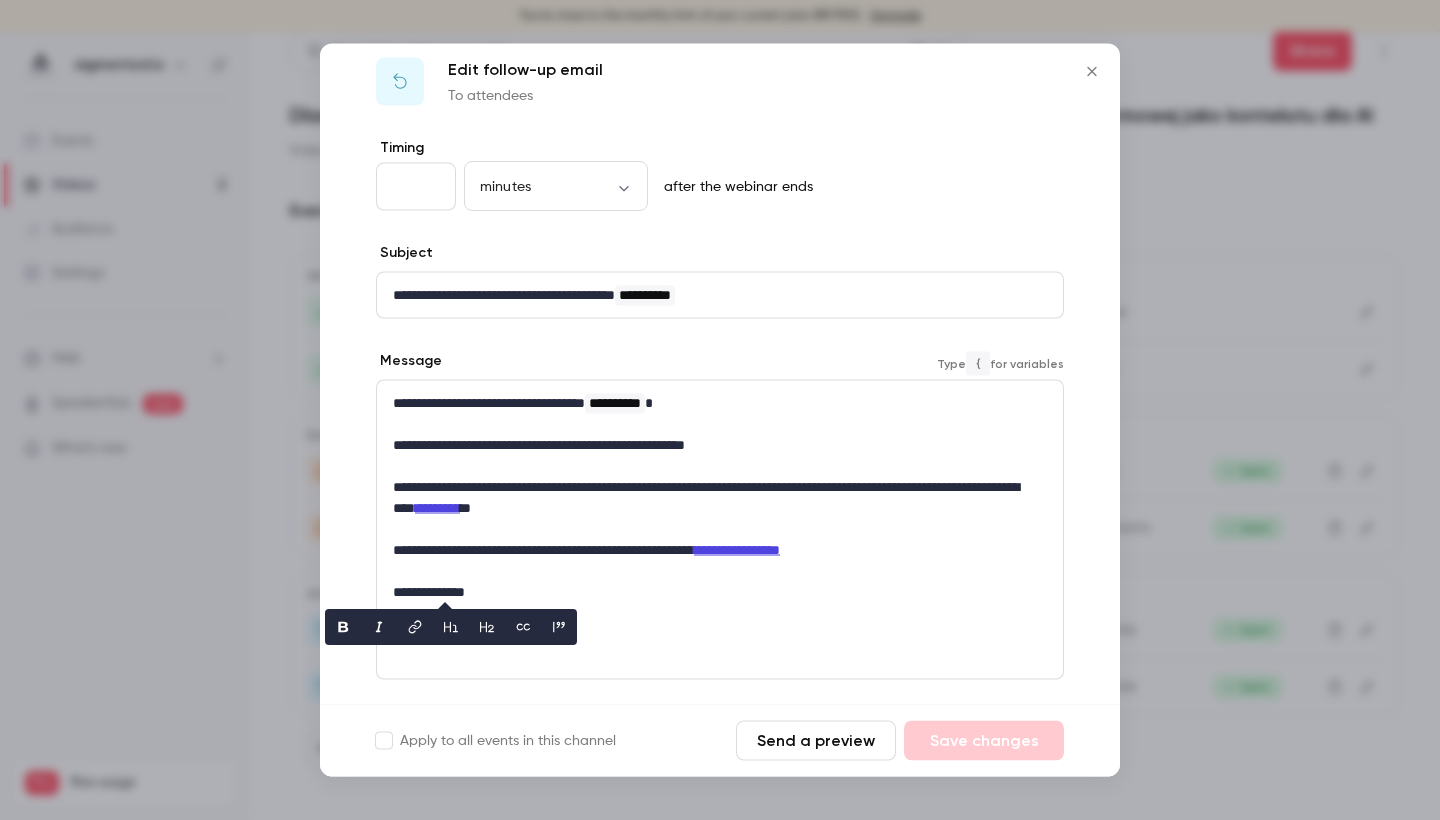 click on "[TIME] after the webinar ends" at bounding box center (720, 187) 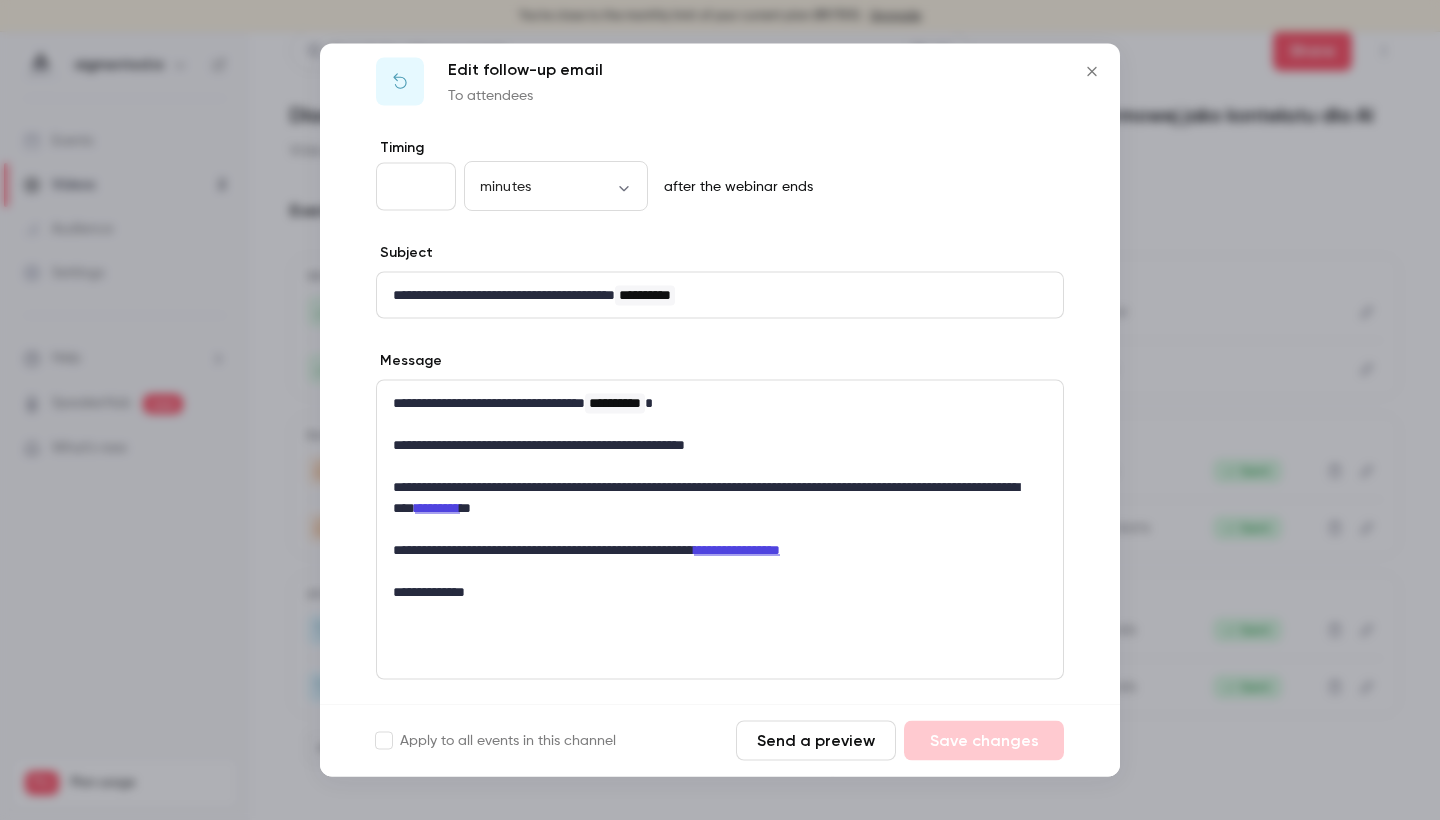 click 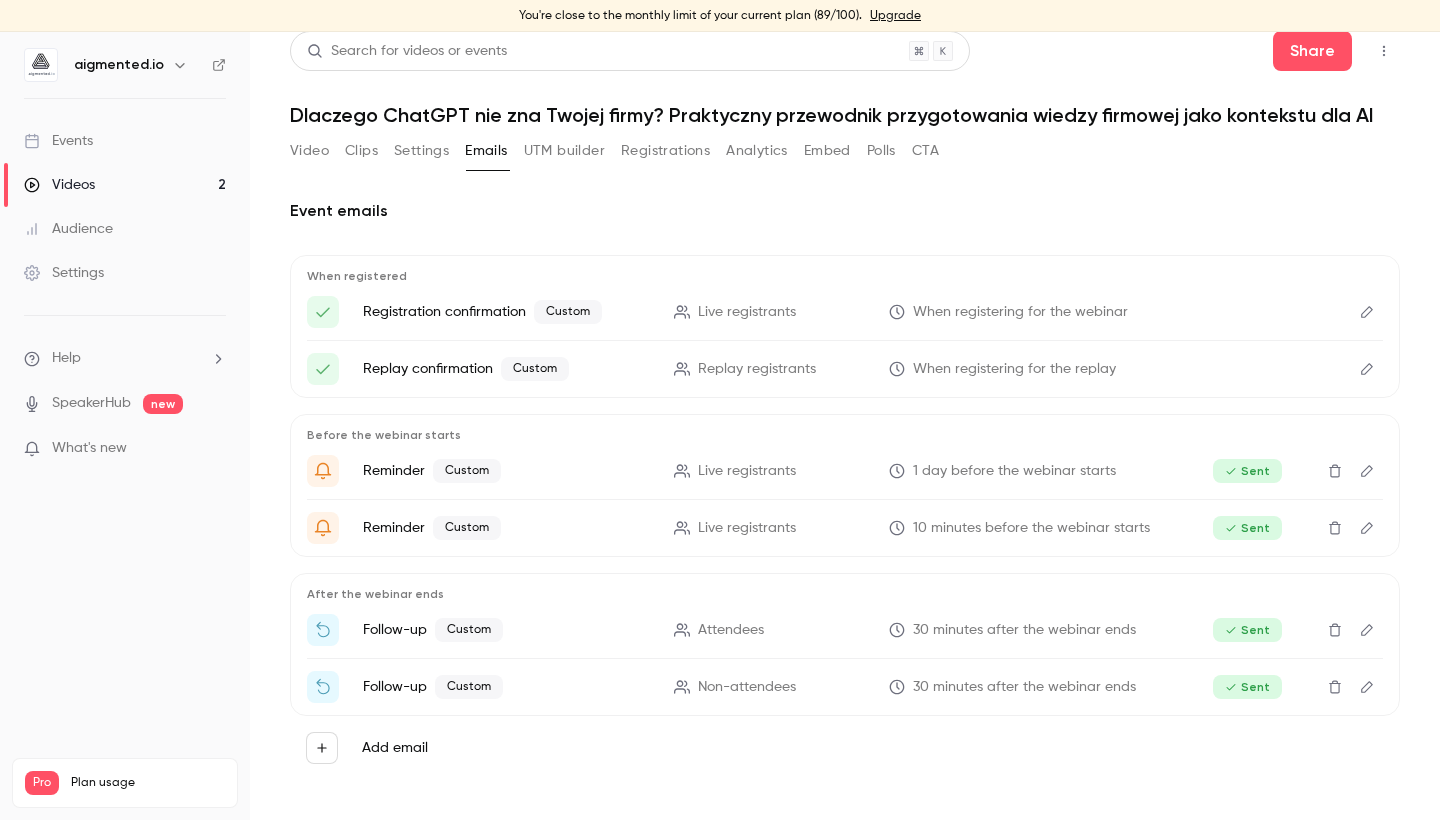click 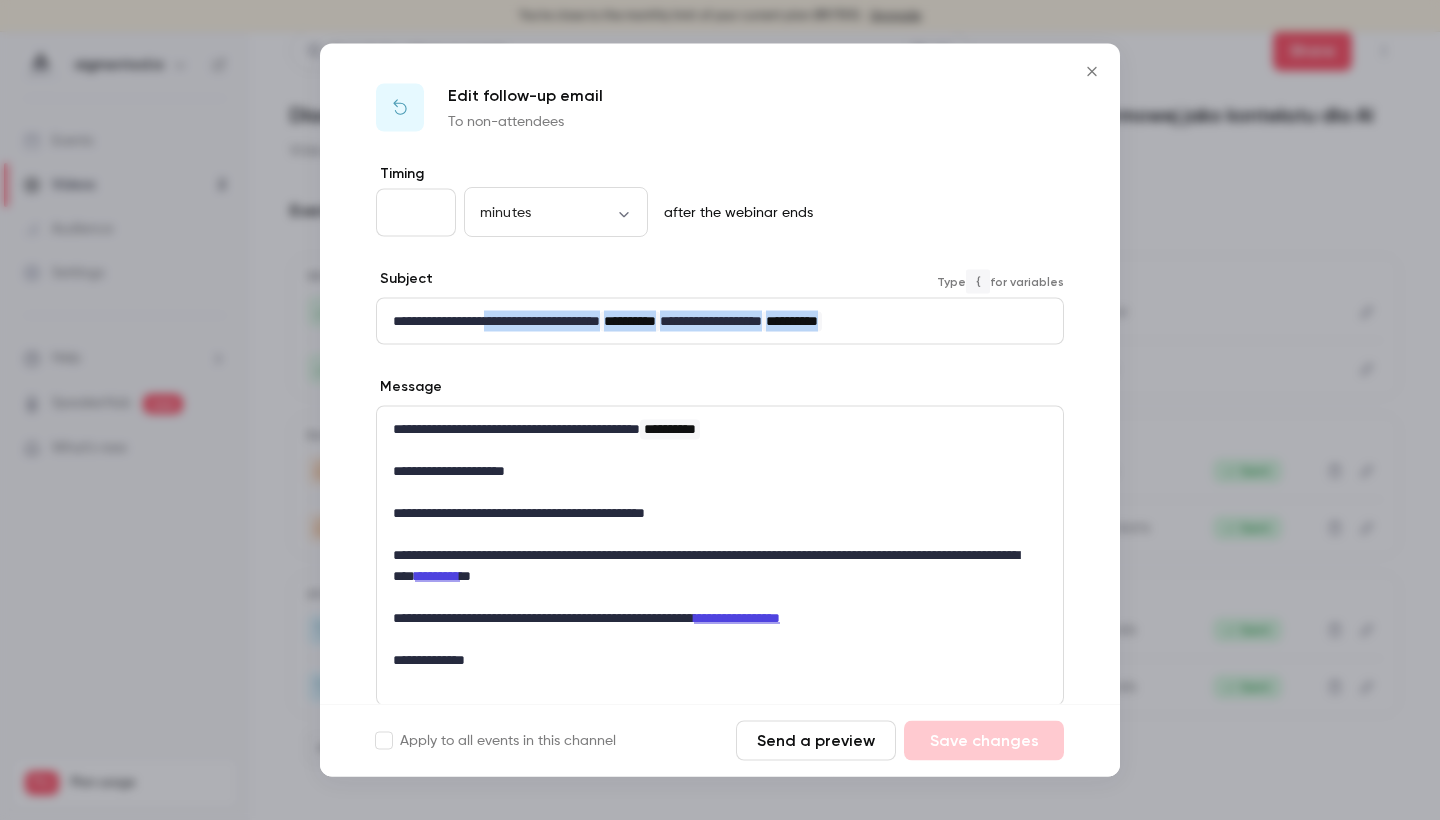 drag, startPoint x: 988, startPoint y: 326, endPoint x: 518, endPoint y: 321, distance: 470.02658 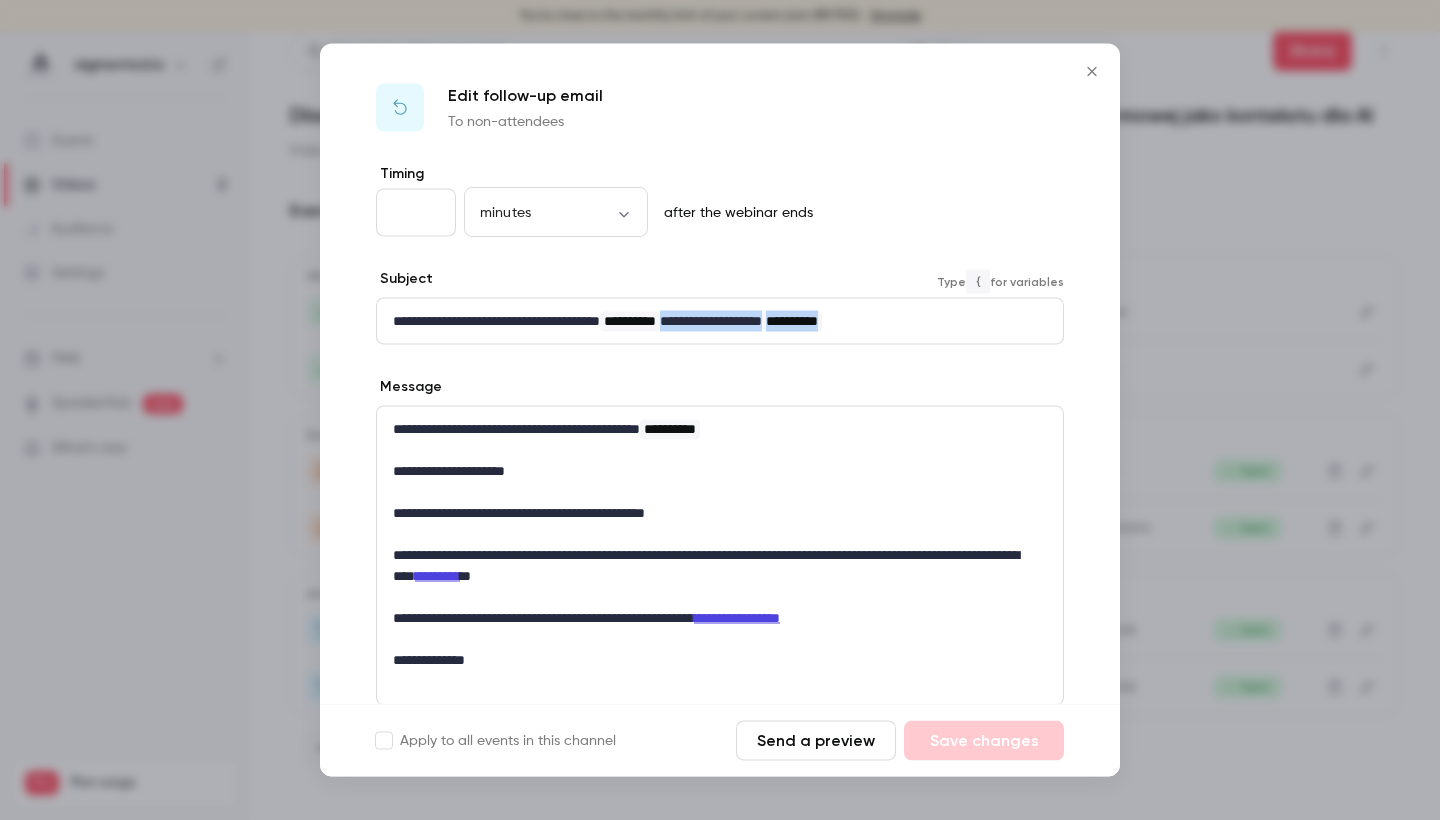 drag, startPoint x: 763, startPoint y: 320, endPoint x: 1008, endPoint y: 330, distance: 245.204 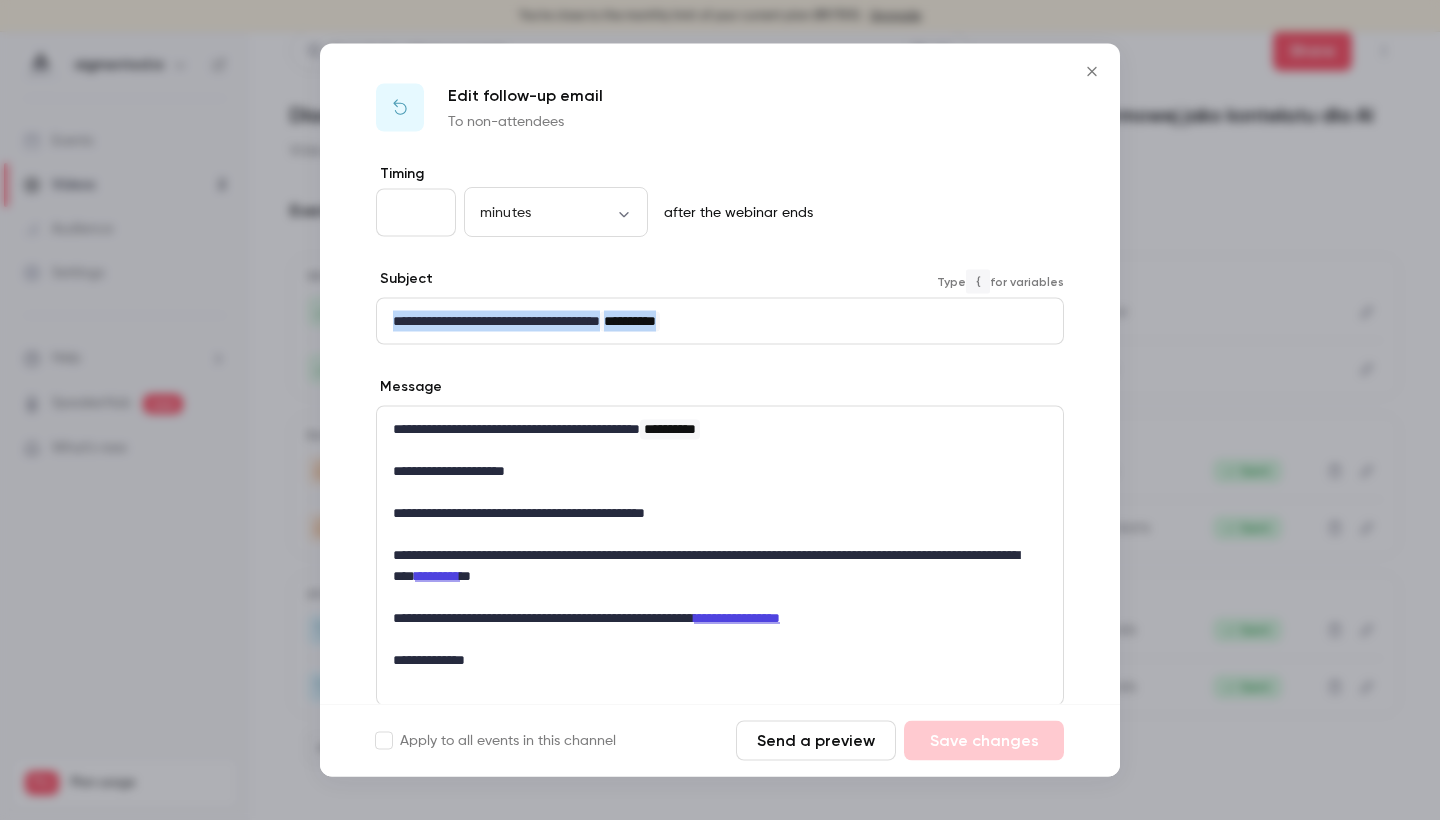 drag, startPoint x: 772, startPoint y: 321, endPoint x: 382, endPoint y: 314, distance: 390.0628 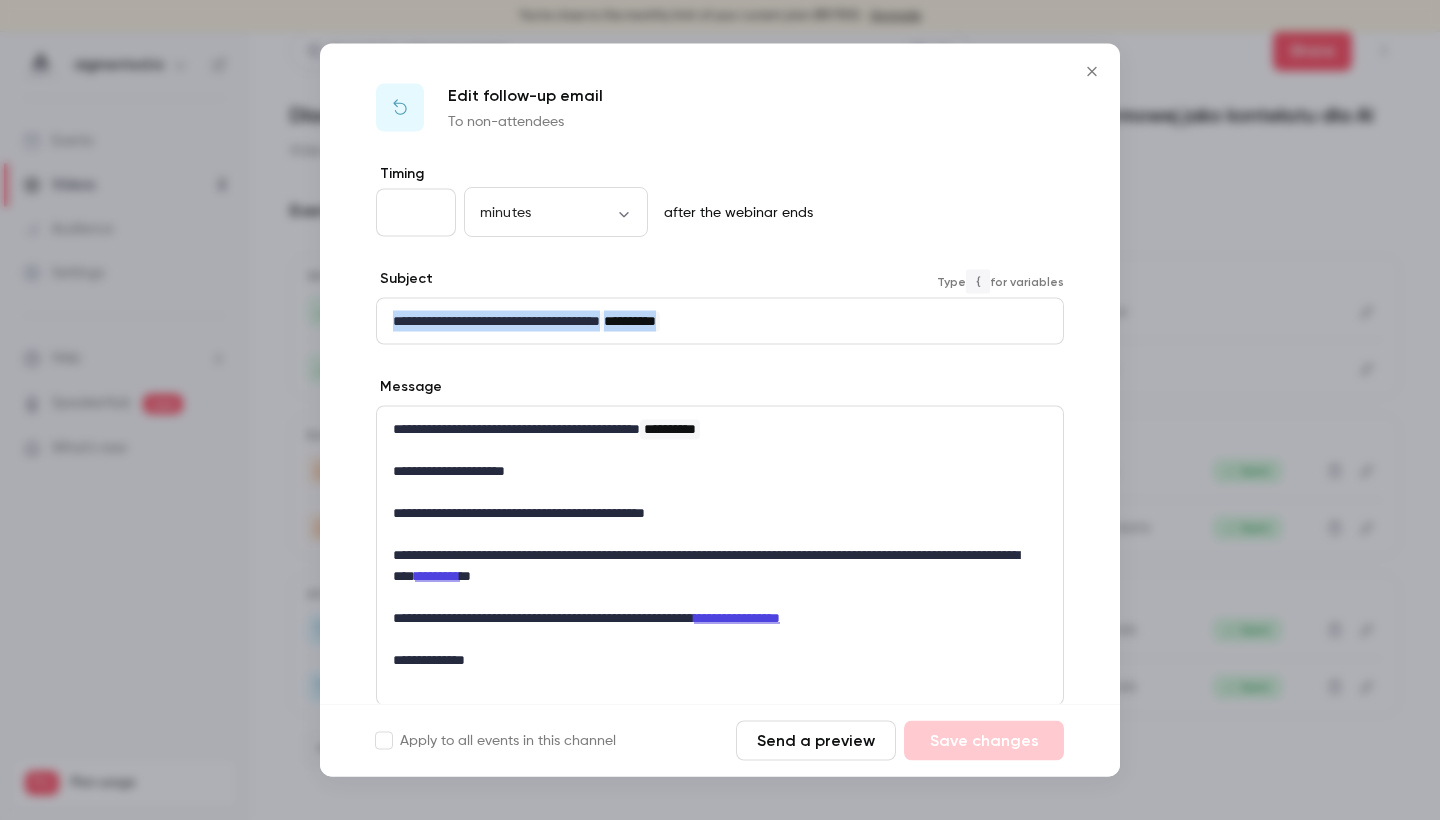 scroll, scrollTop: 57, scrollLeft: 0, axis: vertical 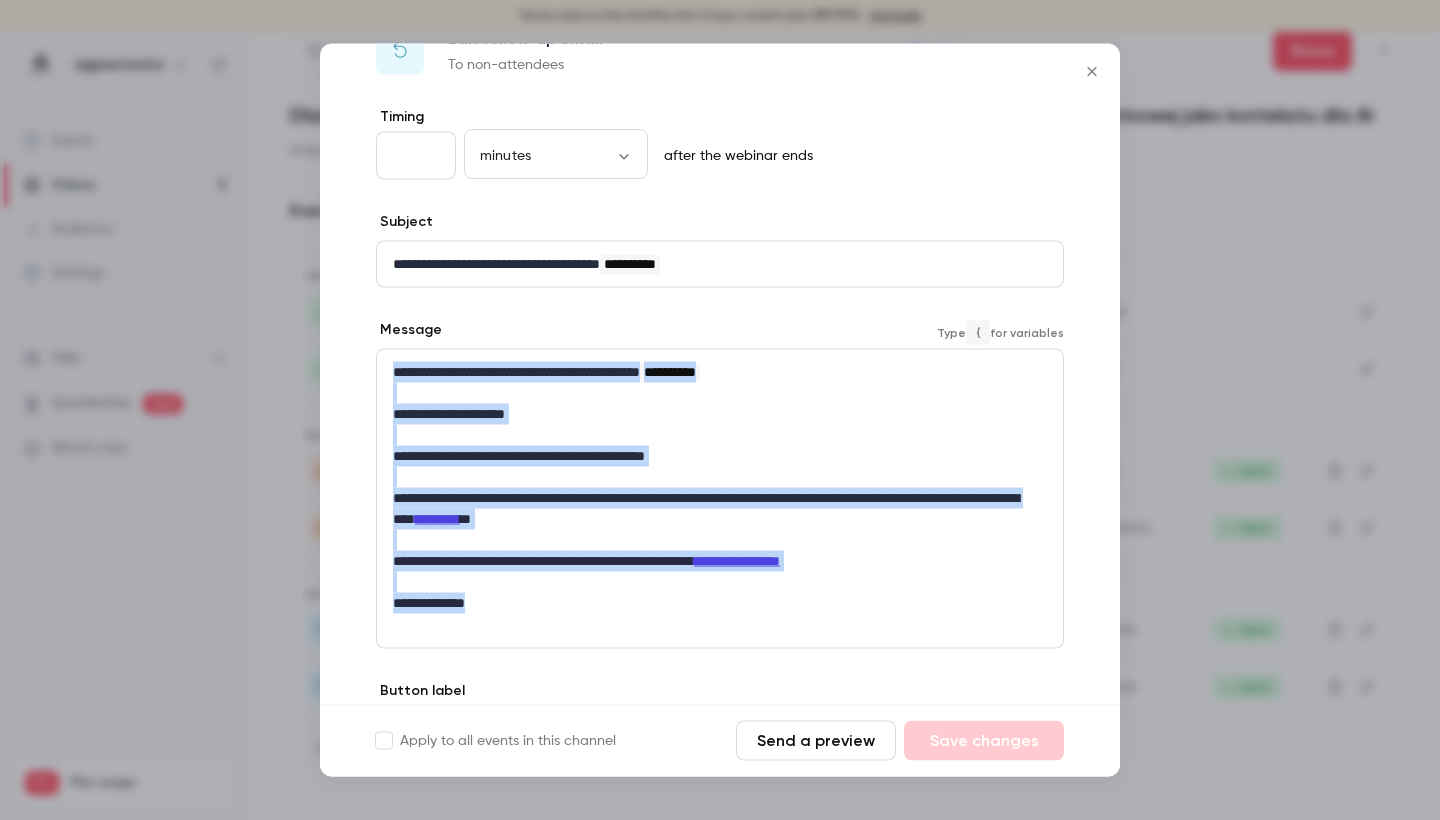 drag, startPoint x: 537, startPoint y: 602, endPoint x: 364, endPoint y: 364, distance: 294.2329 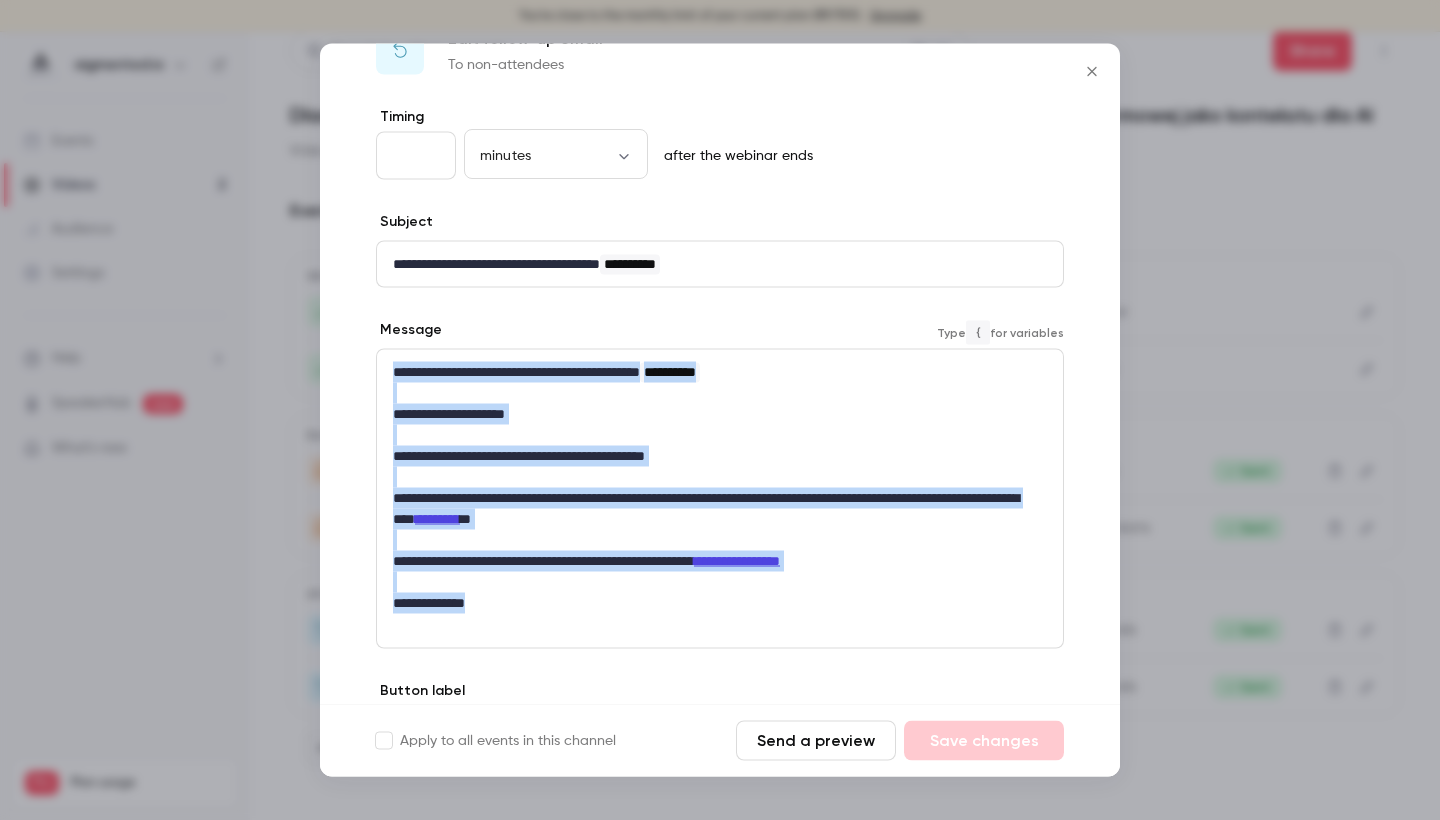 click on "[TIME] after the webinar ends" at bounding box center (720, 468) 